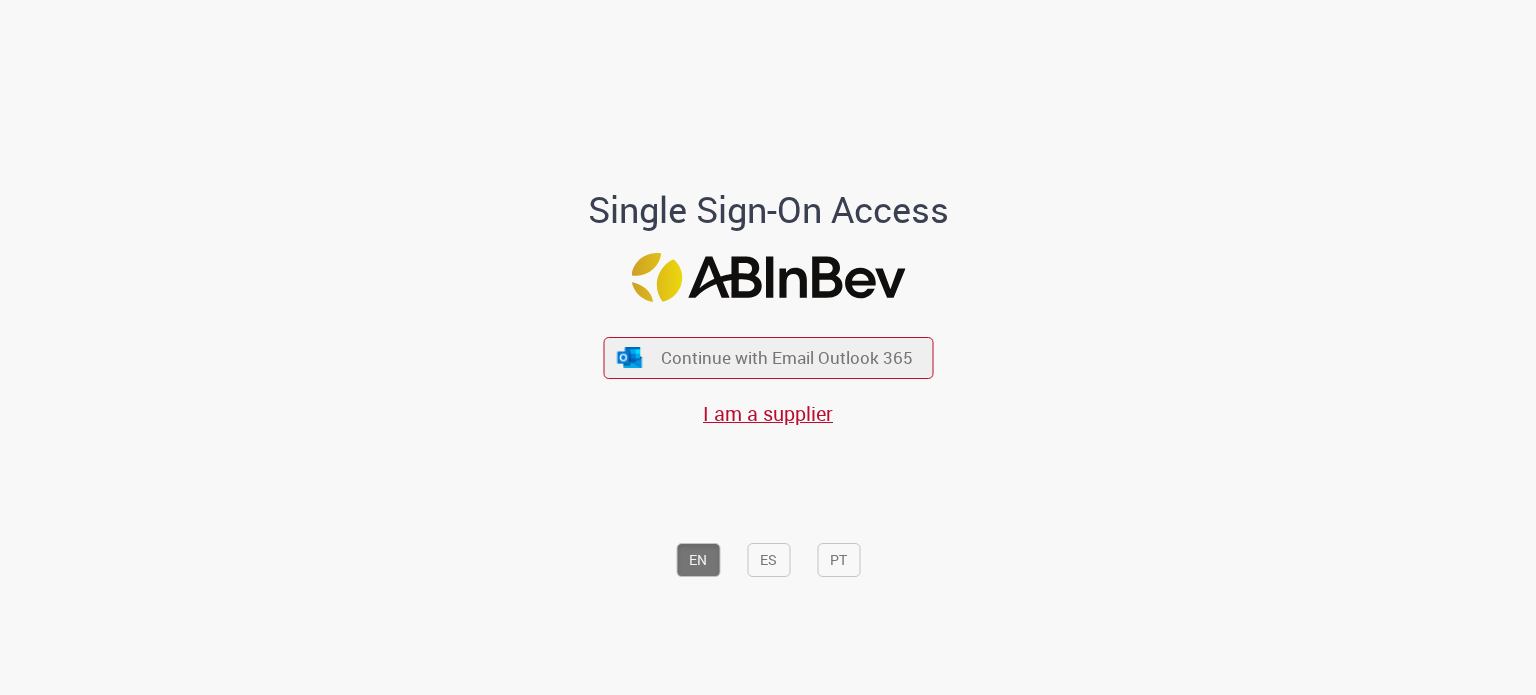 scroll, scrollTop: 0, scrollLeft: 0, axis: both 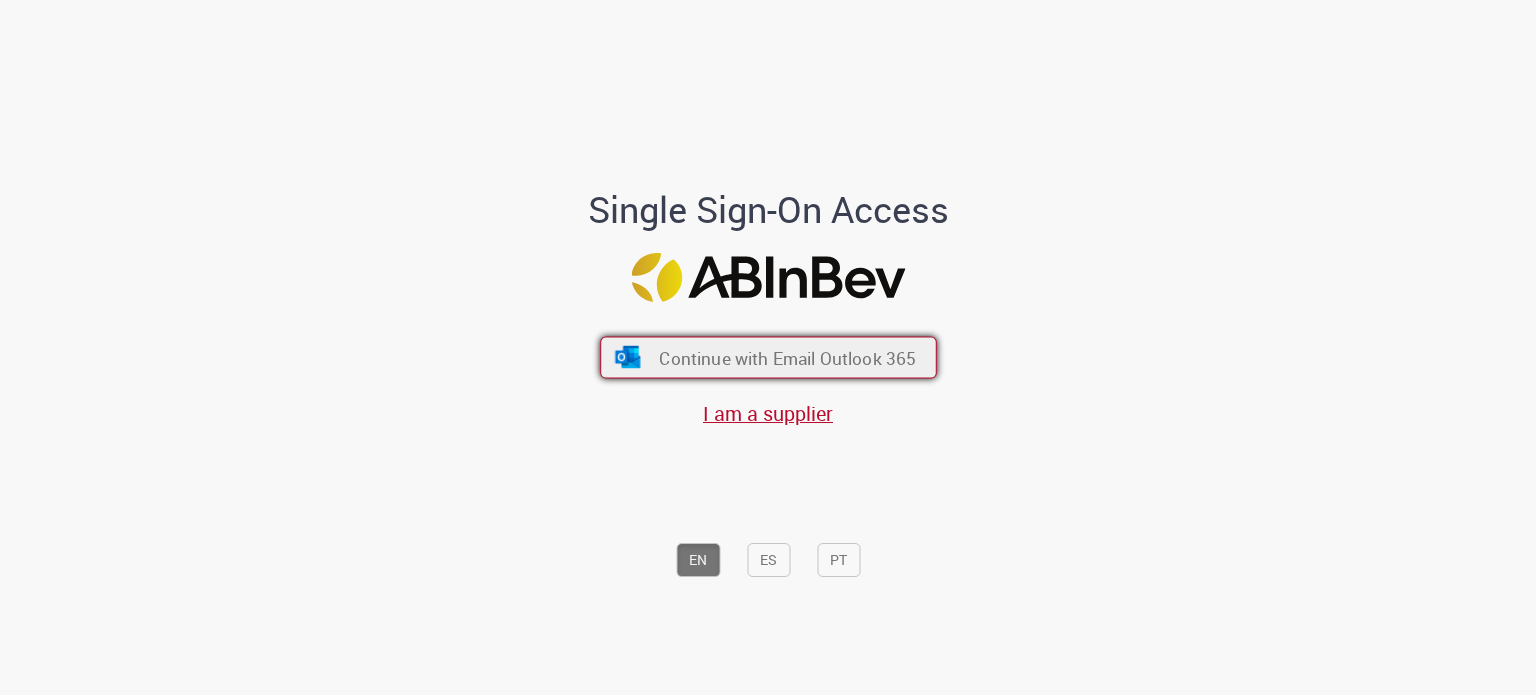 click on "Continue with Email Outlook 365" at bounding box center (787, 357) 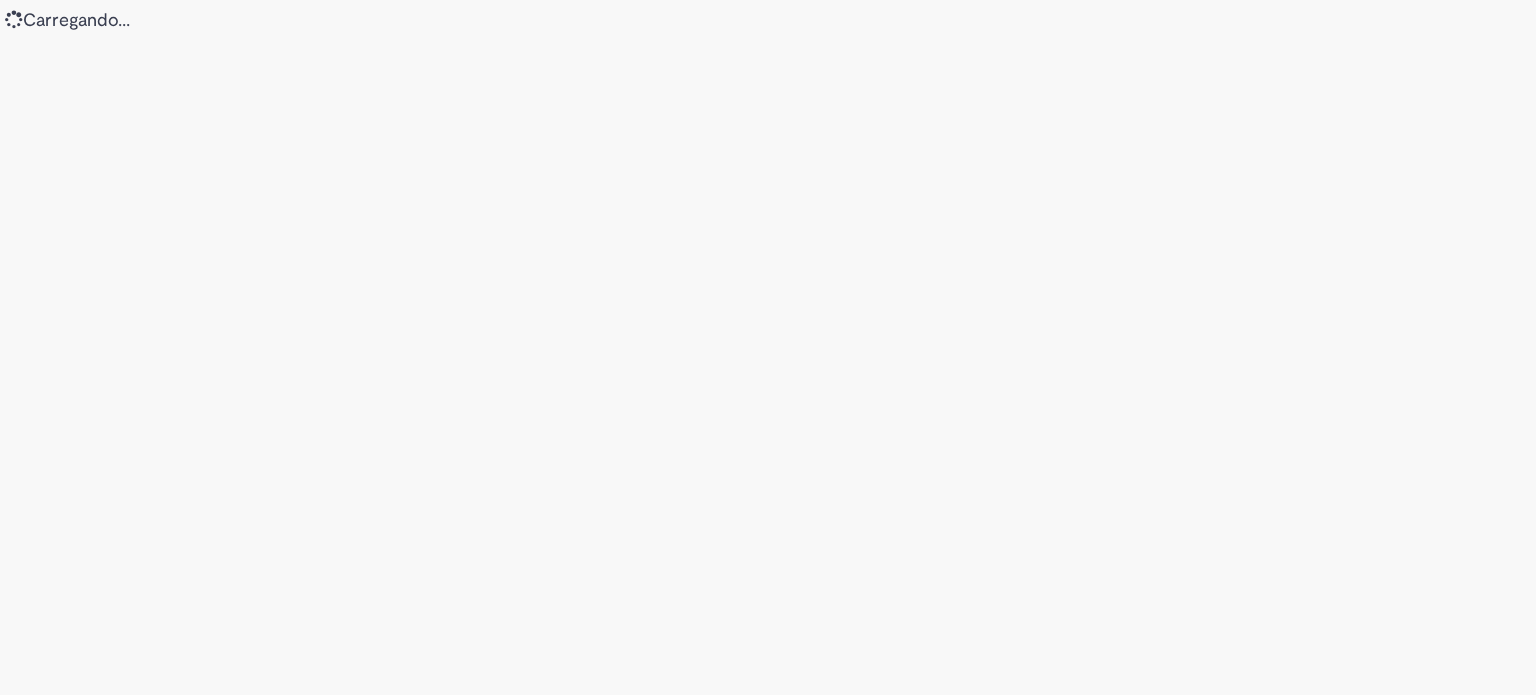 scroll, scrollTop: 0, scrollLeft: 0, axis: both 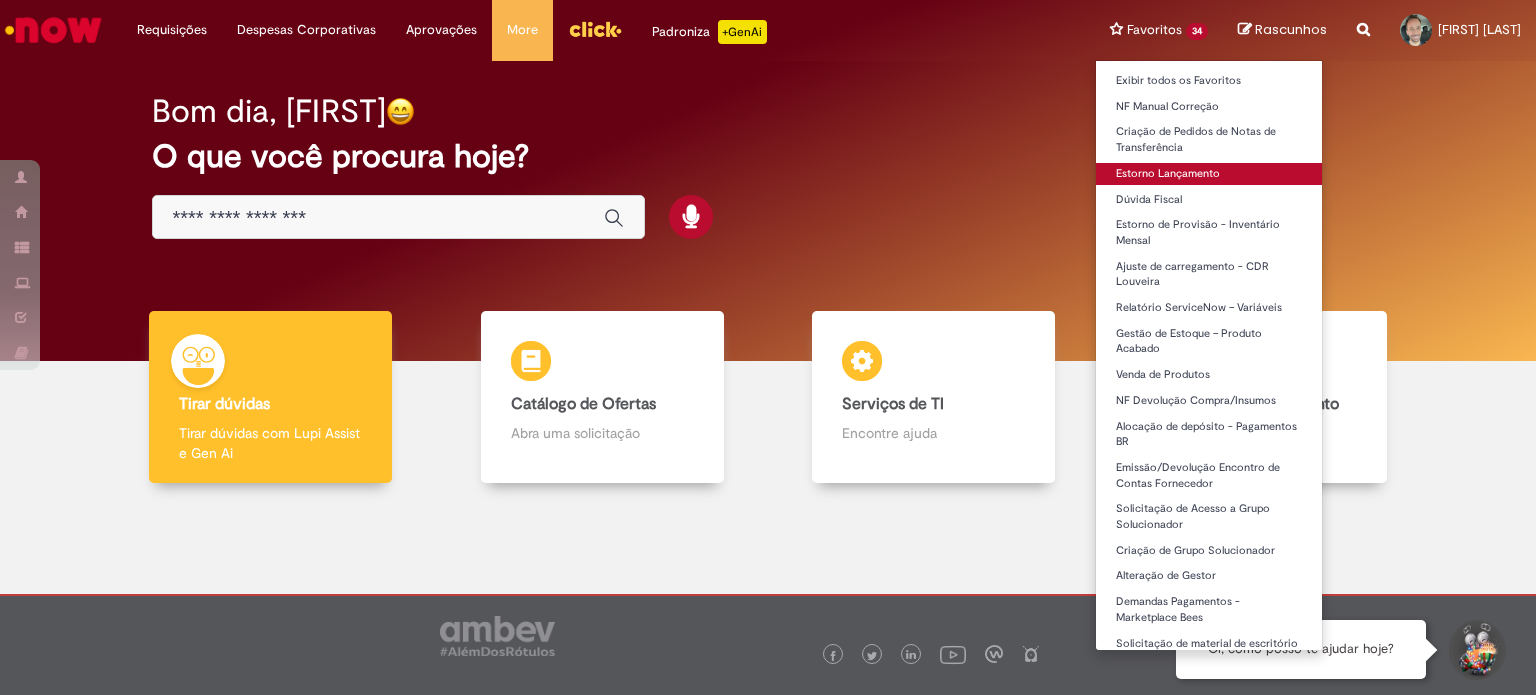 click on "Estorno Lançamento" at bounding box center [1209, 174] 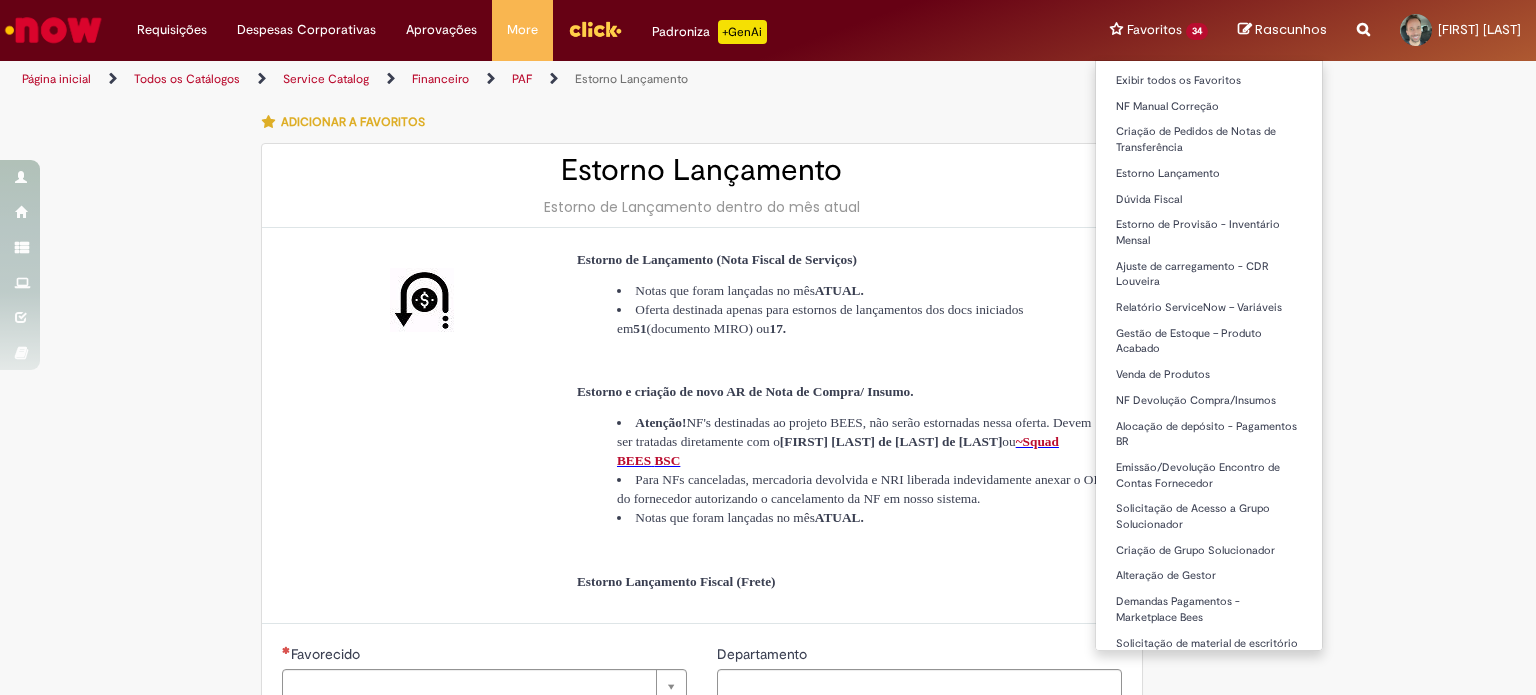 type on "********" 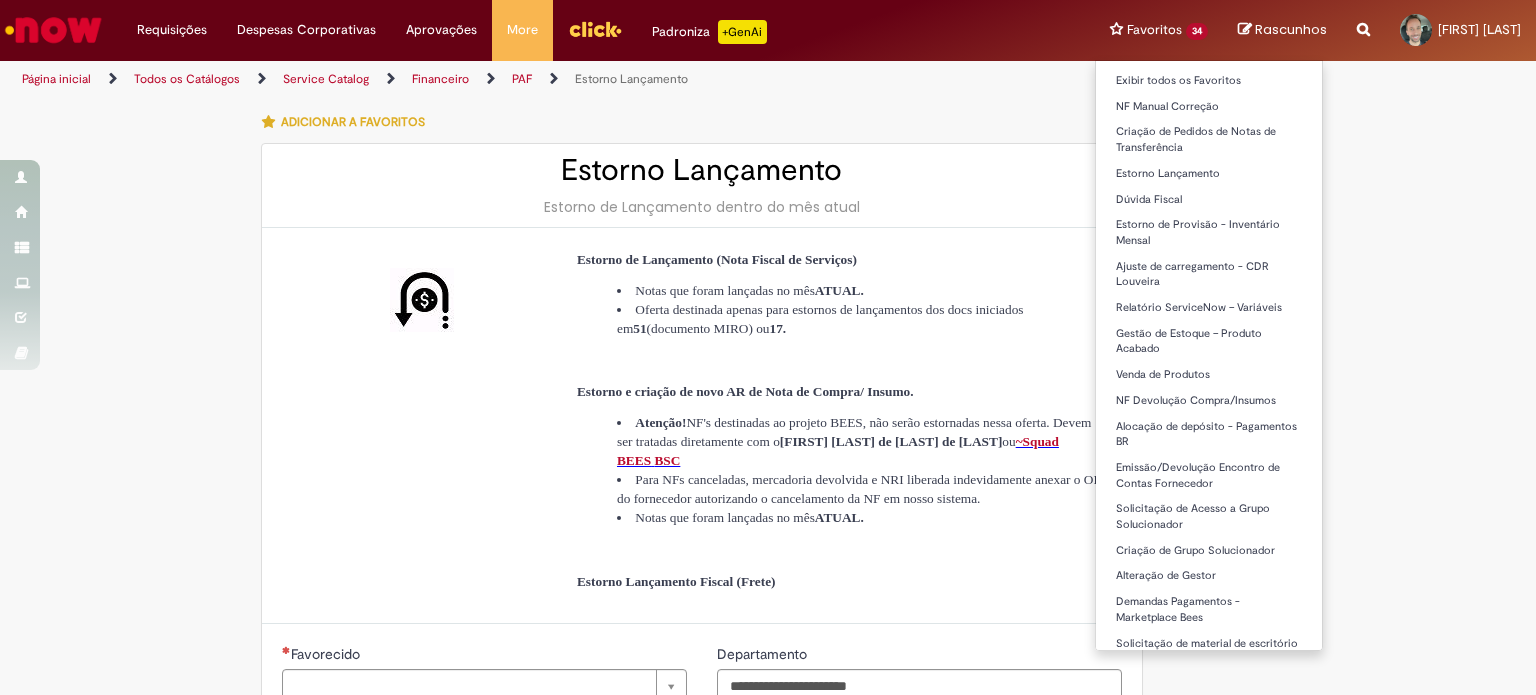 type on "**********" 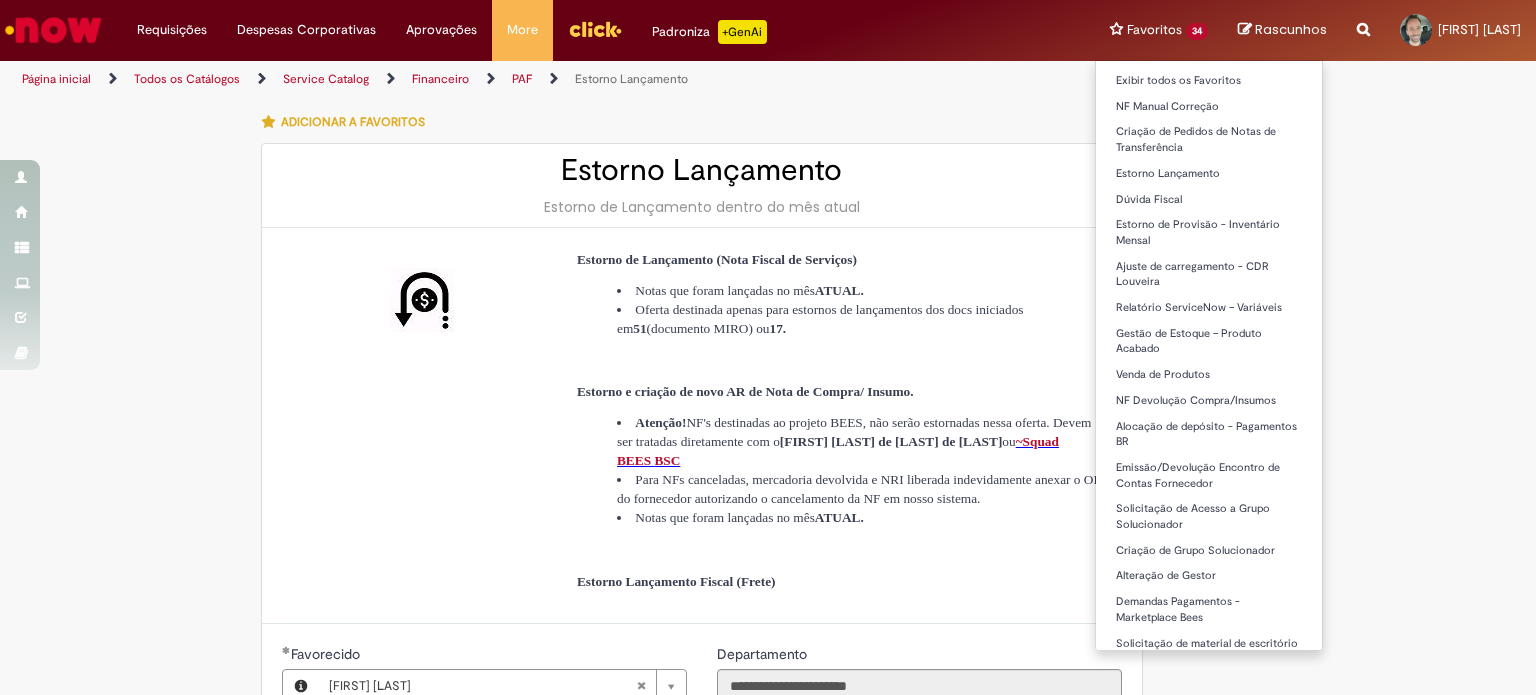 type on "**********" 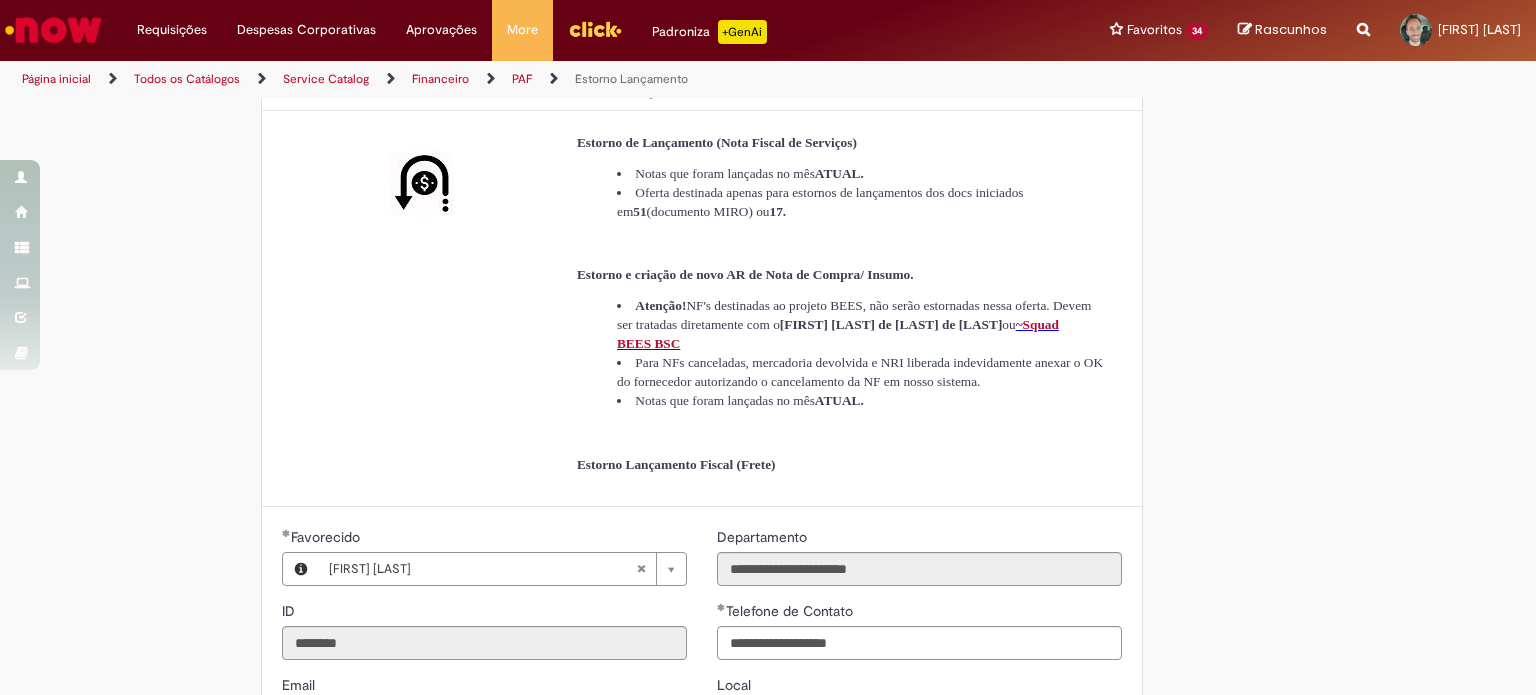 scroll, scrollTop: 500, scrollLeft: 0, axis: vertical 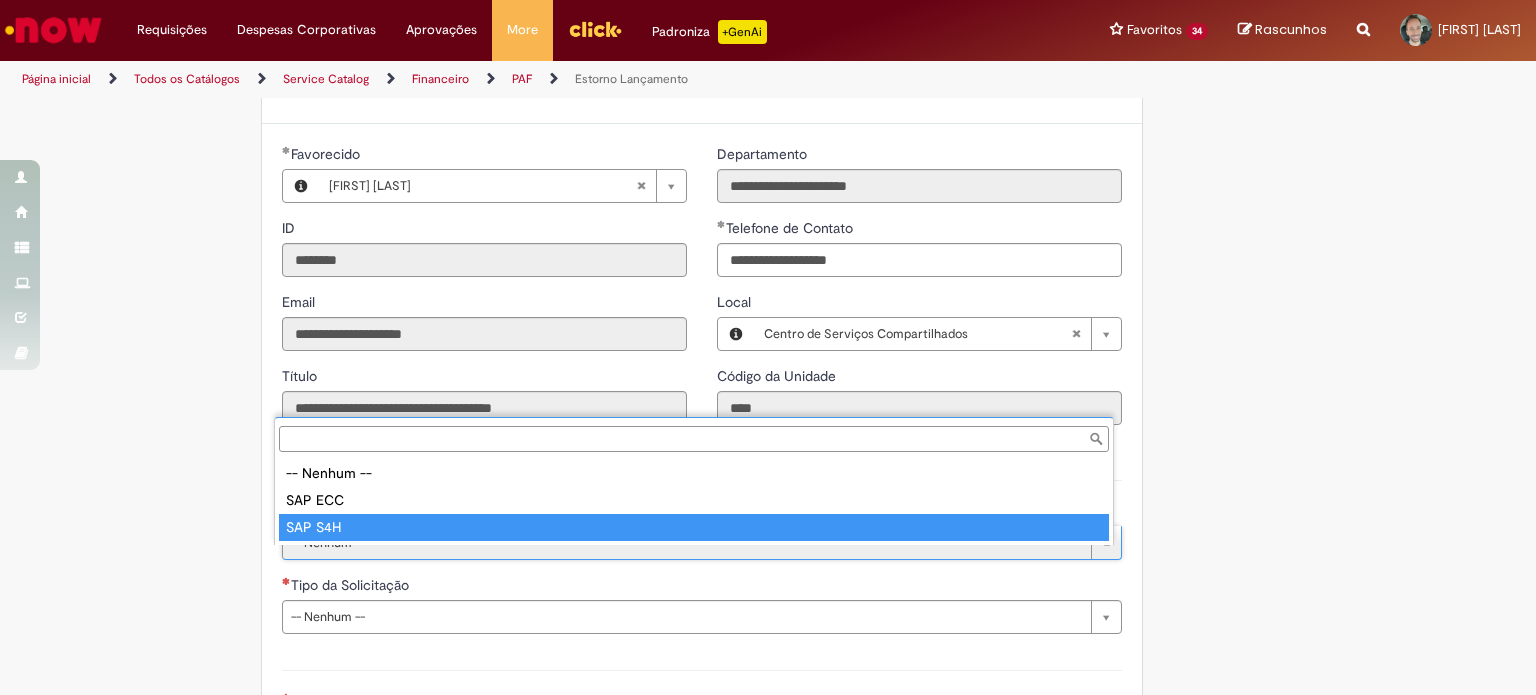 type on "*******" 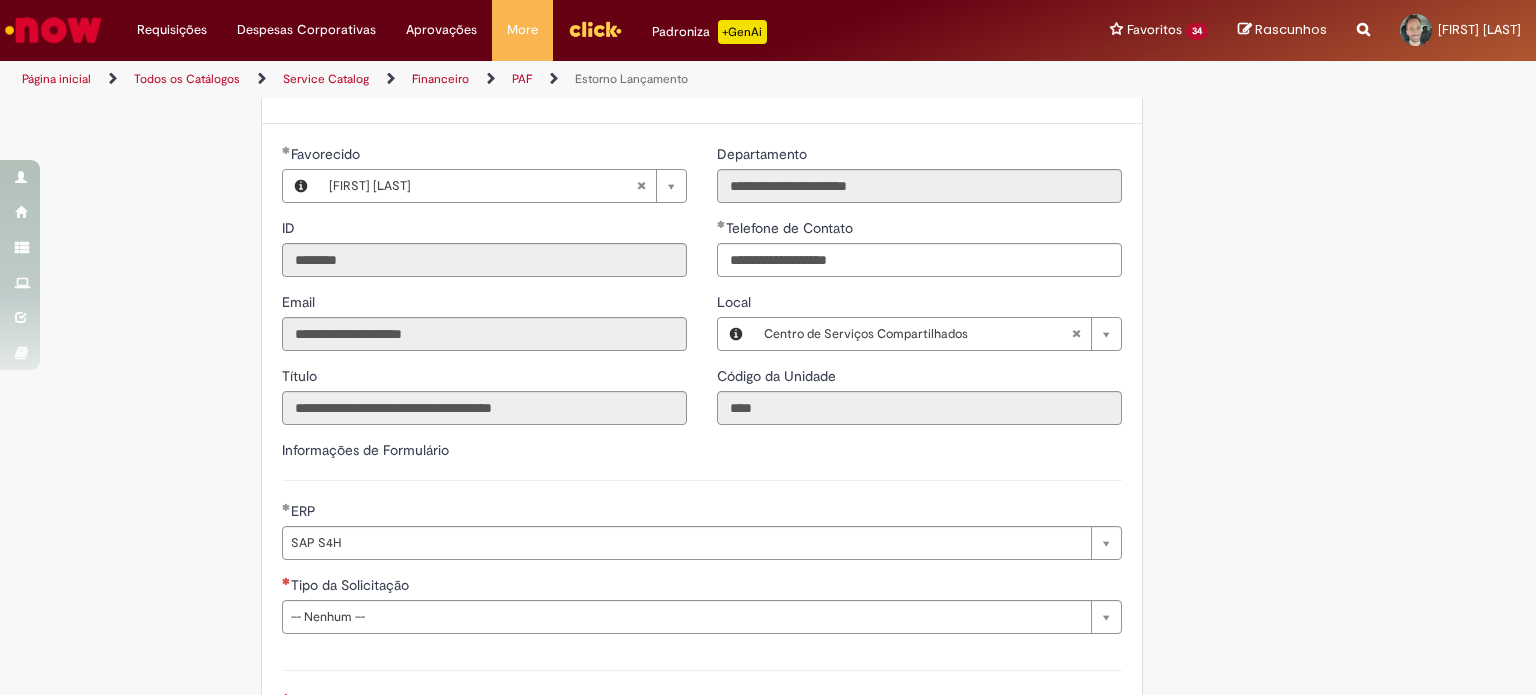 click on "Adicionar a Favoritos
Estorno Lançamento
Estorno de Lançamento dentro do mês atual
Estorno de Lançamento (Nota Fiscal de Serviços)
Notas que foram lançadas no mês  ATUAL.
Oferta destinada apenas para estornos de lançamentos dos docs iniciados em  [NUMBER]  (documento MIRO) ou  [NUMBER].
Estorno e criação de novo AR de Nota de Compra/ Insumo.
Atenção!  NF's destinadas ao projeto BEES, não serão estornadas nessa oferta. Devem ser tratadas diretamente com o  [FIRST] [LAST]  ou  ~Squad BEES   BSC
Para NFs canceladas, mercadoria devolvida e NRI liberada indevidamente anexar o OK do fornecedor autorizando o cancelamento da NF em nosso sistema.
Notas que foram lançadas no mês  ATUAL.
Estorno Lançamento Fiscal (Frete)
Country Code ** Favorecido" at bounding box center [670, 368] 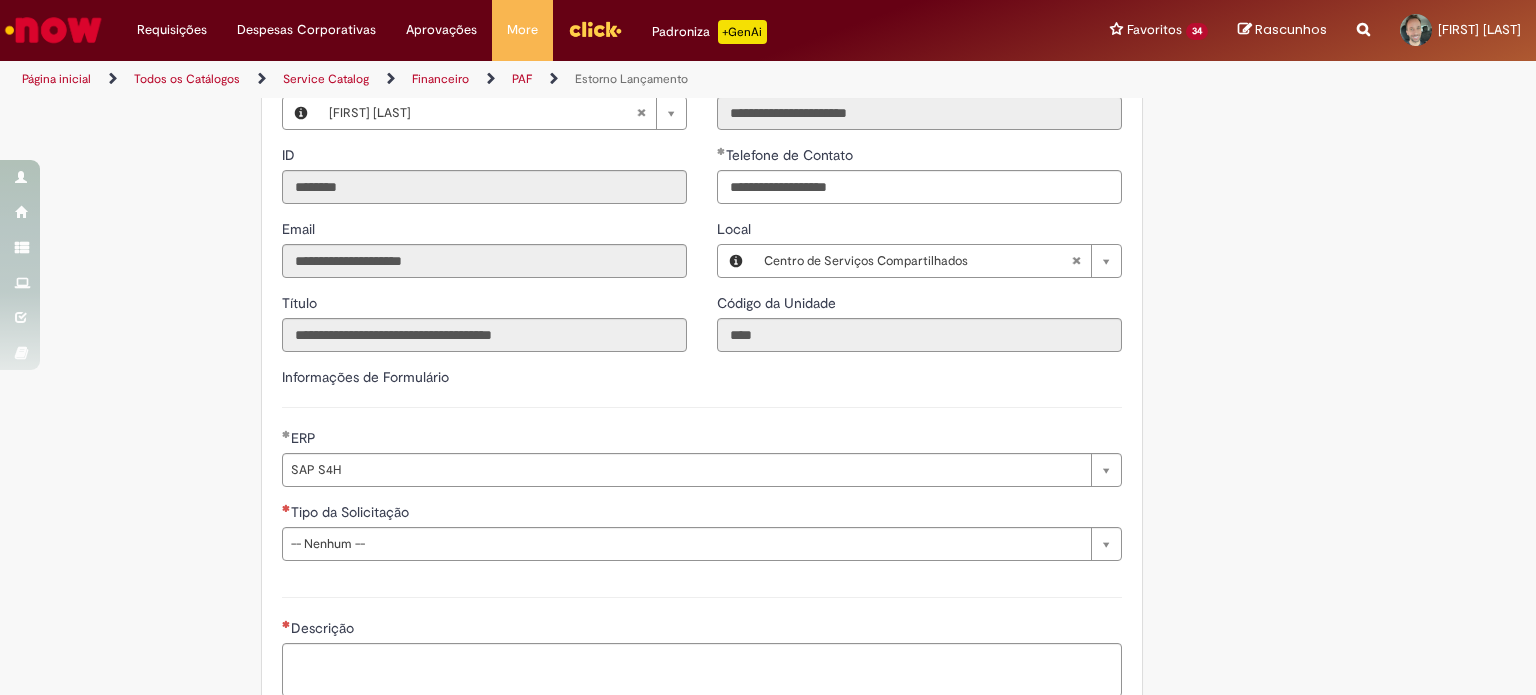 scroll, scrollTop: 700, scrollLeft: 0, axis: vertical 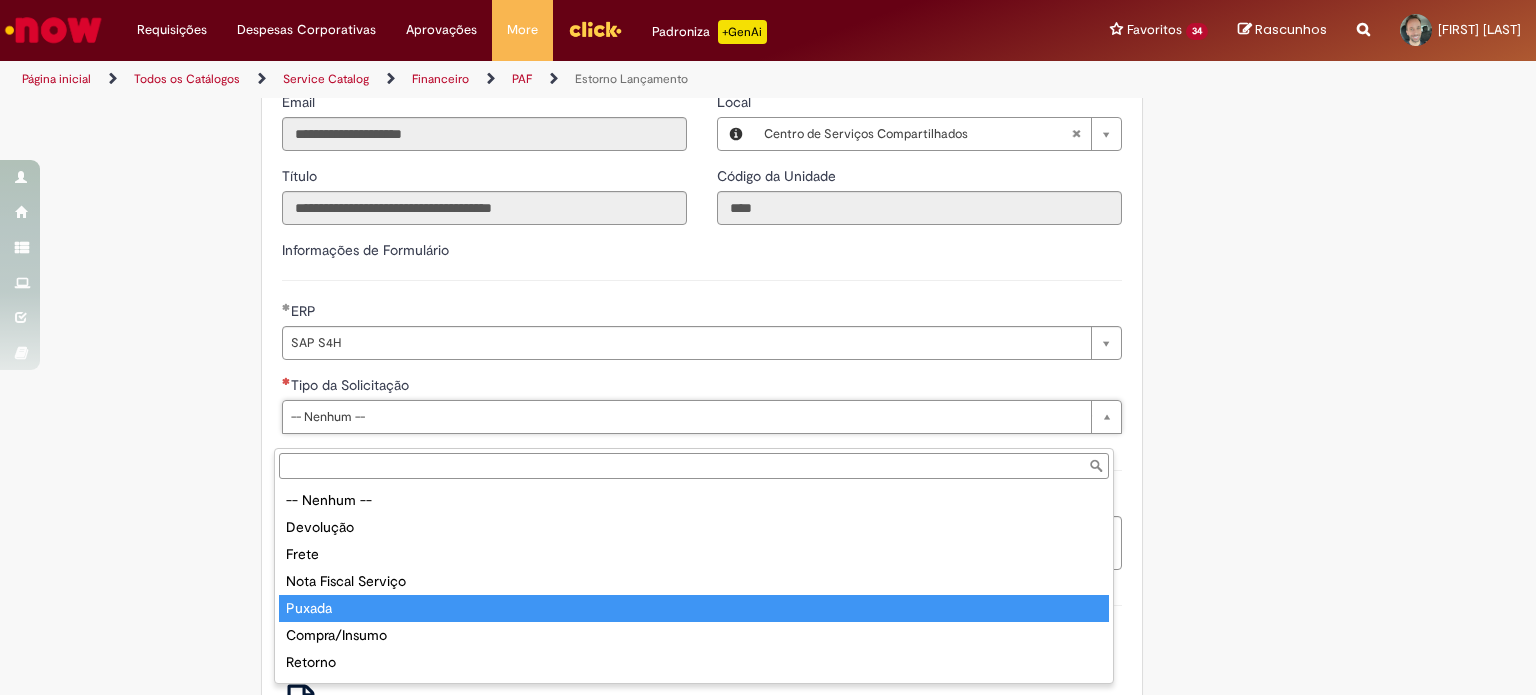 type on "******" 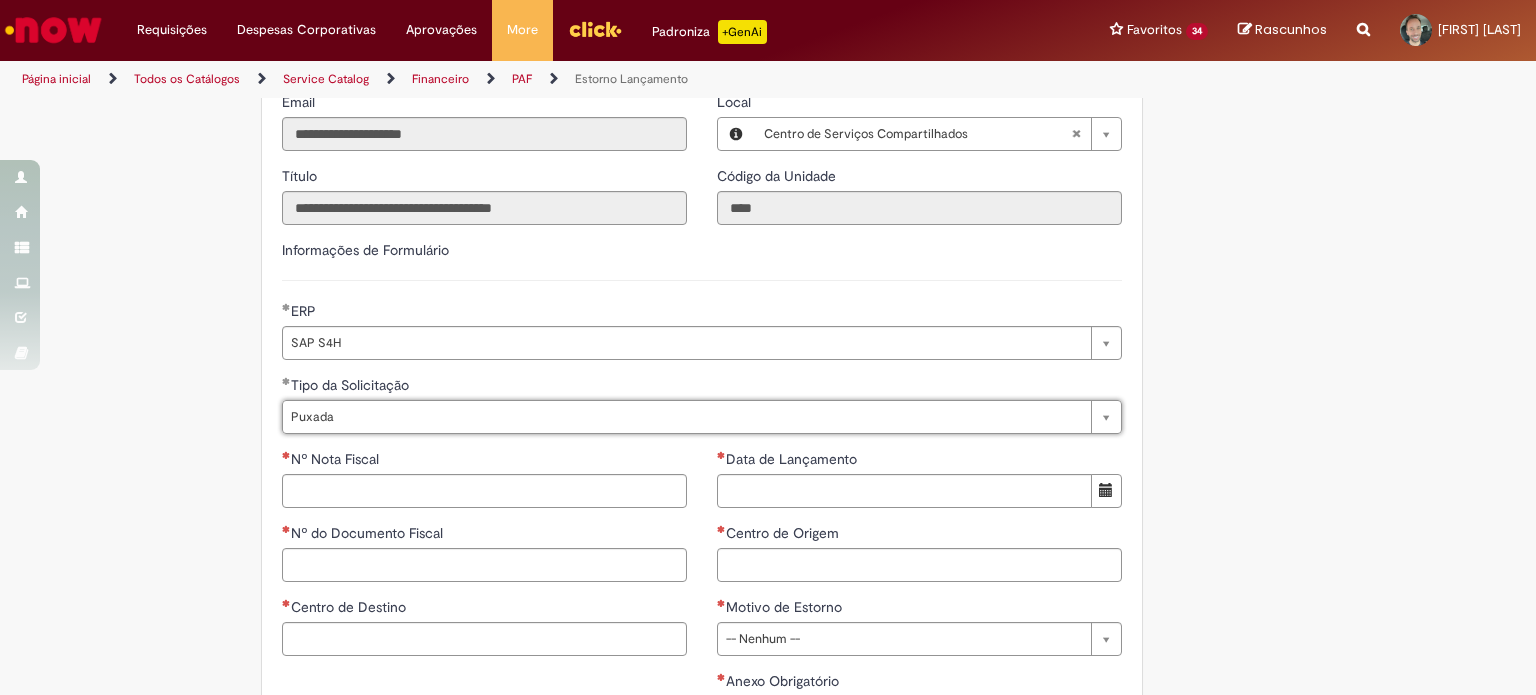 click on "Tire dúvidas com LupiAssist    +GenAI
Oi! Eu sou LupiAssist, uma Inteligência Artificial Generativa em constante aprendizado   Meu conteúdo é monitorado para trazer uma melhor experiência
Dúvidas comuns:
Só mais um instante, estou consultando nossas bases de conhecimento  e escrevendo a melhor resposta pra você!
Title
Lorem ipsum dolor sit amet    Fazer uma nova pergunta
Gerei esta resposta utilizando IA Generativa em conjunto com os nossos padrões. Em caso de divergência, os documentos oficiais prevalecerão.
Saiba mais em:
Ou ligue para:
E aí, te ajudei?
Sim, obrigado!" at bounding box center (768, 321) 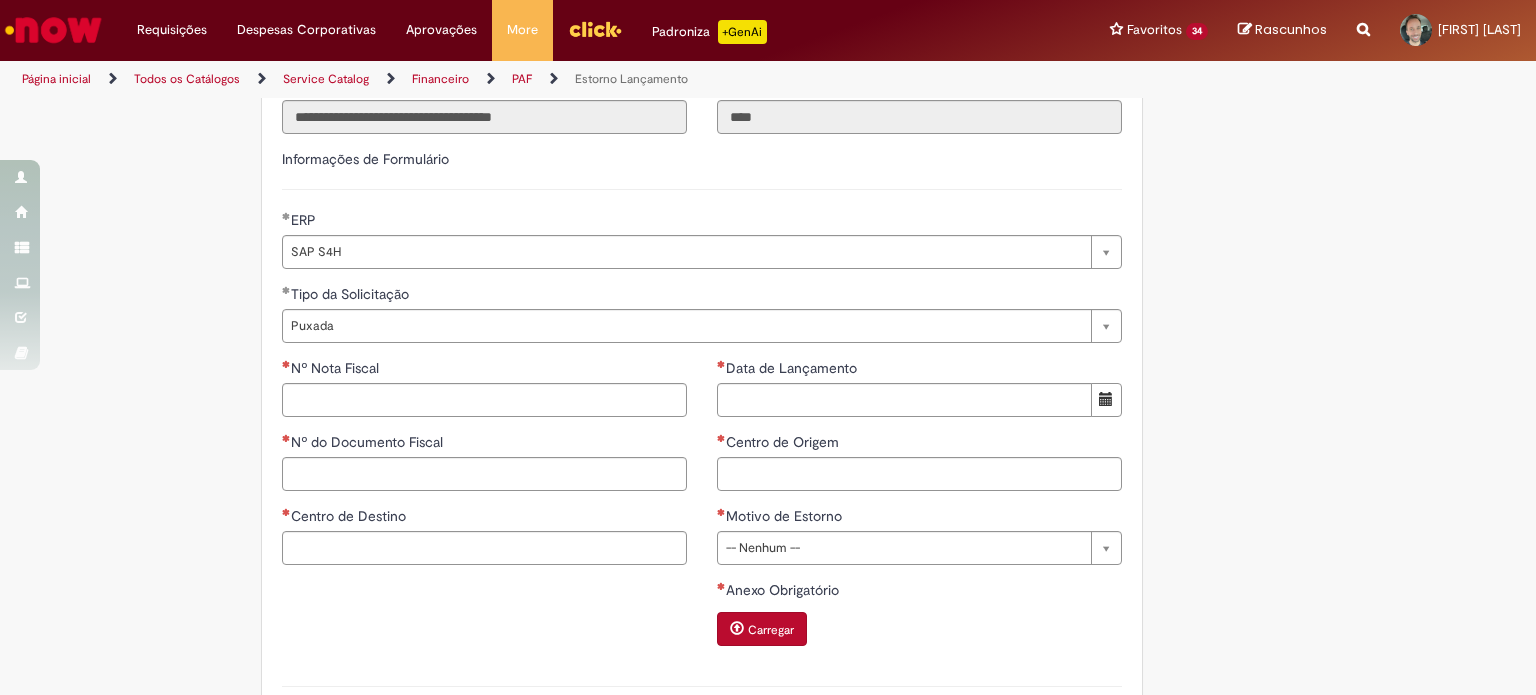 scroll, scrollTop: 900, scrollLeft: 0, axis: vertical 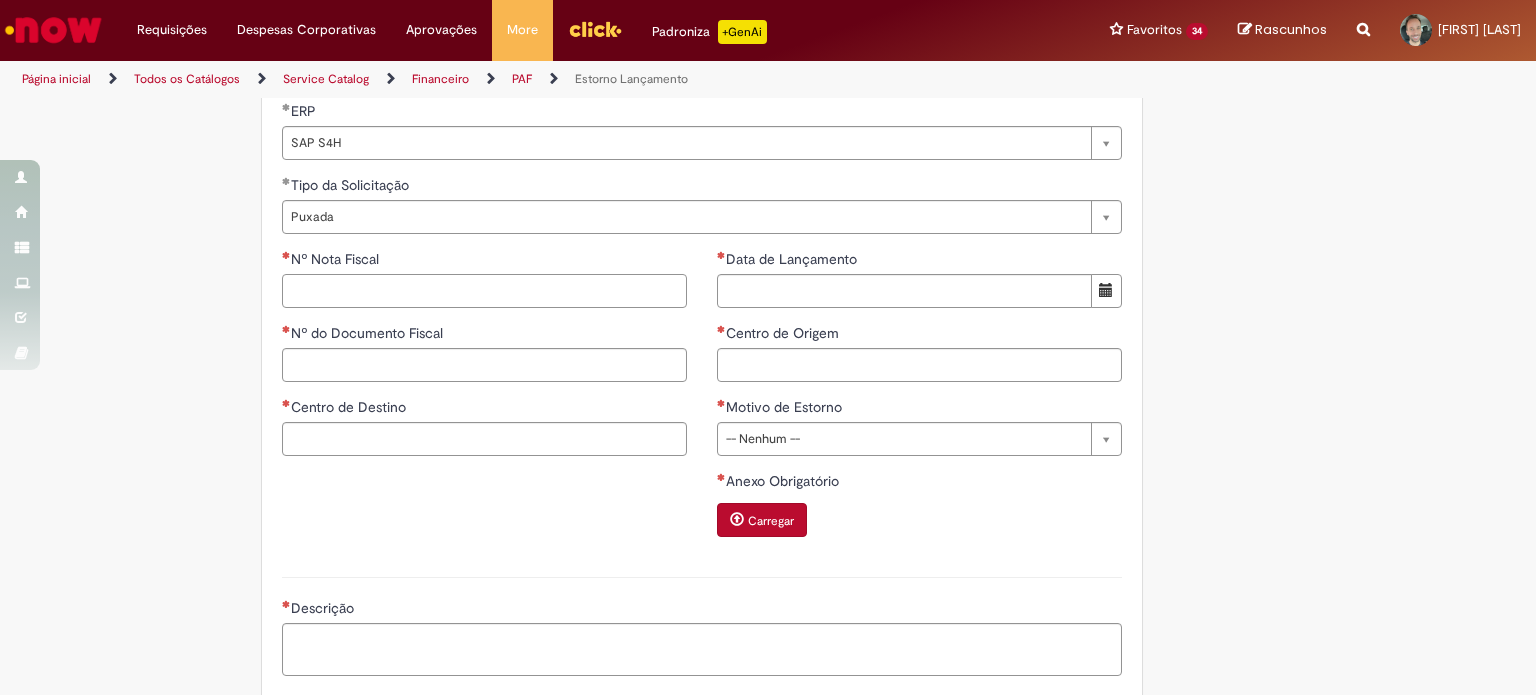 drag, startPoint x: 346, startPoint y: 294, endPoint x: 380, endPoint y: 313, distance: 38.948685 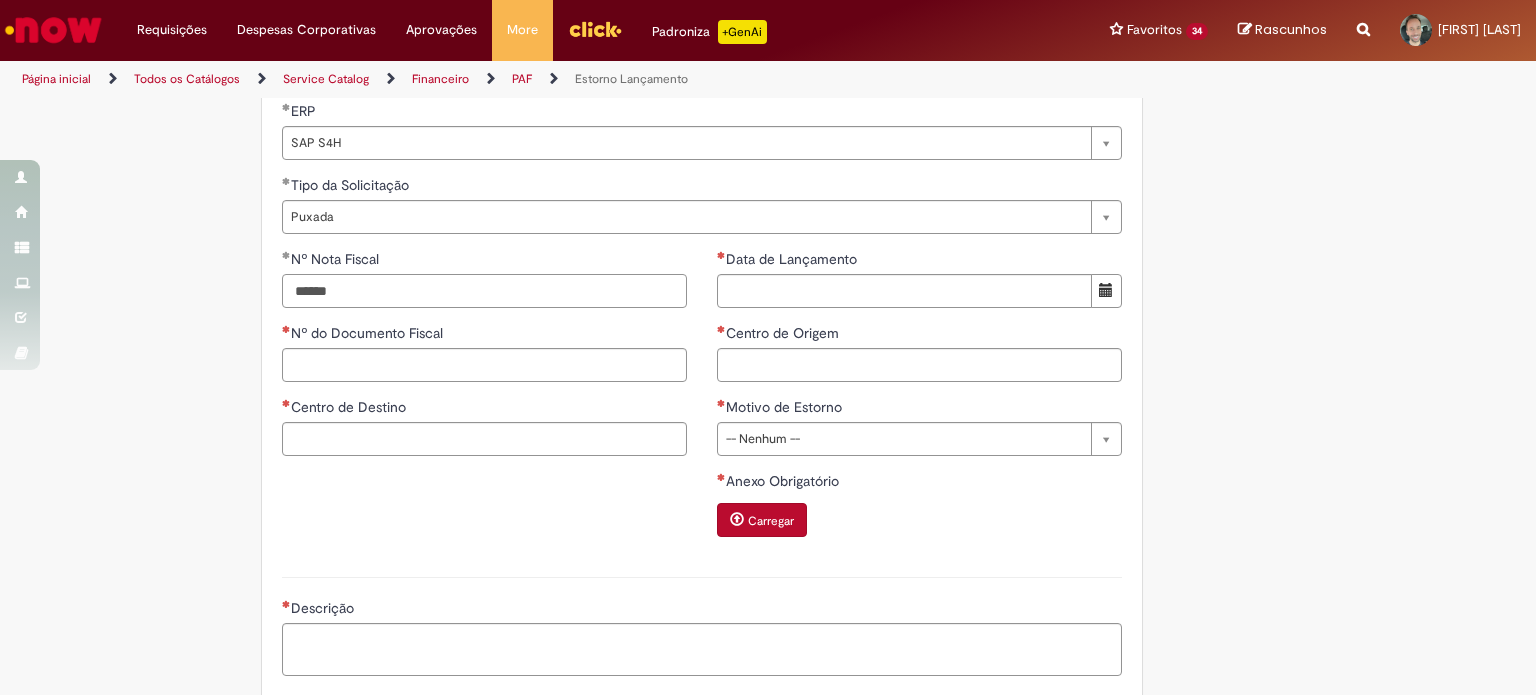 type on "******" 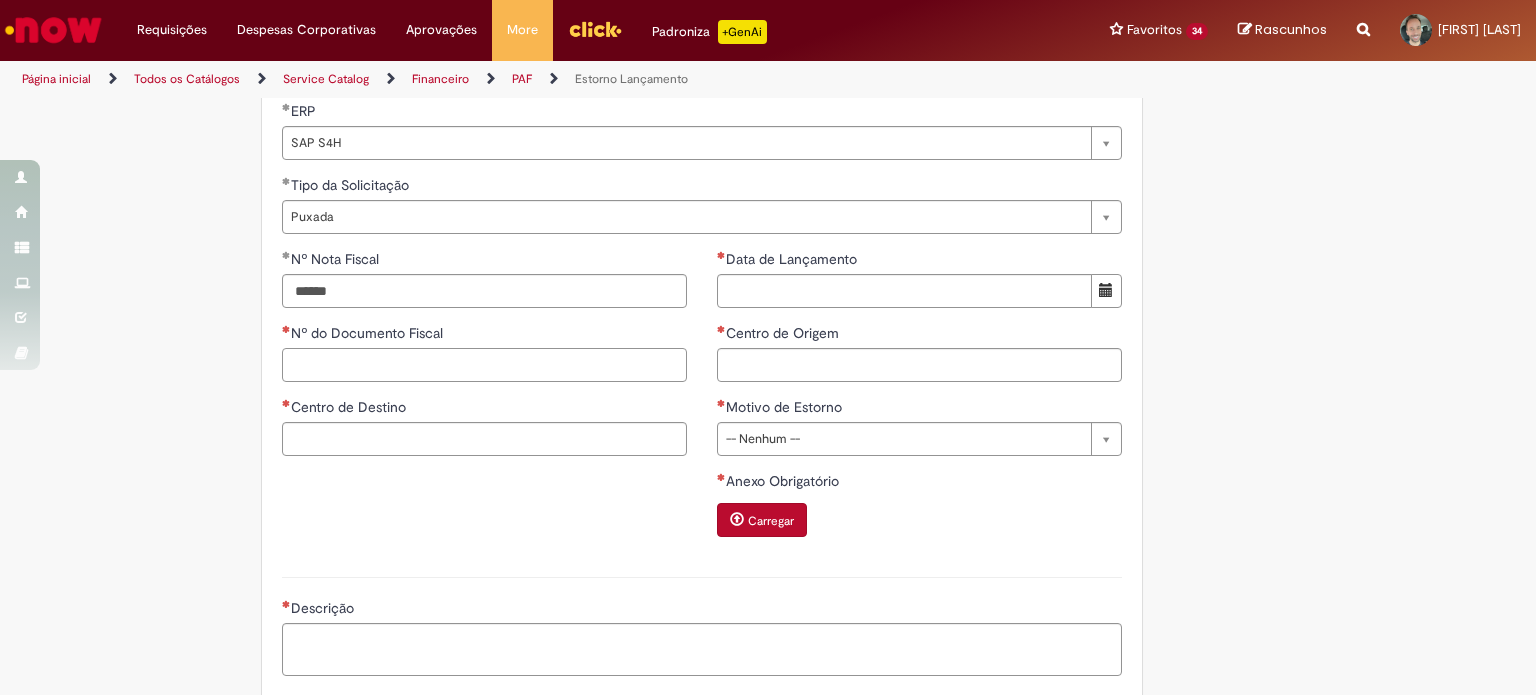 paste on "********" 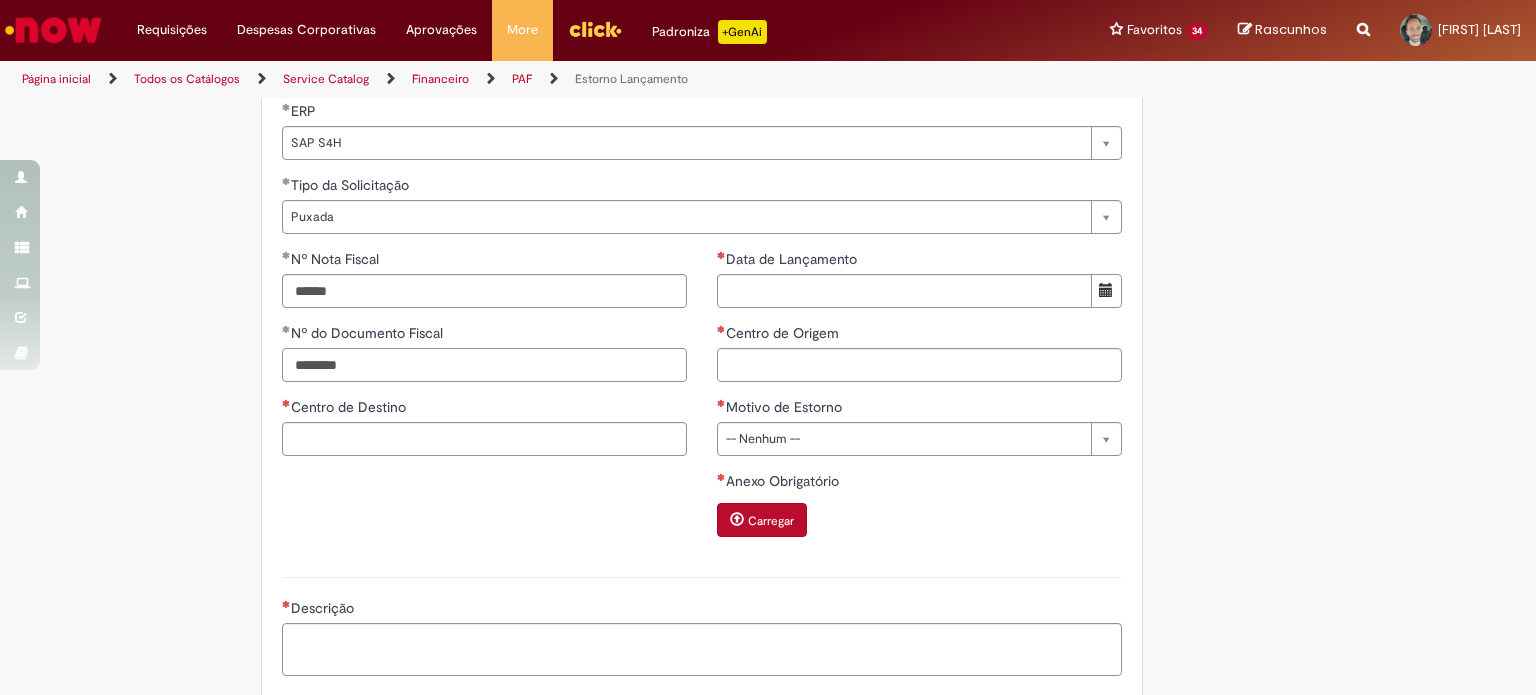 type on "********" 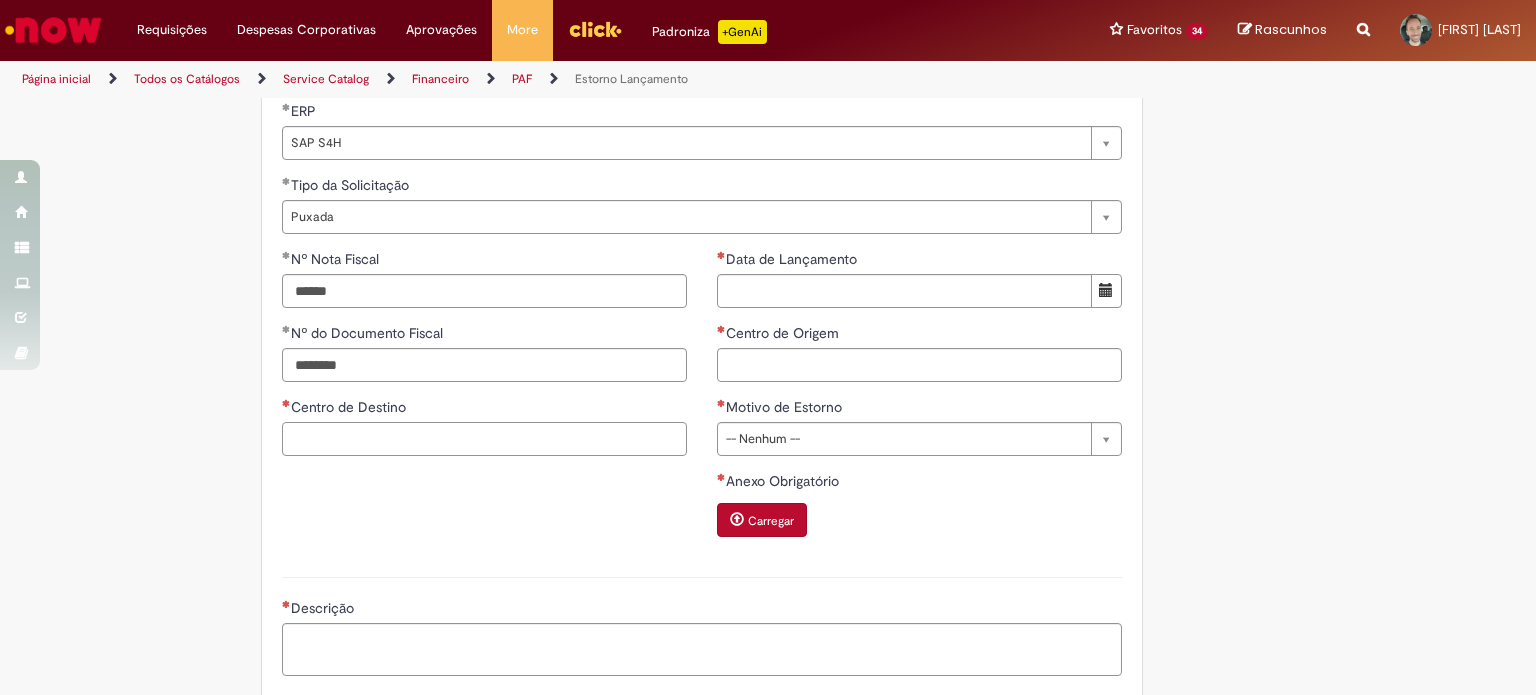 click on "Centro de Destino" at bounding box center [484, 439] 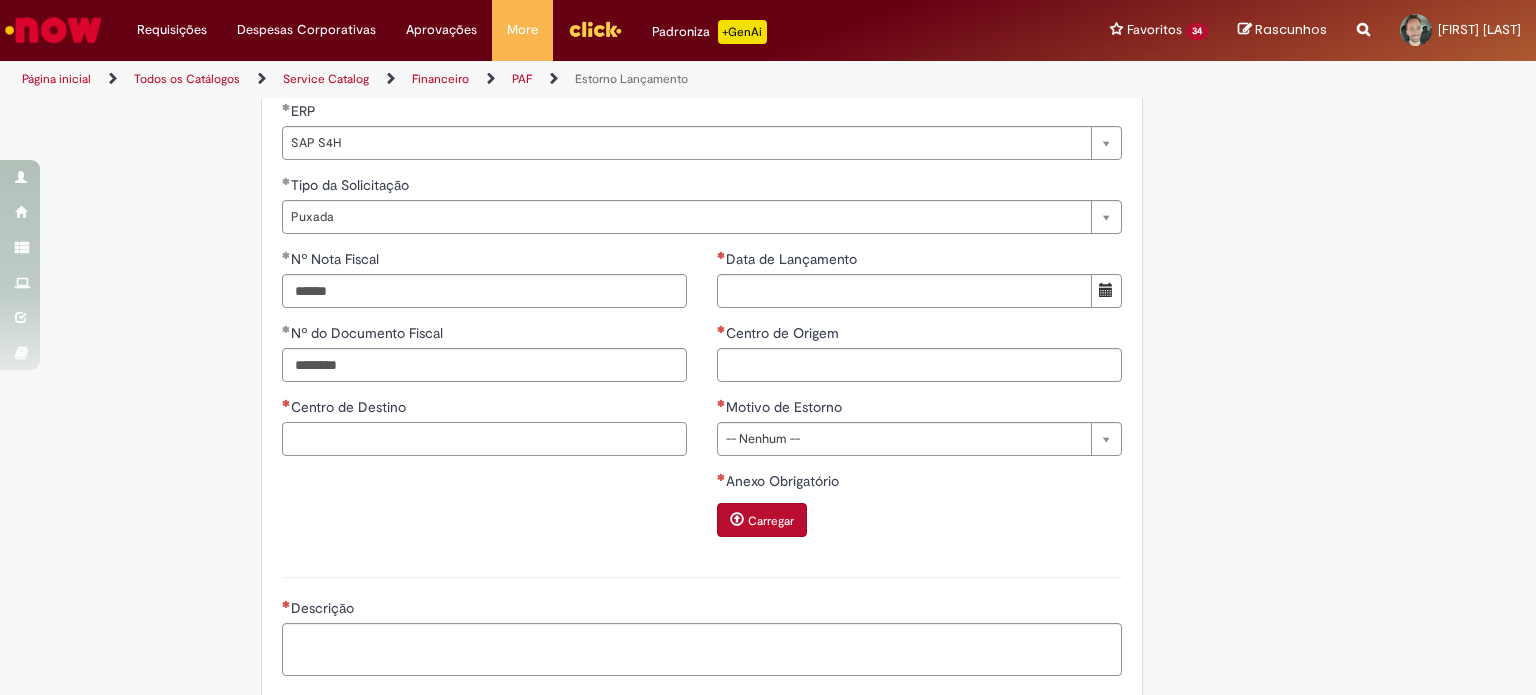 paste on "****" 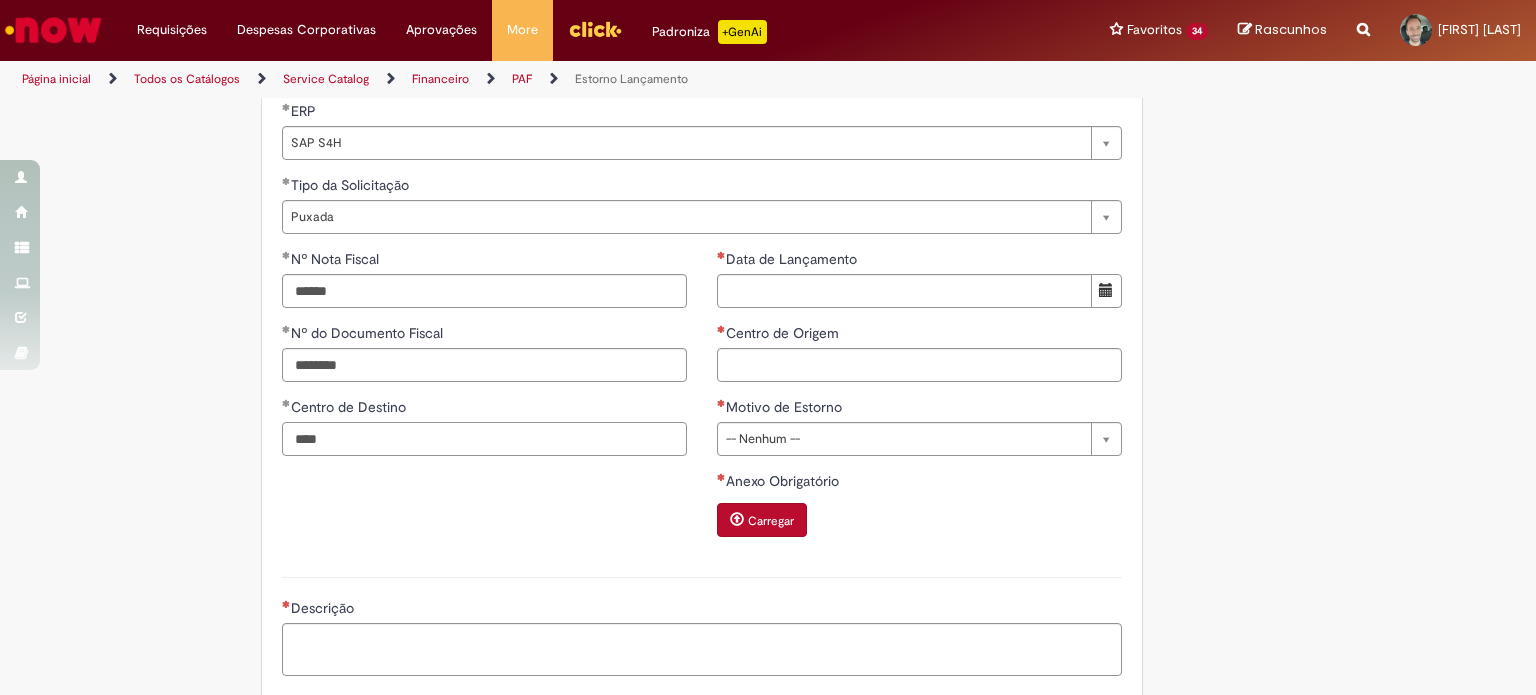 type on "****" 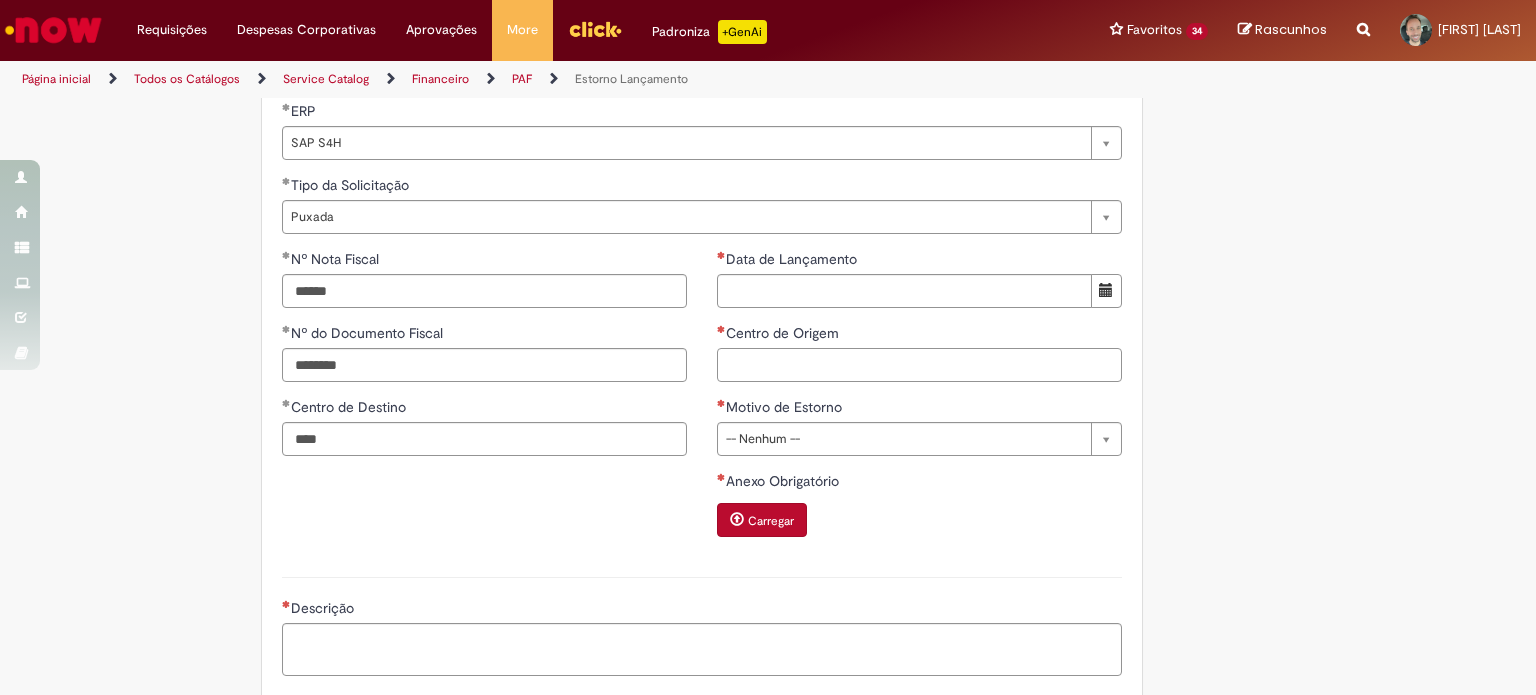 click on "Centro de Origem" at bounding box center (919, 365) 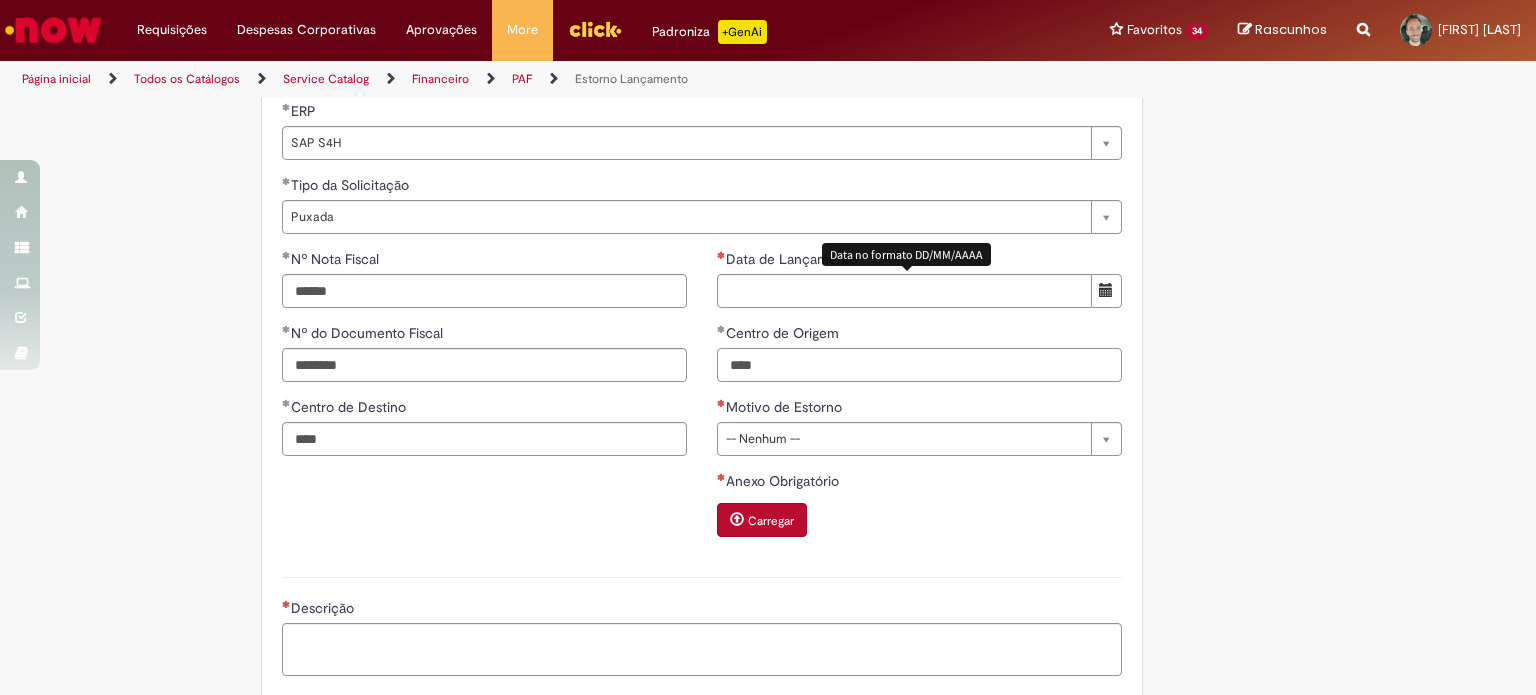 type on "****" 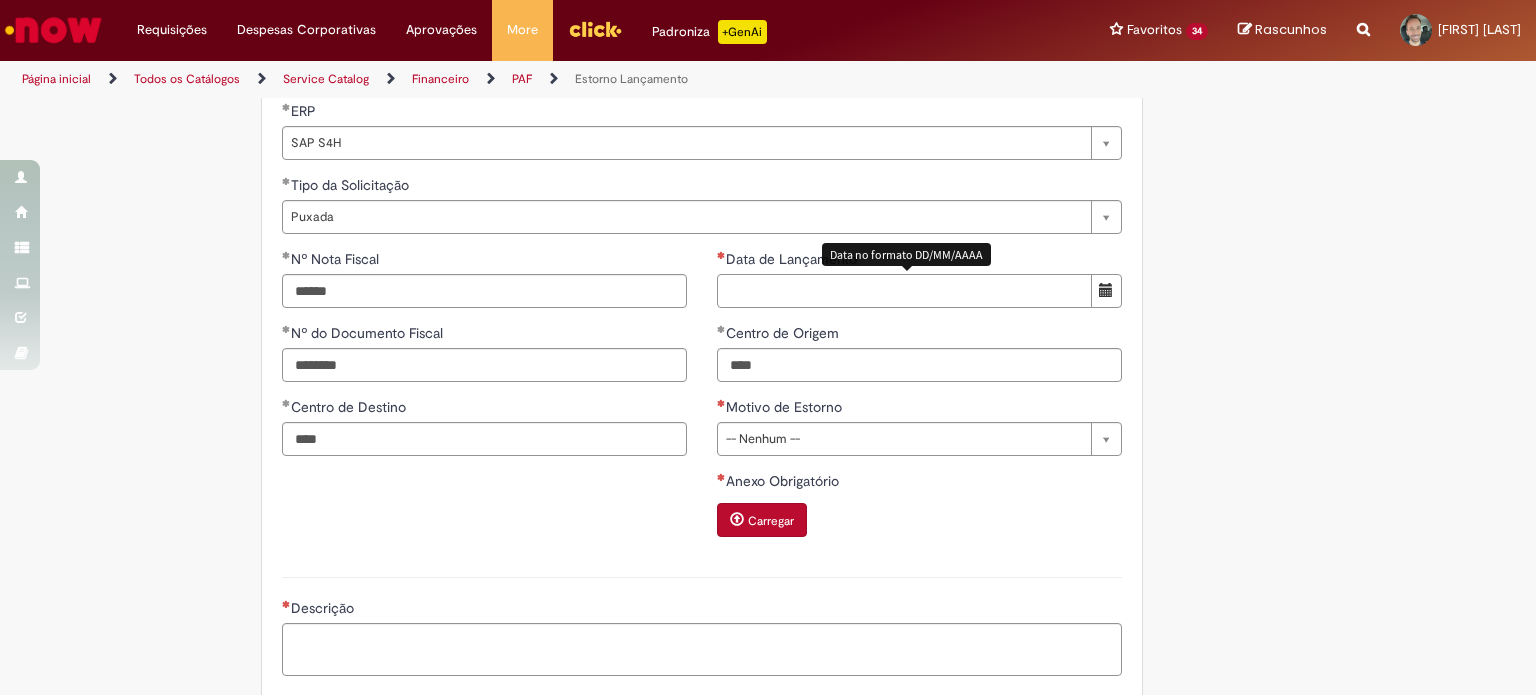 drag, startPoint x: 812, startPoint y: 305, endPoint x: 902, endPoint y: 319, distance: 91.08238 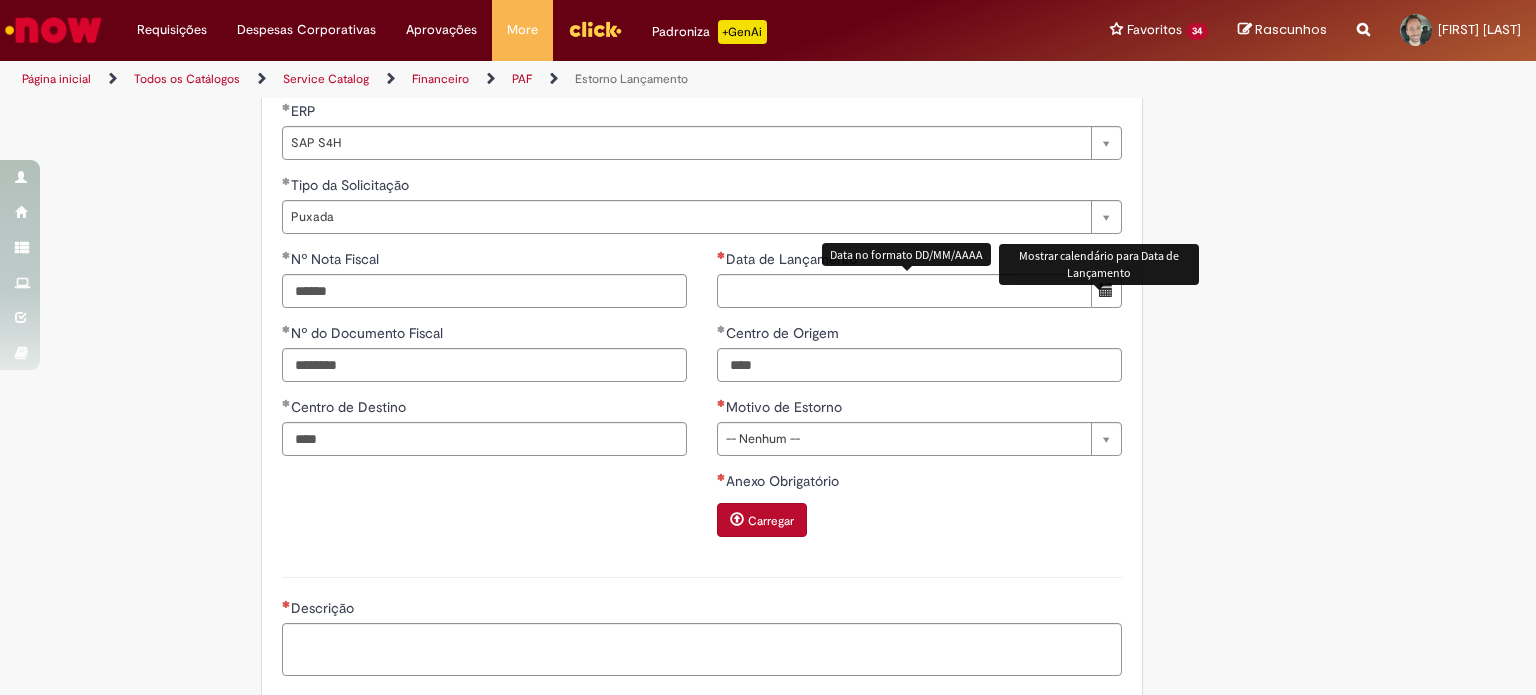 click at bounding box center [1106, 290] 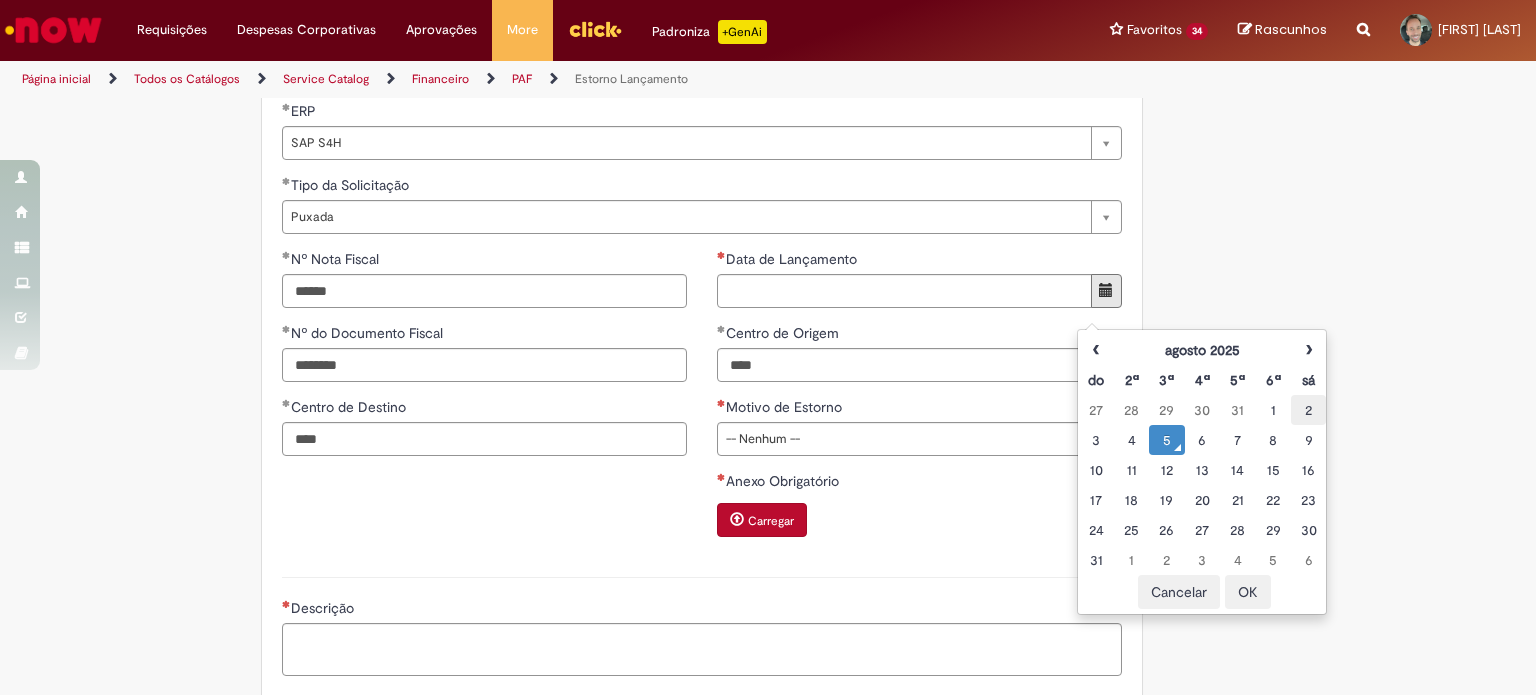 click on "2" at bounding box center (1308, 410) 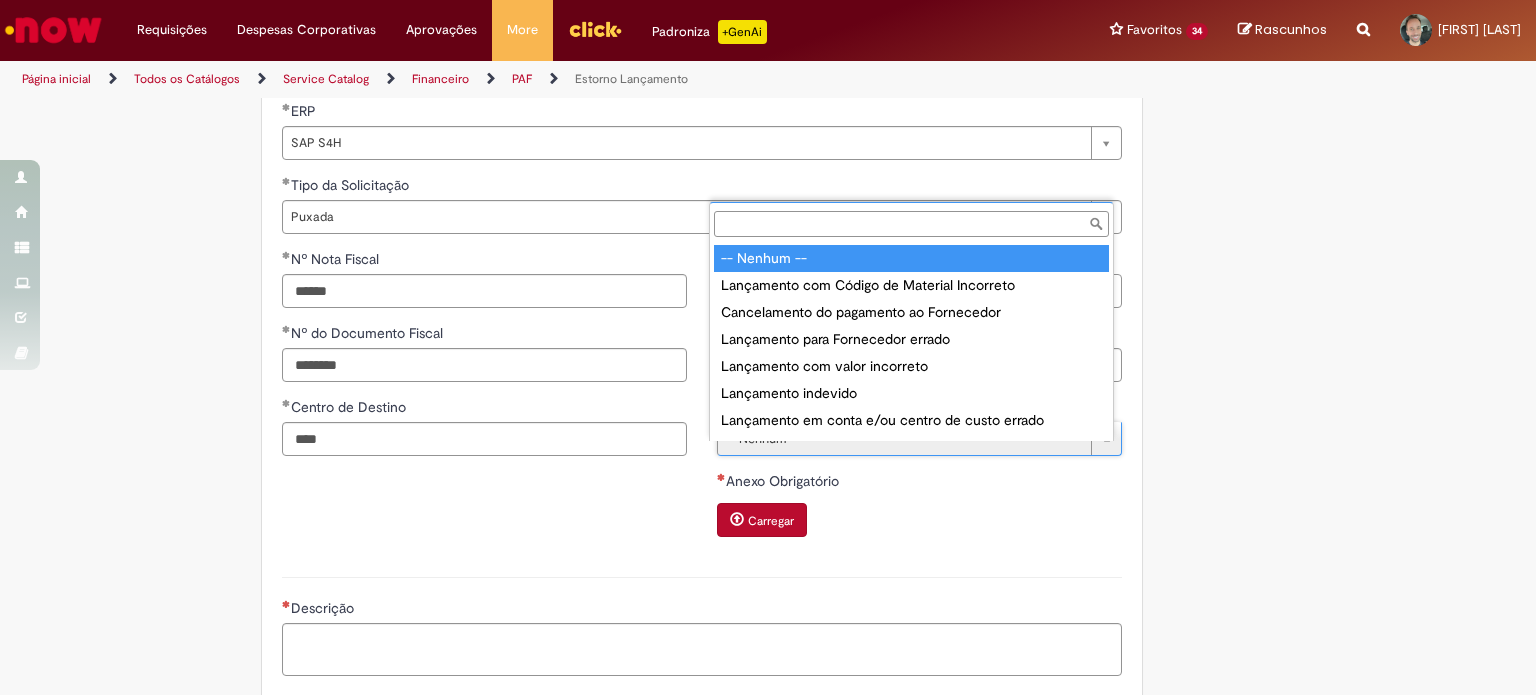 scroll, scrollTop: 16, scrollLeft: 0, axis: vertical 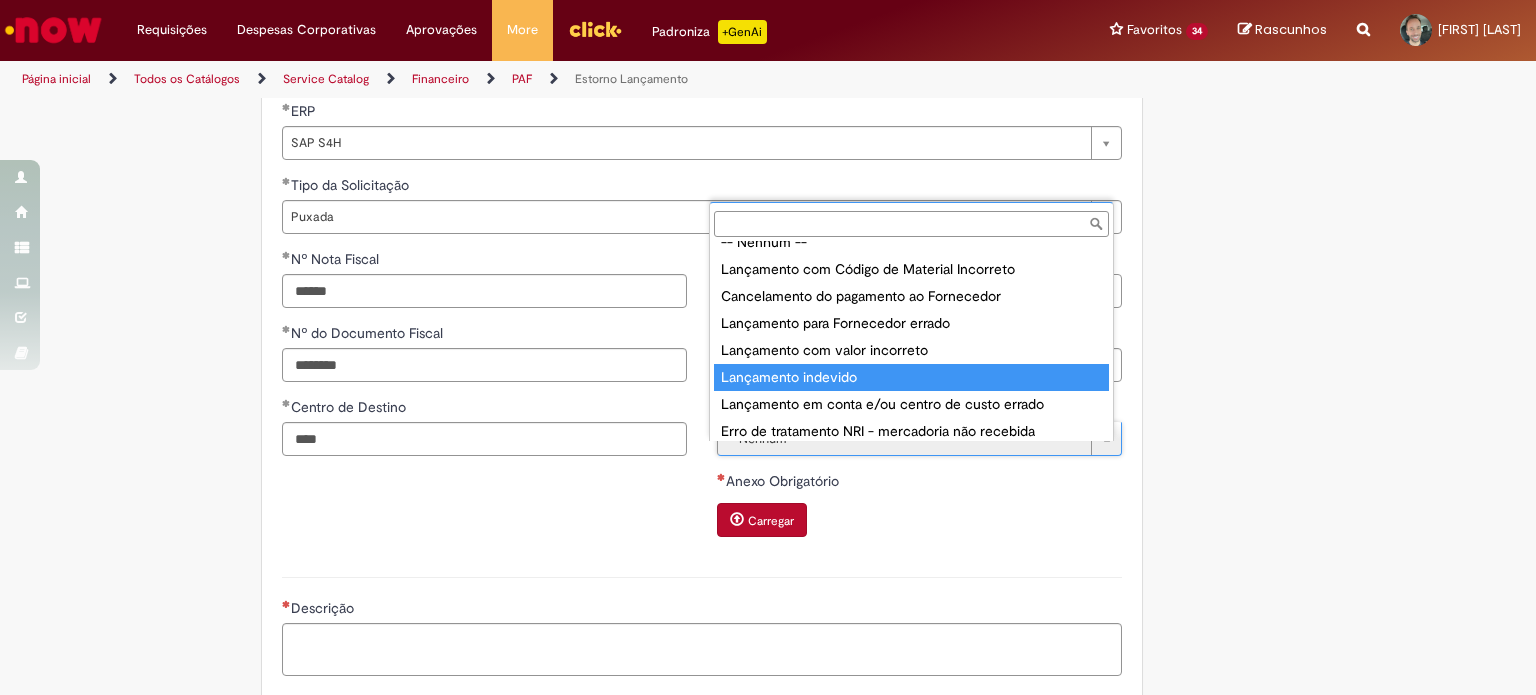 type on "**********" 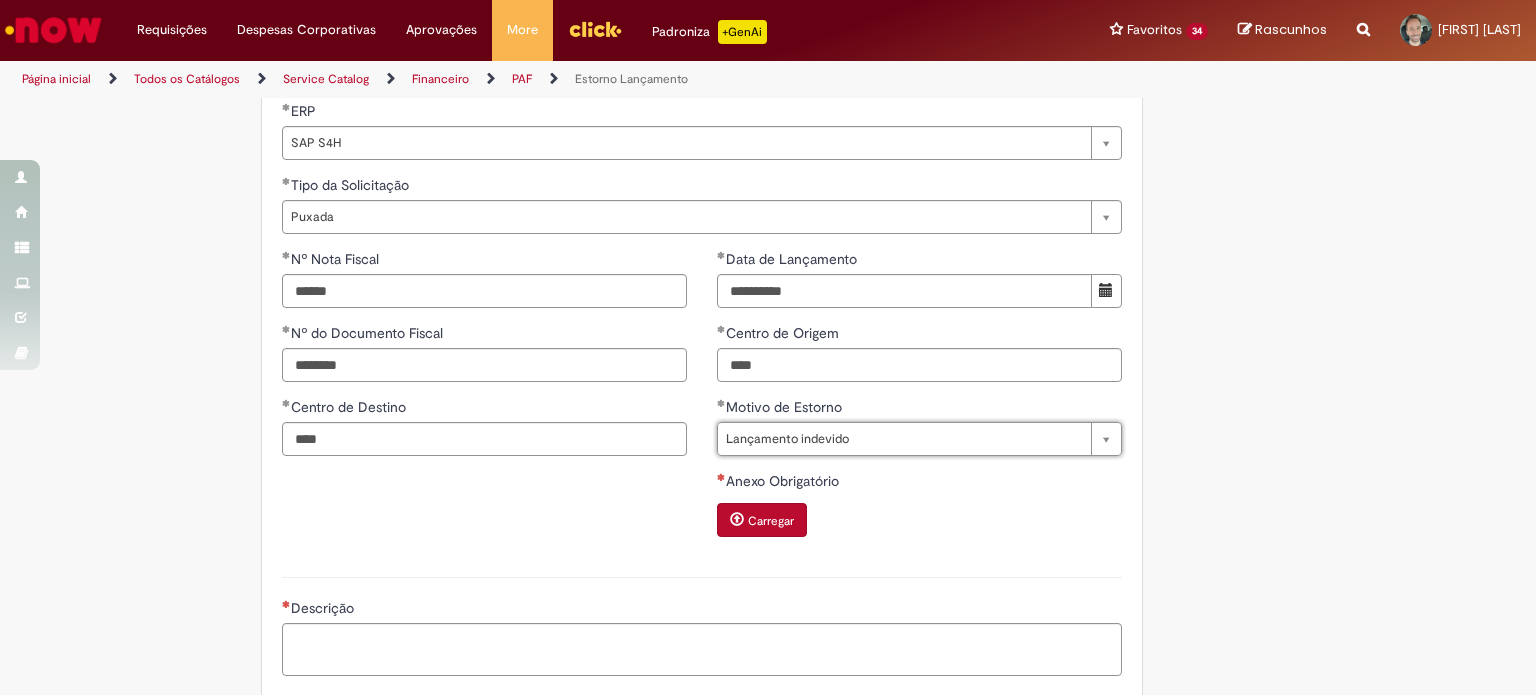 click on "Carregar" at bounding box center [771, 521] 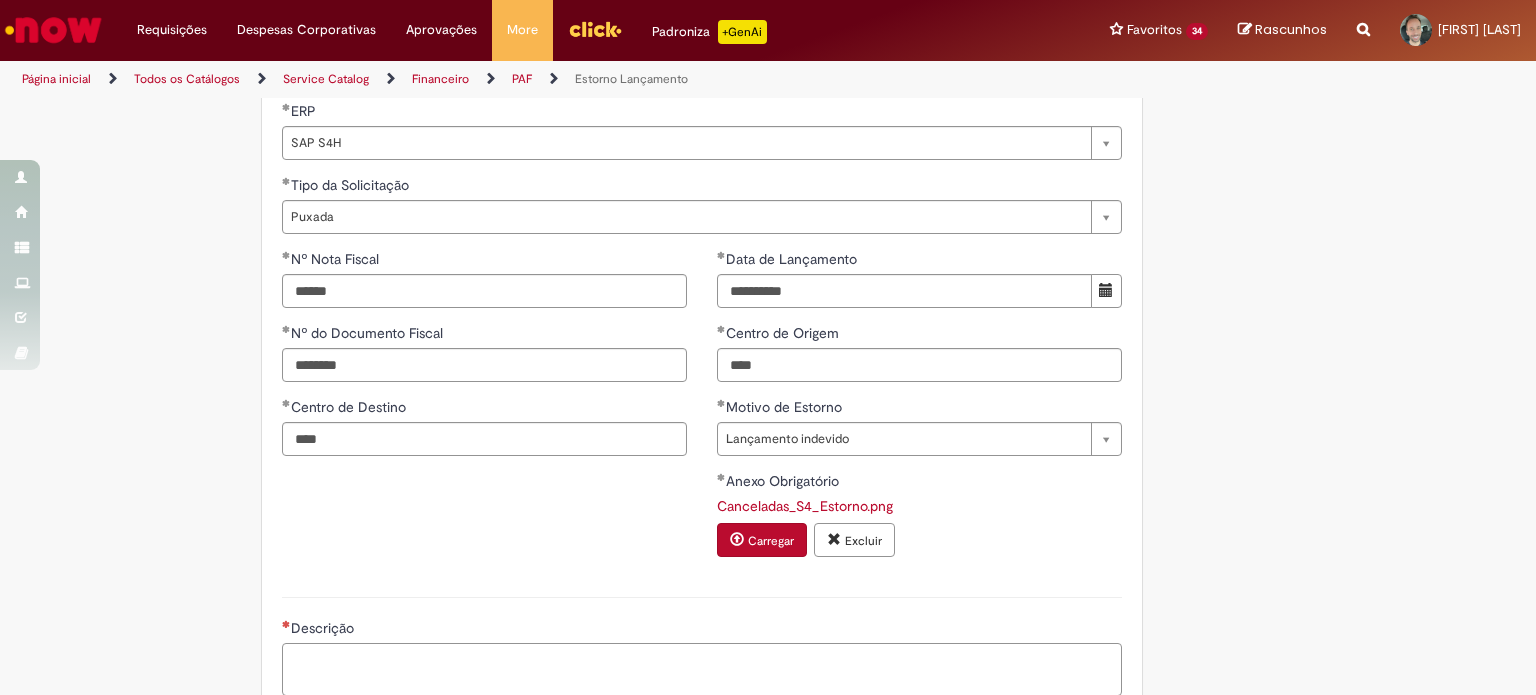 click on "Descrição" at bounding box center (702, 670) 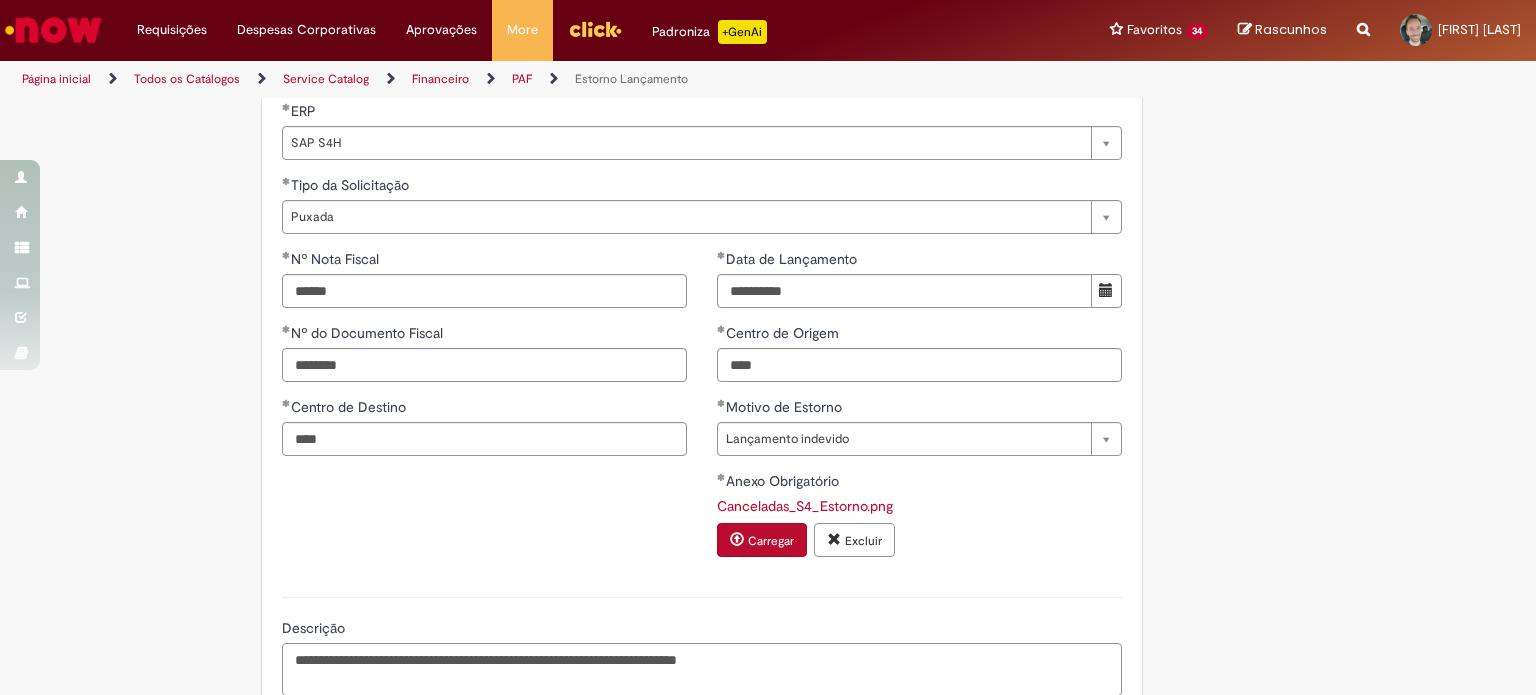 paste on "**********" 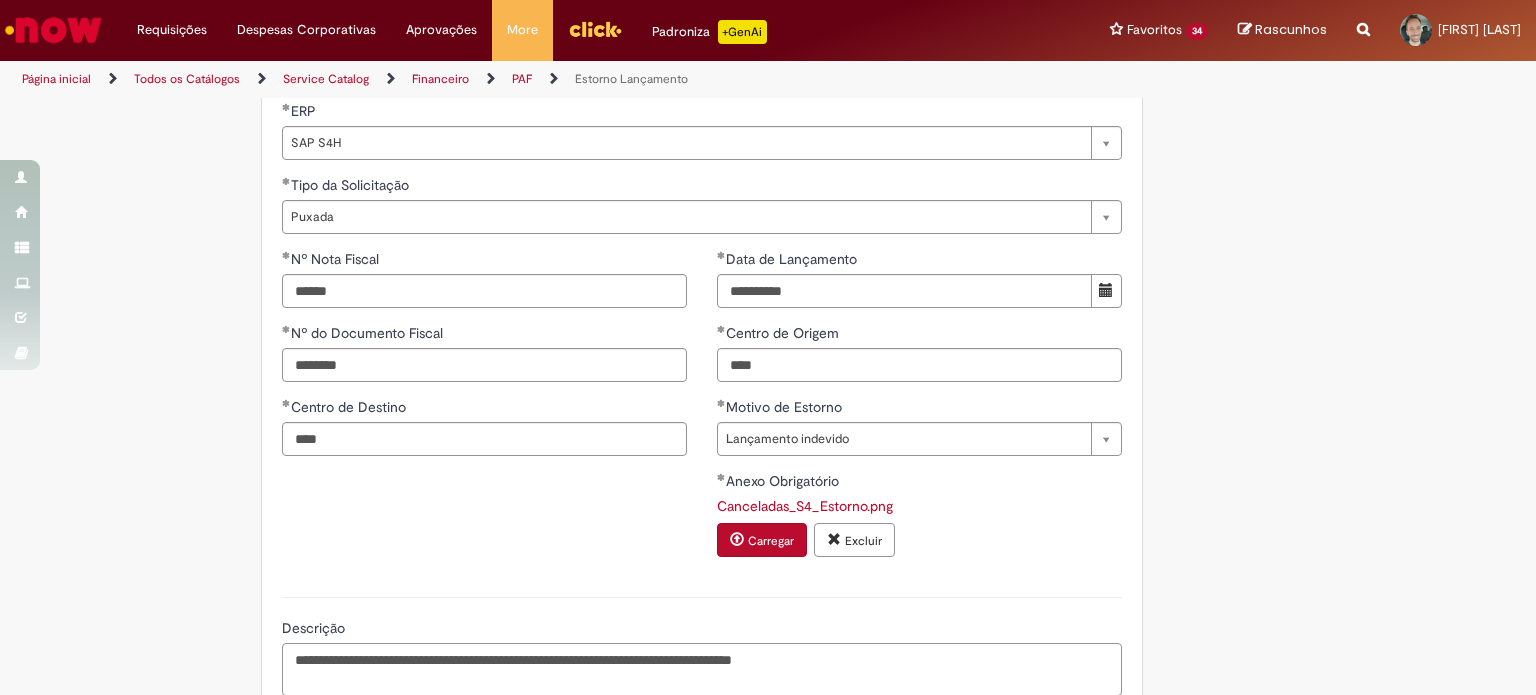 scroll, scrollTop: 911, scrollLeft: 0, axis: vertical 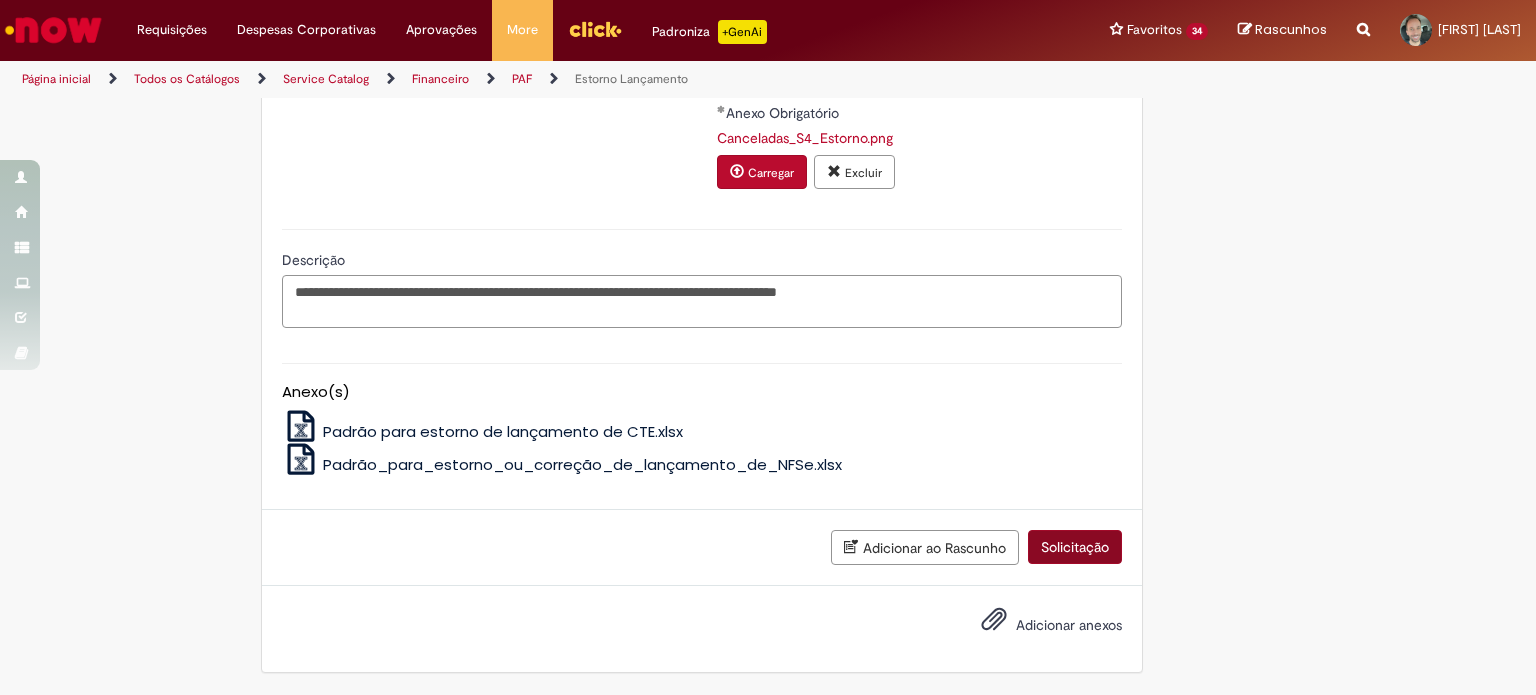 type on "**********" 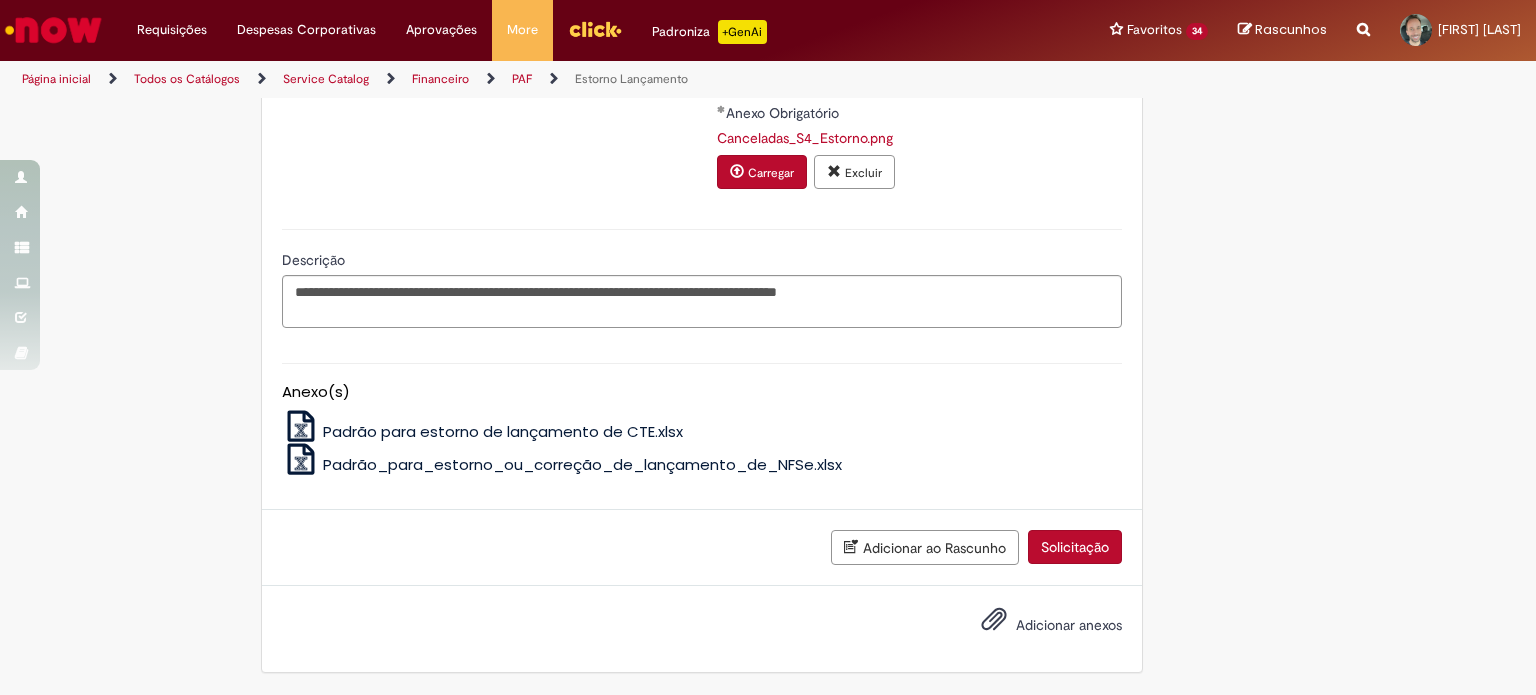 click on "Solicitação" at bounding box center [1075, 547] 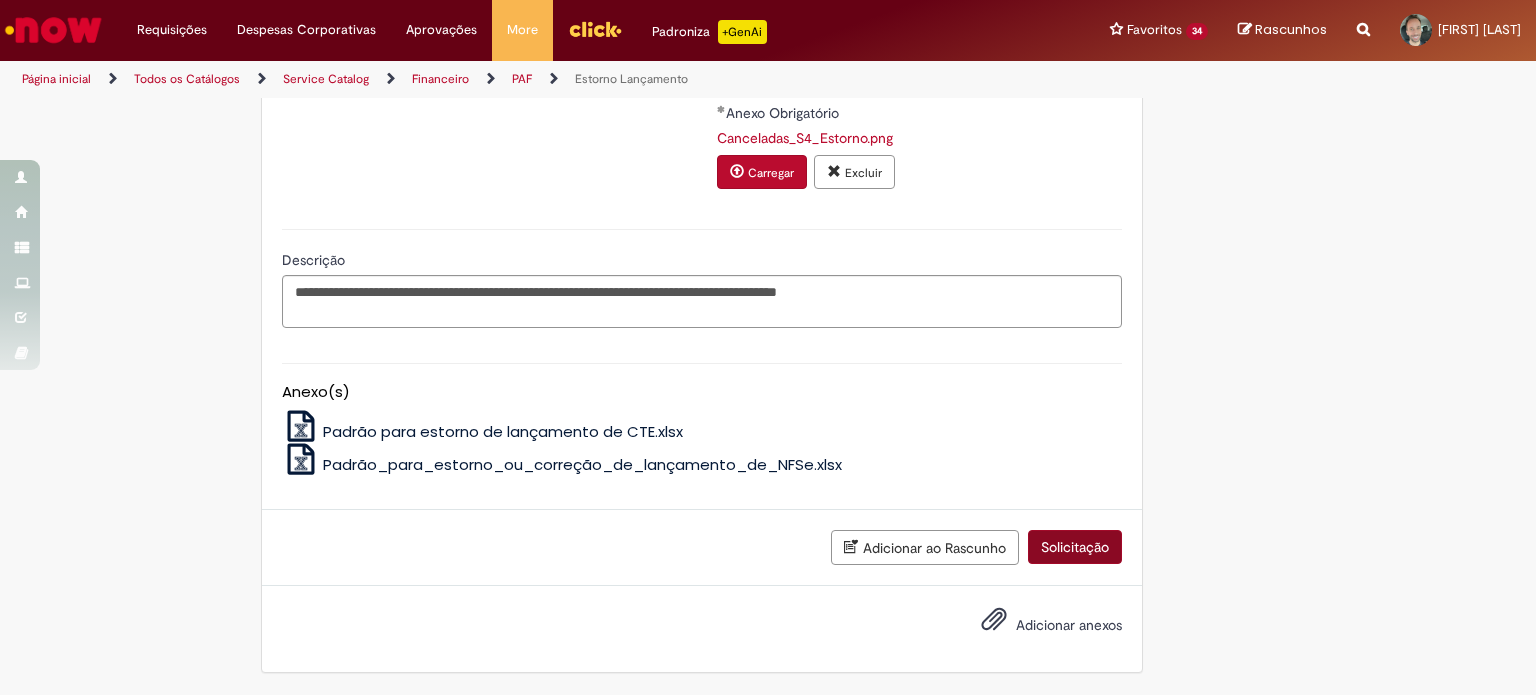 scroll, scrollTop: 1237, scrollLeft: 0, axis: vertical 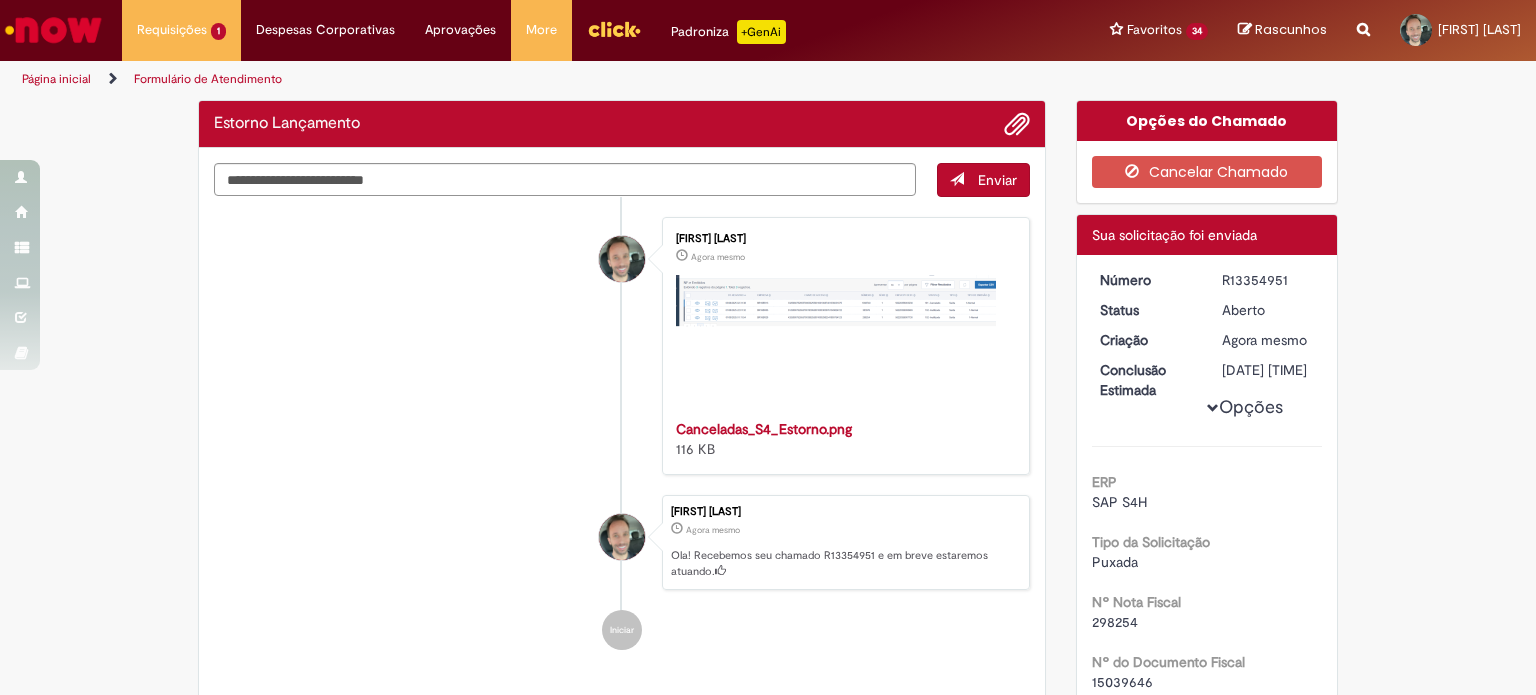 click on "R13354951" at bounding box center [1268, 280] 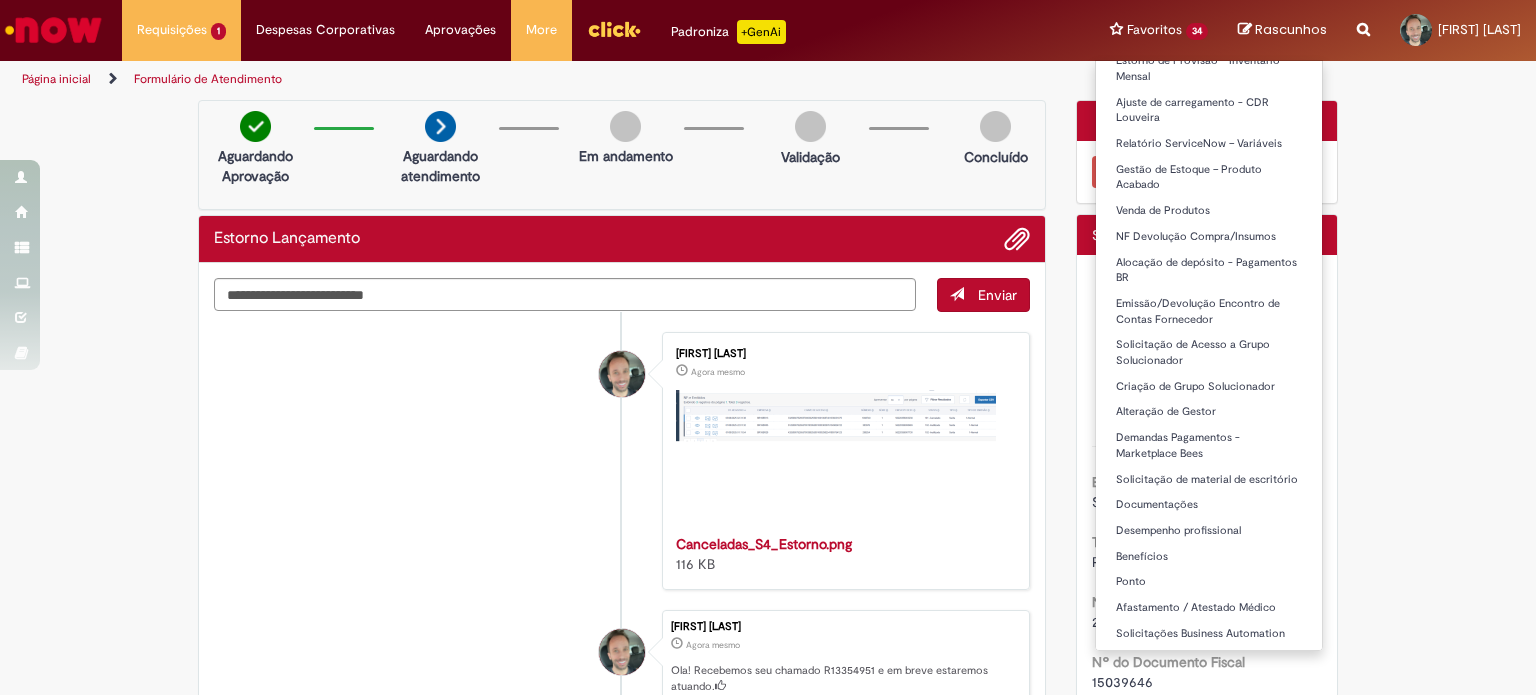 scroll, scrollTop: 0, scrollLeft: 0, axis: both 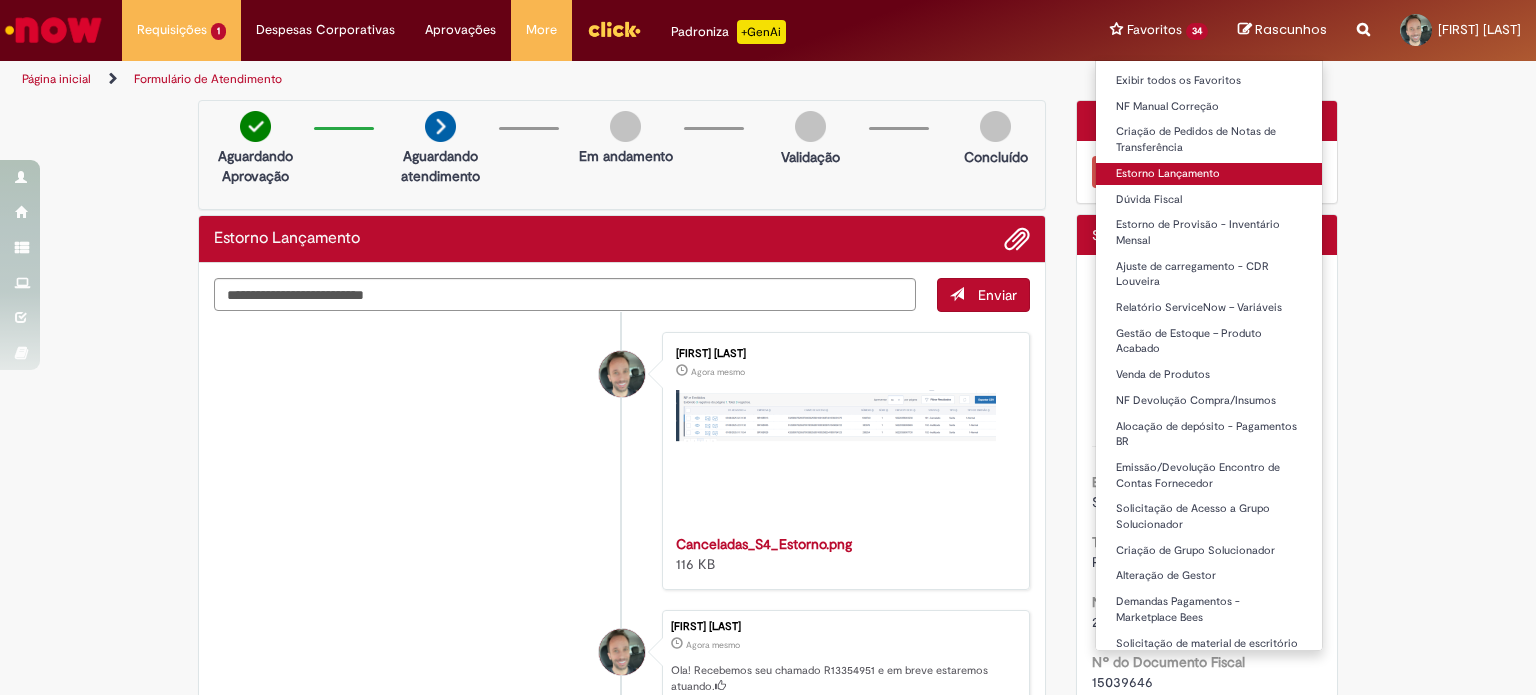 click on "Estorno Lançamento" at bounding box center [1209, 174] 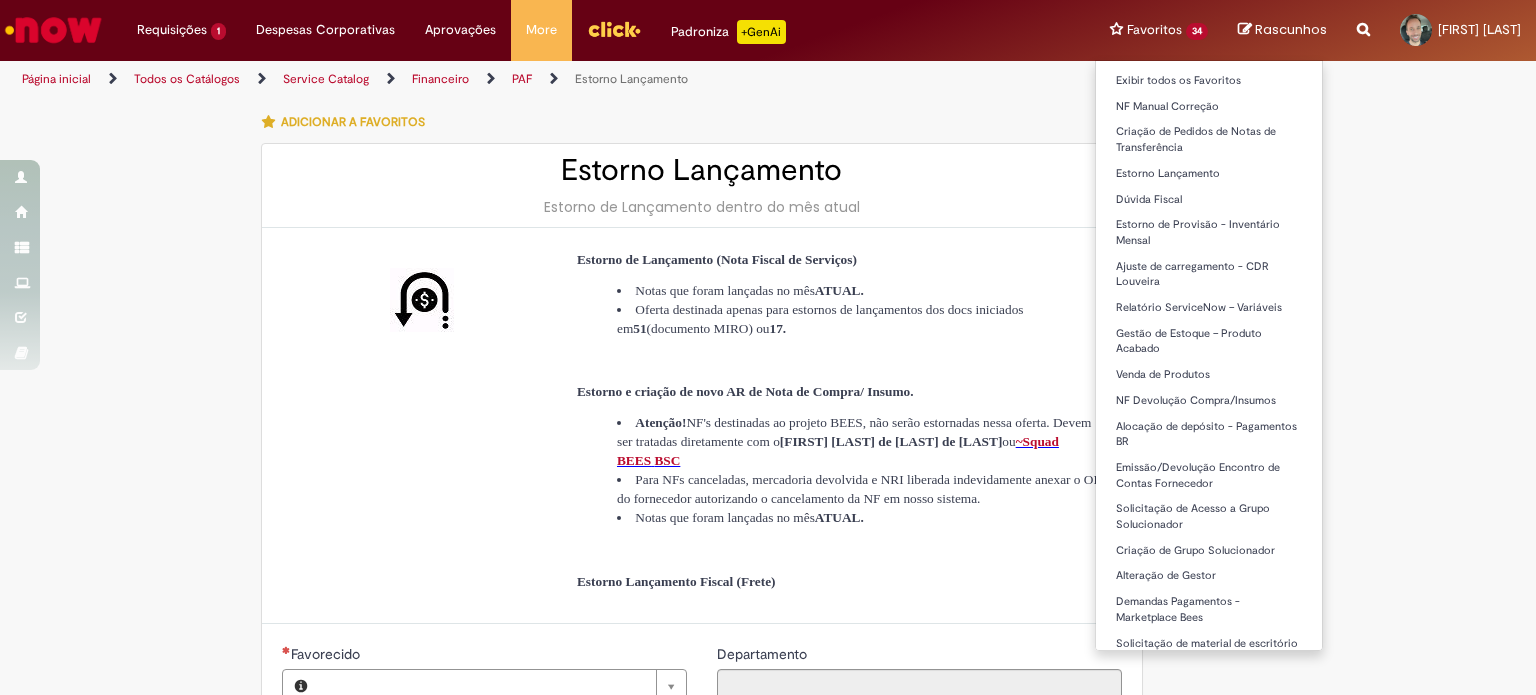 type on "********" 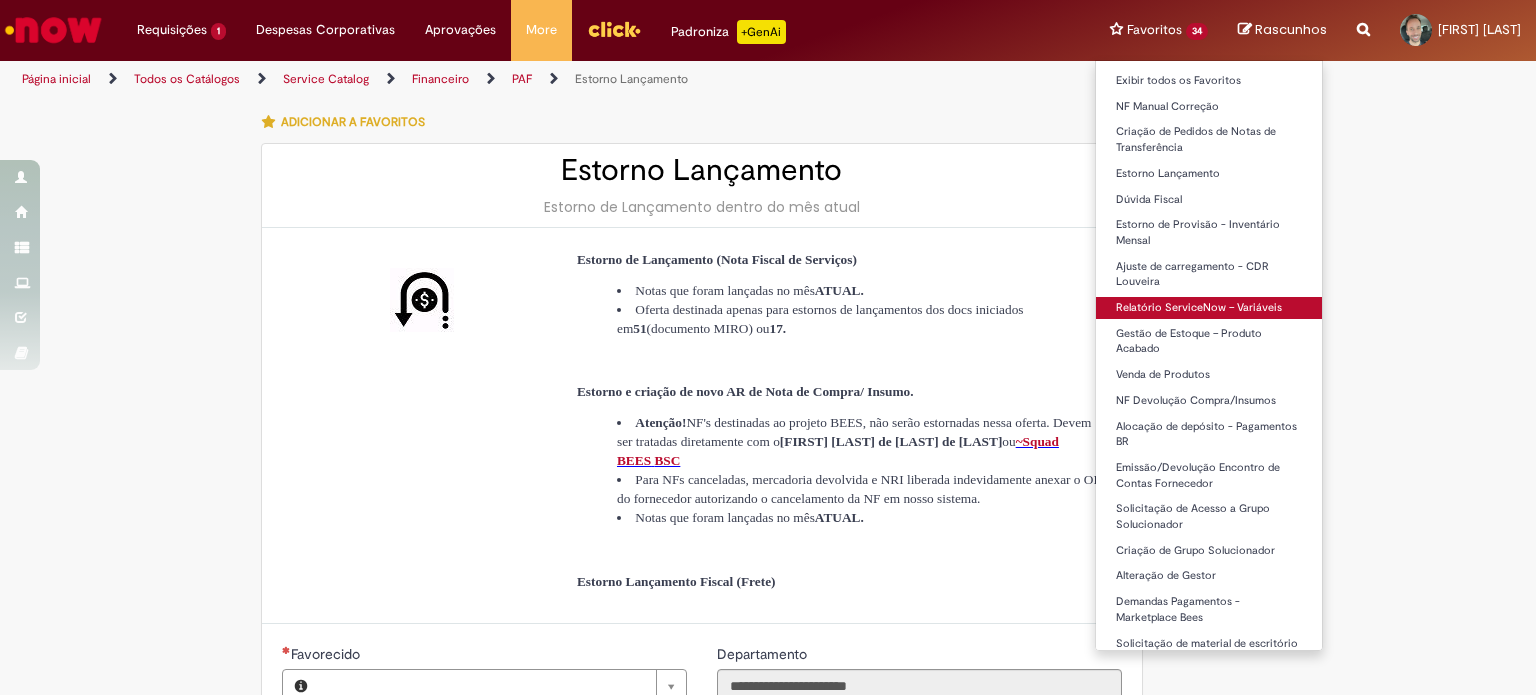 type on "**********" 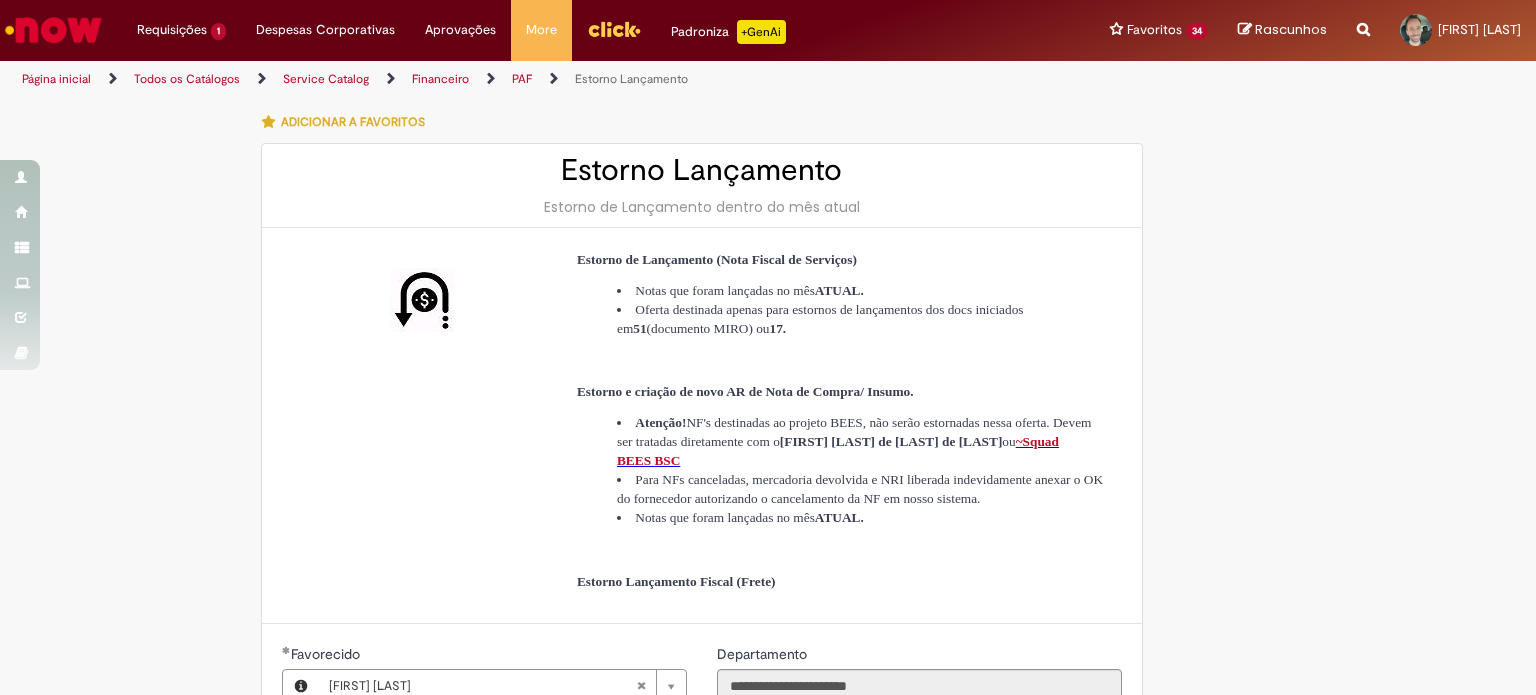 type on "**********" 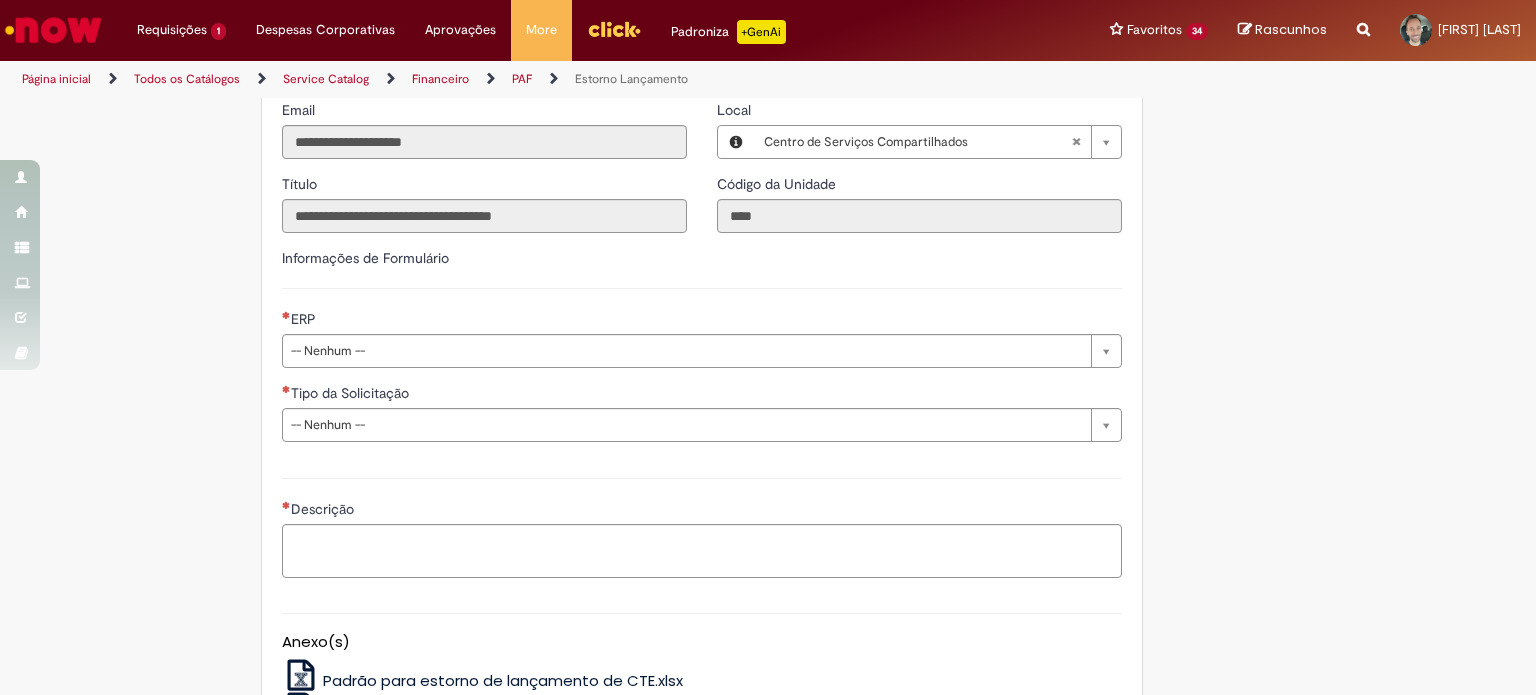scroll, scrollTop: 700, scrollLeft: 0, axis: vertical 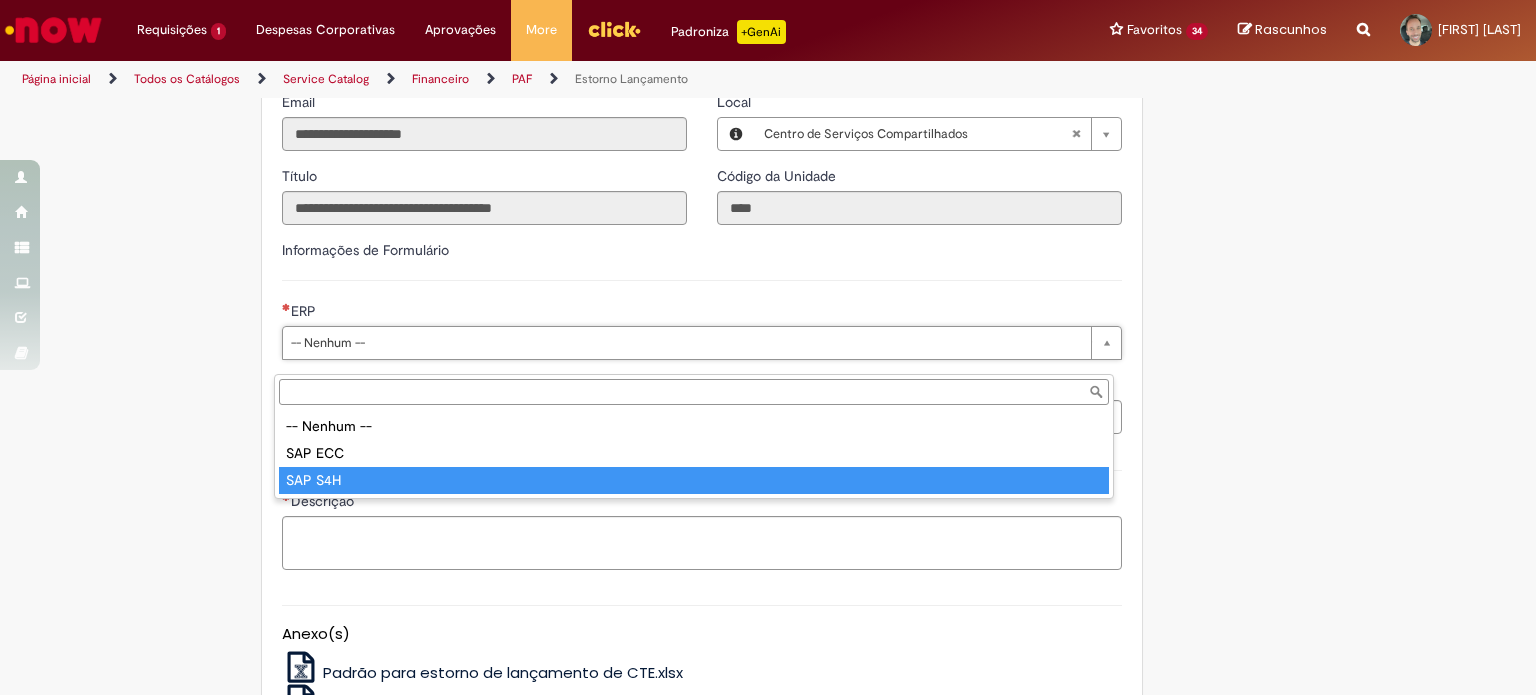 type on "*******" 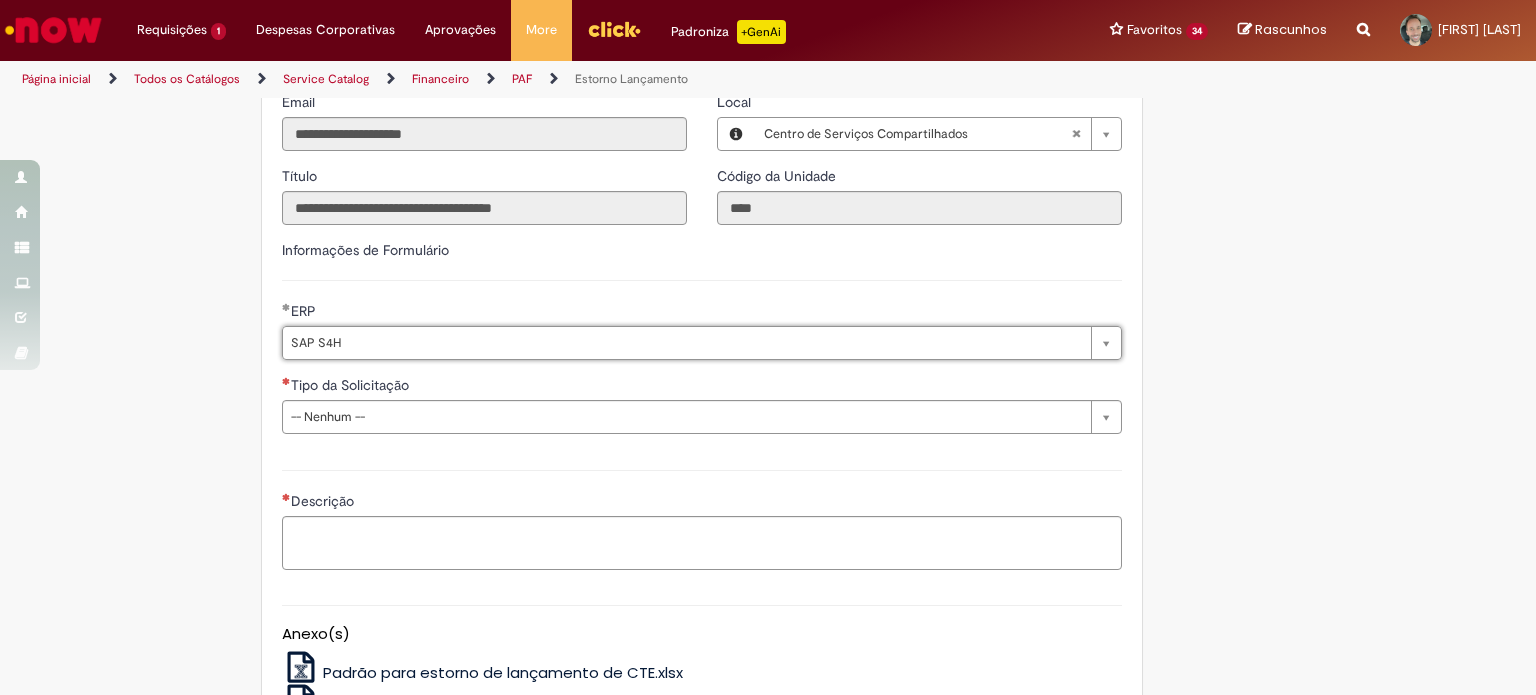 drag, startPoint x: 140, startPoint y: 425, endPoint x: 176, endPoint y: 422, distance: 36.124783 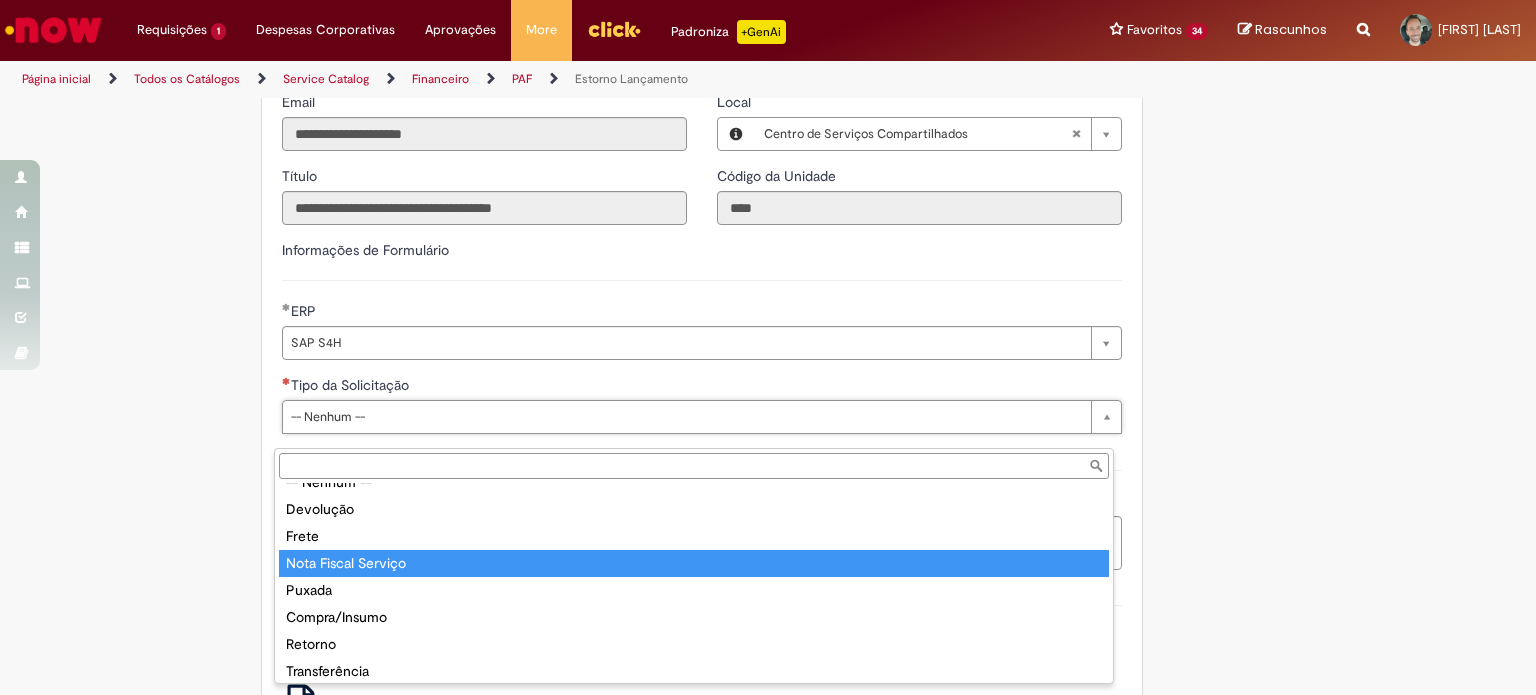 scroll, scrollTop: 24, scrollLeft: 0, axis: vertical 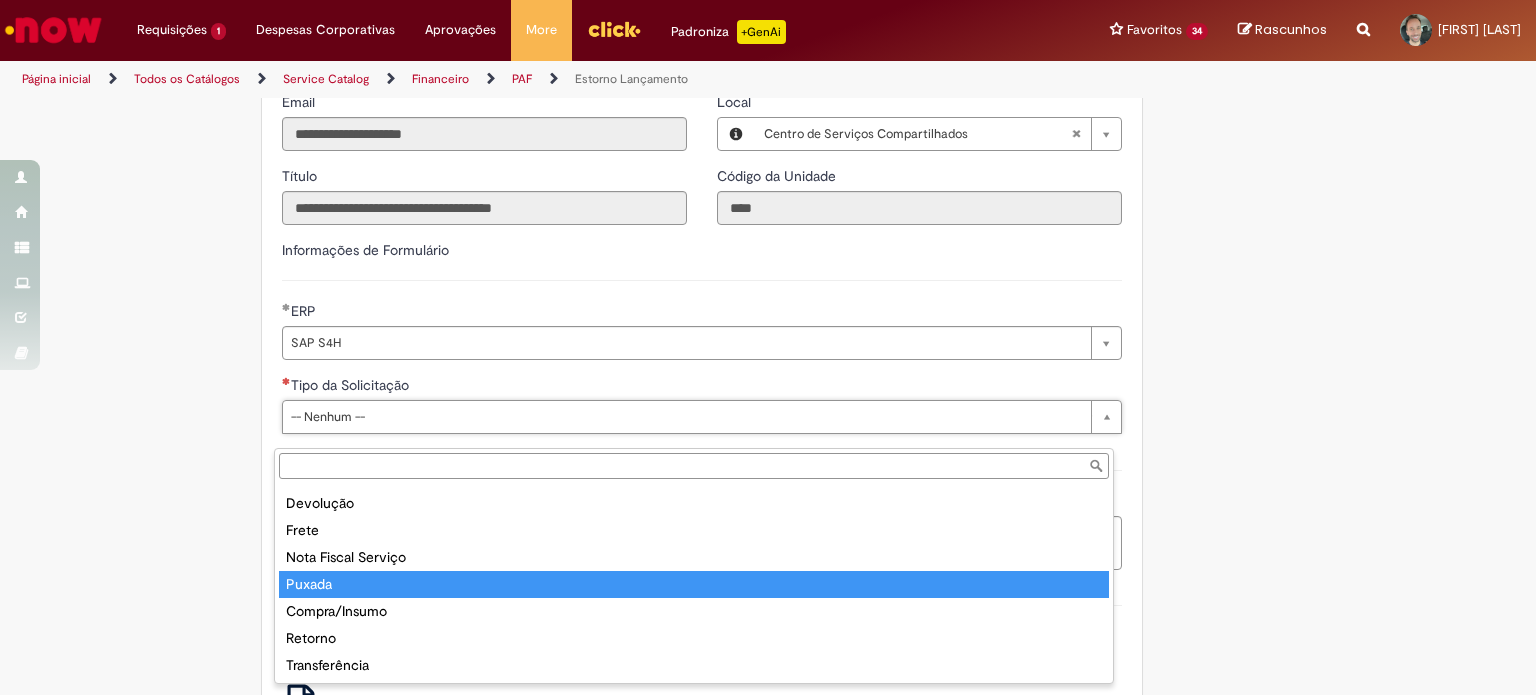 type on "******" 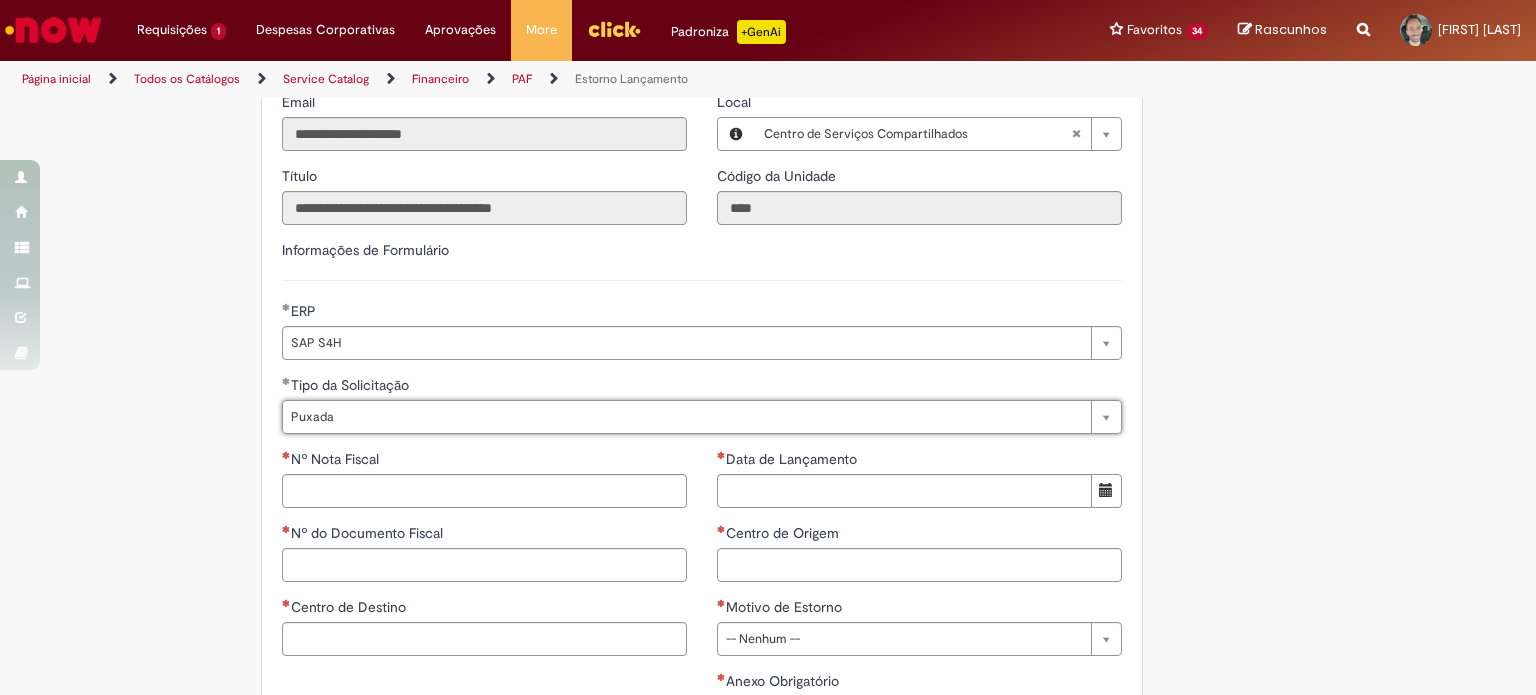 click on "Tire dúvidas com LupiAssist    +GenAI
Oi! Eu sou LupiAssist, uma Inteligência Artificial Generativa em constante aprendizado   Meu conteúdo é monitorado para trazer uma melhor experiência
Dúvidas comuns:
Só mais um instante, estou consultando nossas bases de conhecimento  e escrevendo a melhor resposta pra você!
Title
Lorem ipsum dolor sit amet    Fazer uma nova pergunta
Gerei esta resposta utilizando IA Generativa em conjunto com os nossos padrões. Em caso de divergência, os documentos oficiais prevalecerão.
Saiba mais em:
Ou ligue para:
E aí, te ajudei?
Sim, obrigado!" at bounding box center [768, 321] 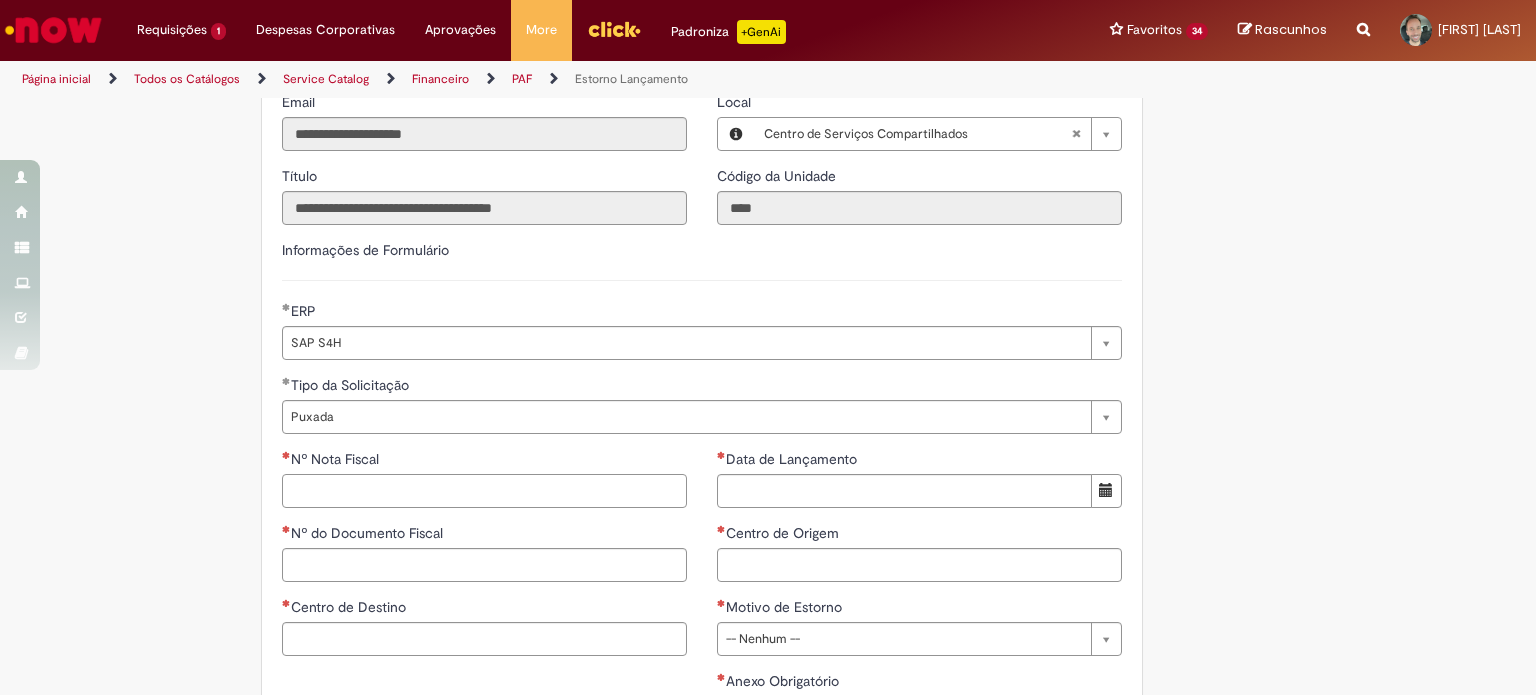 click on "Nº Nota Fiscal" at bounding box center (484, 491) 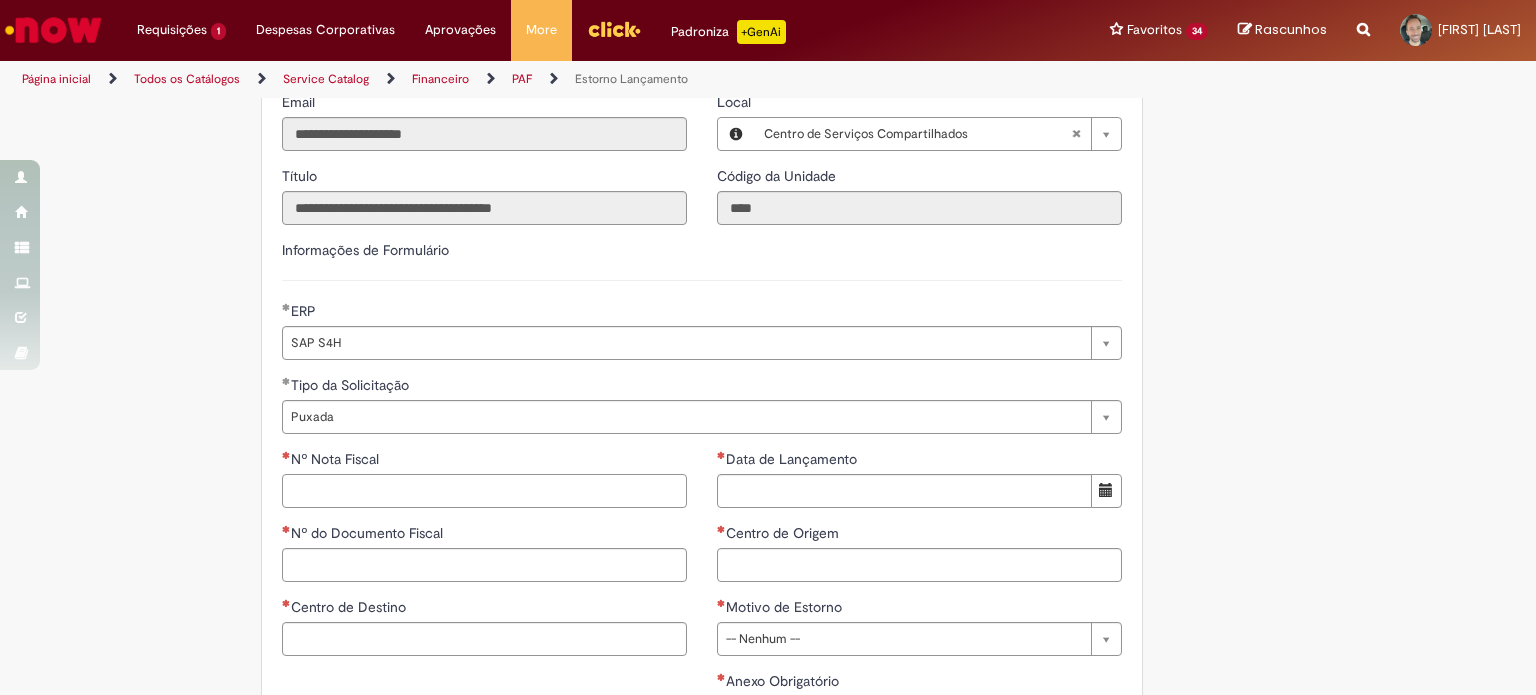paste on "*********" 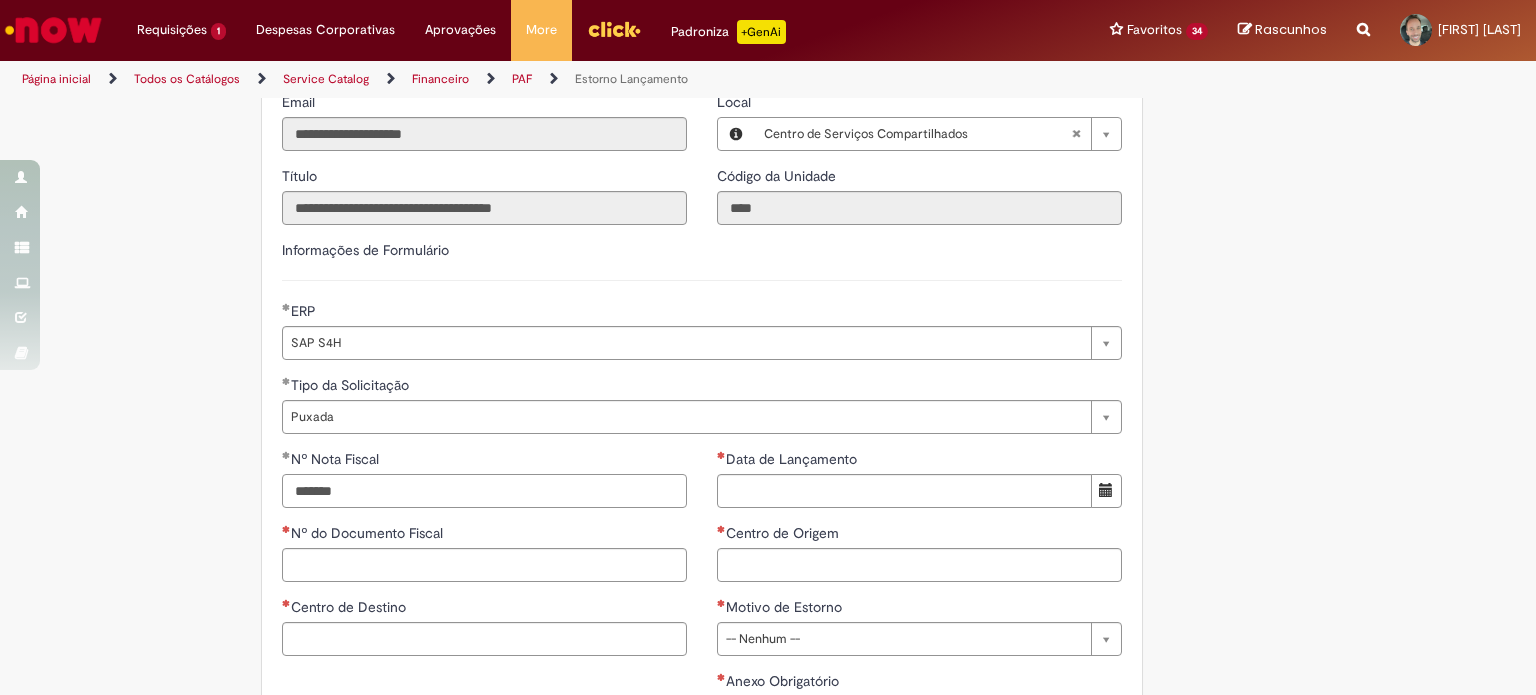 type on "*******" 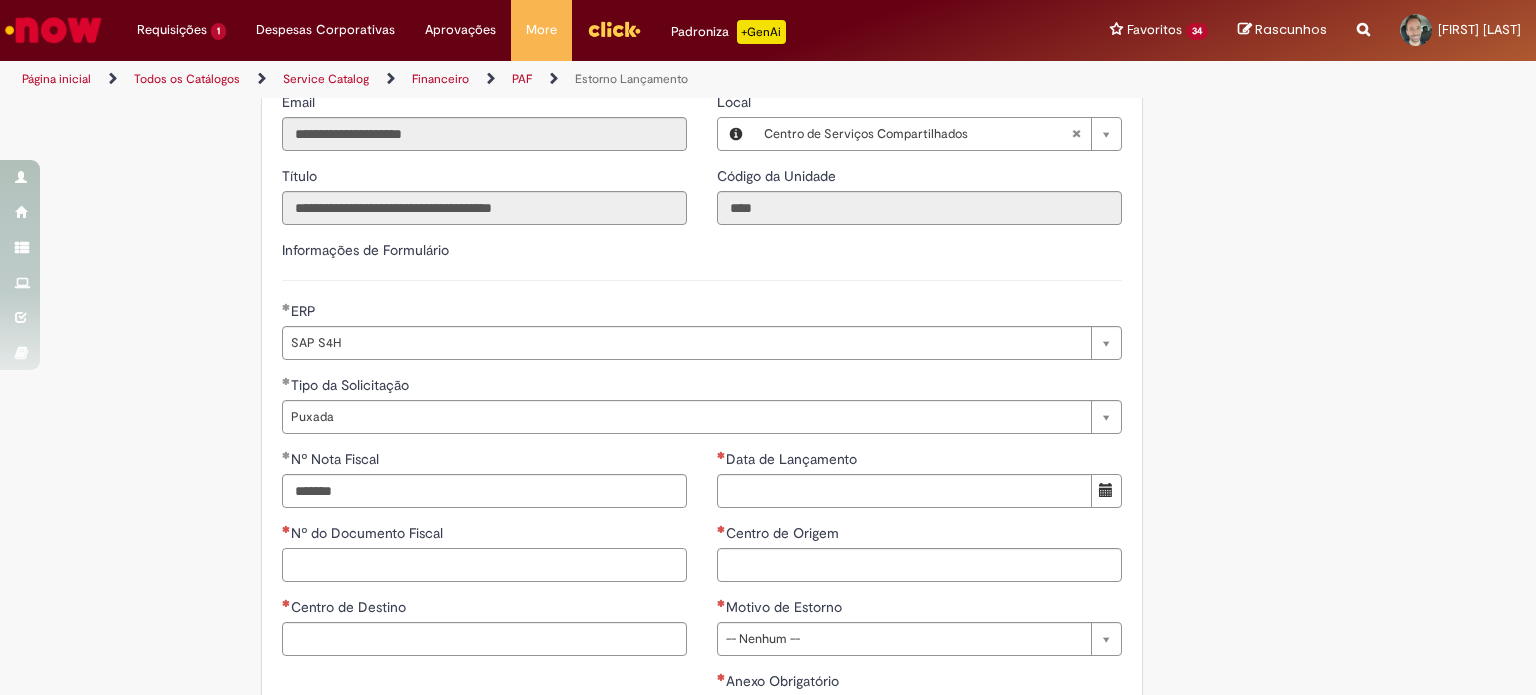 paste on "********" 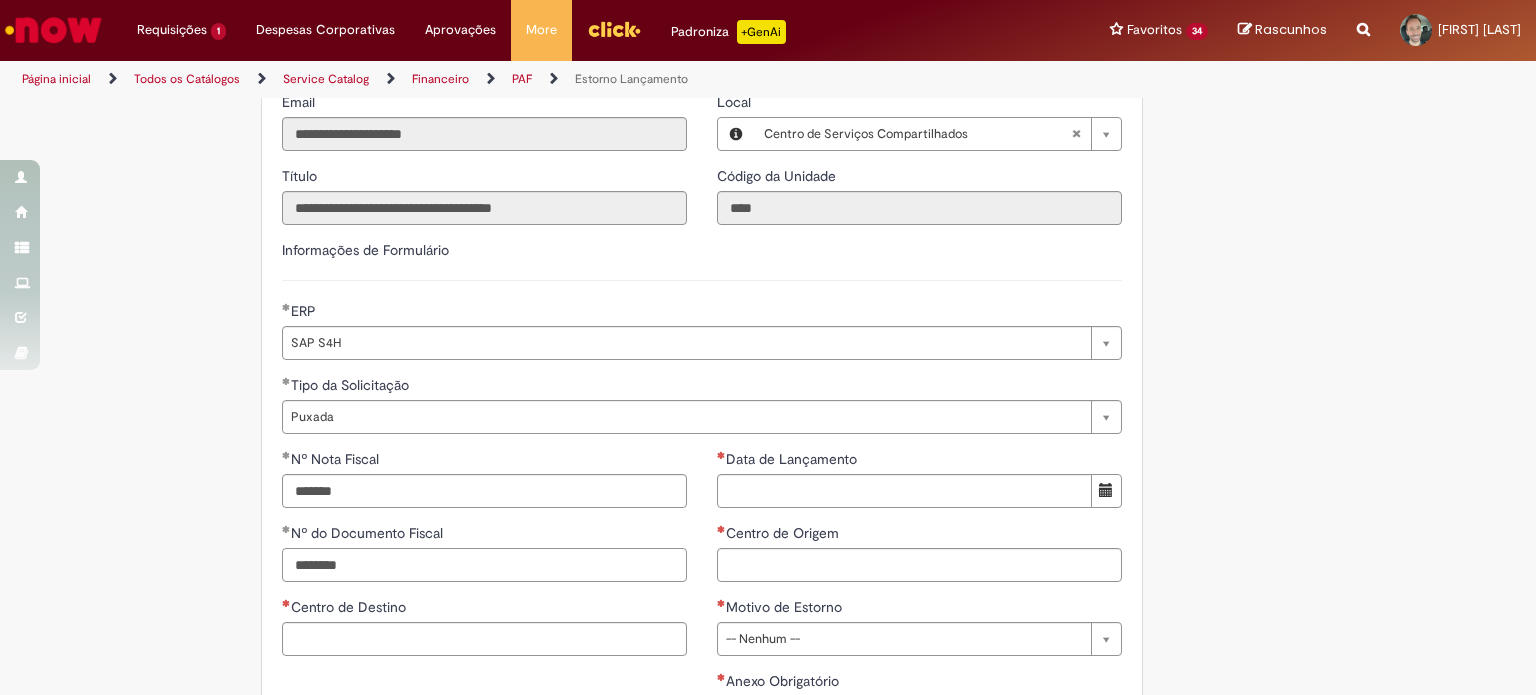 type on "********" 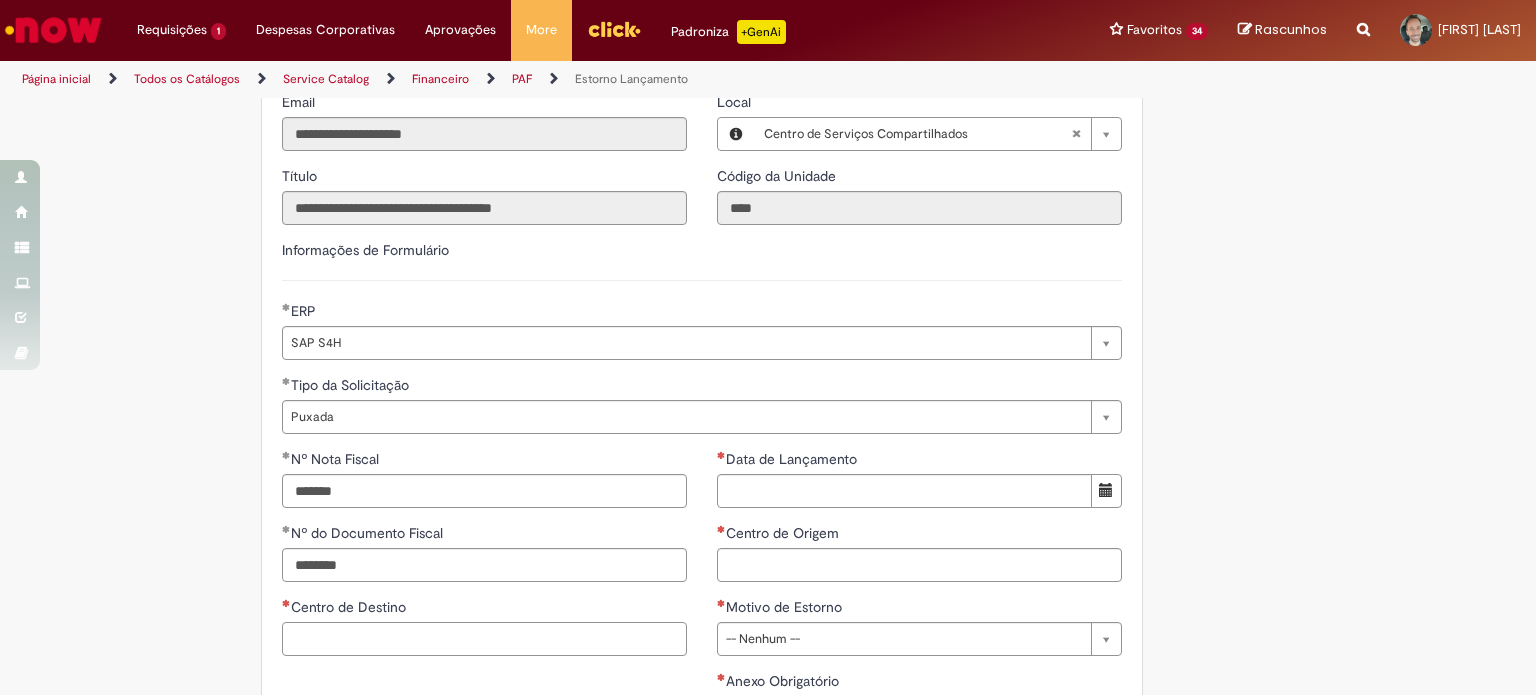 click on "Centro de Destino" at bounding box center [484, 639] 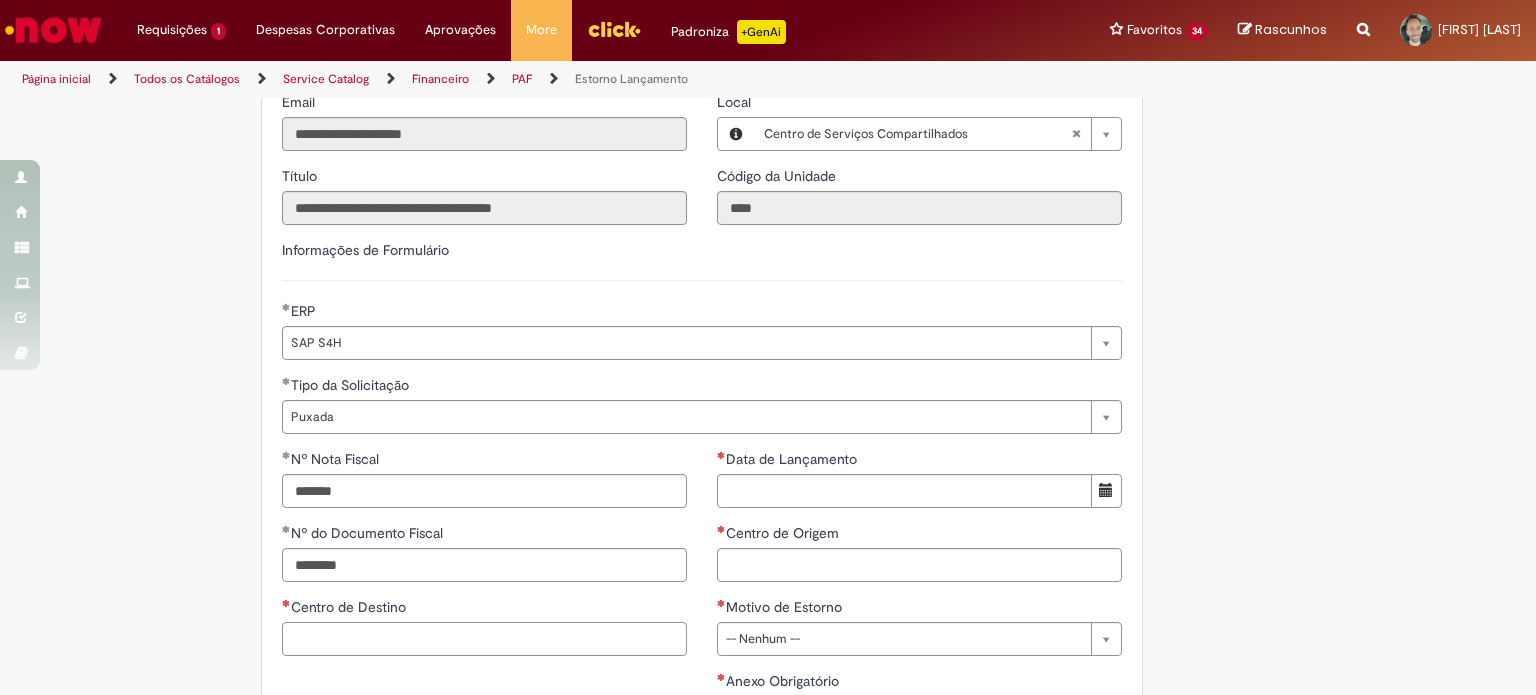 paste on "****" 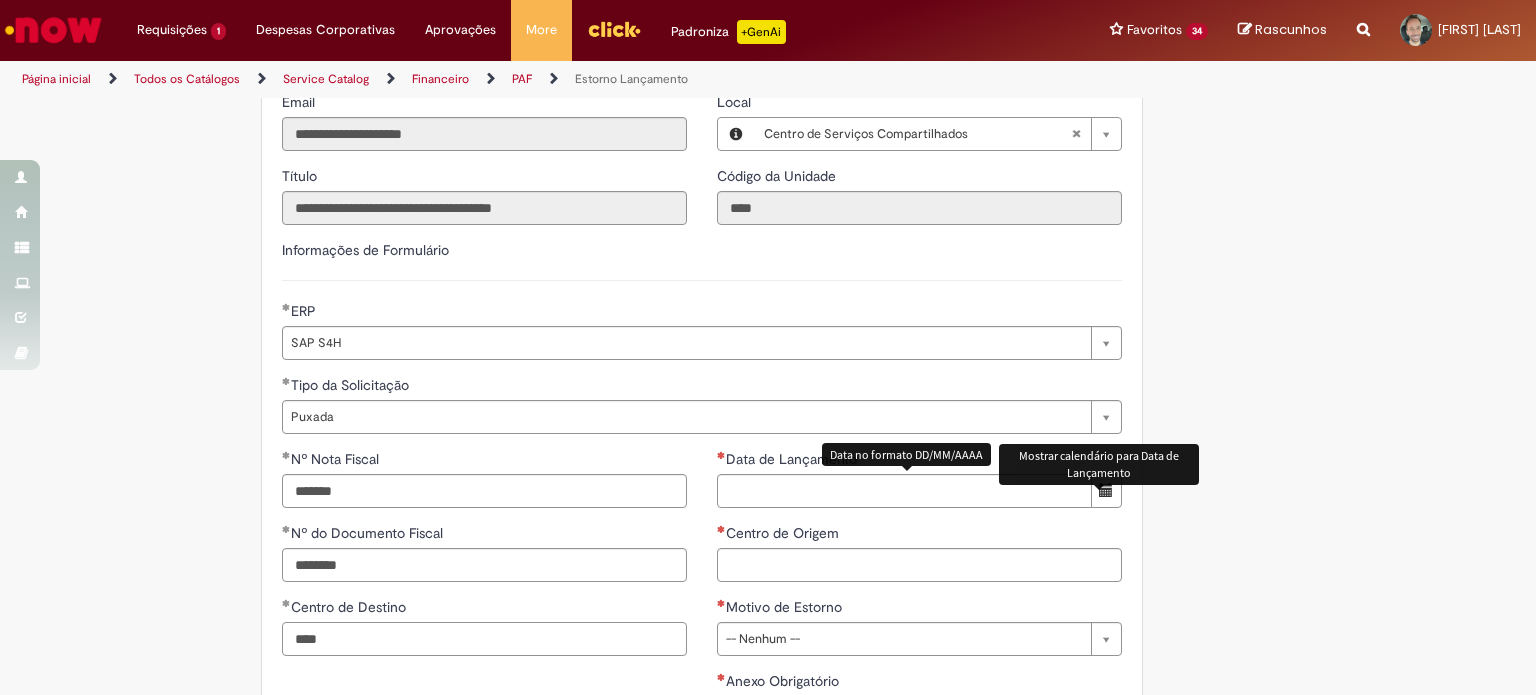 type on "****" 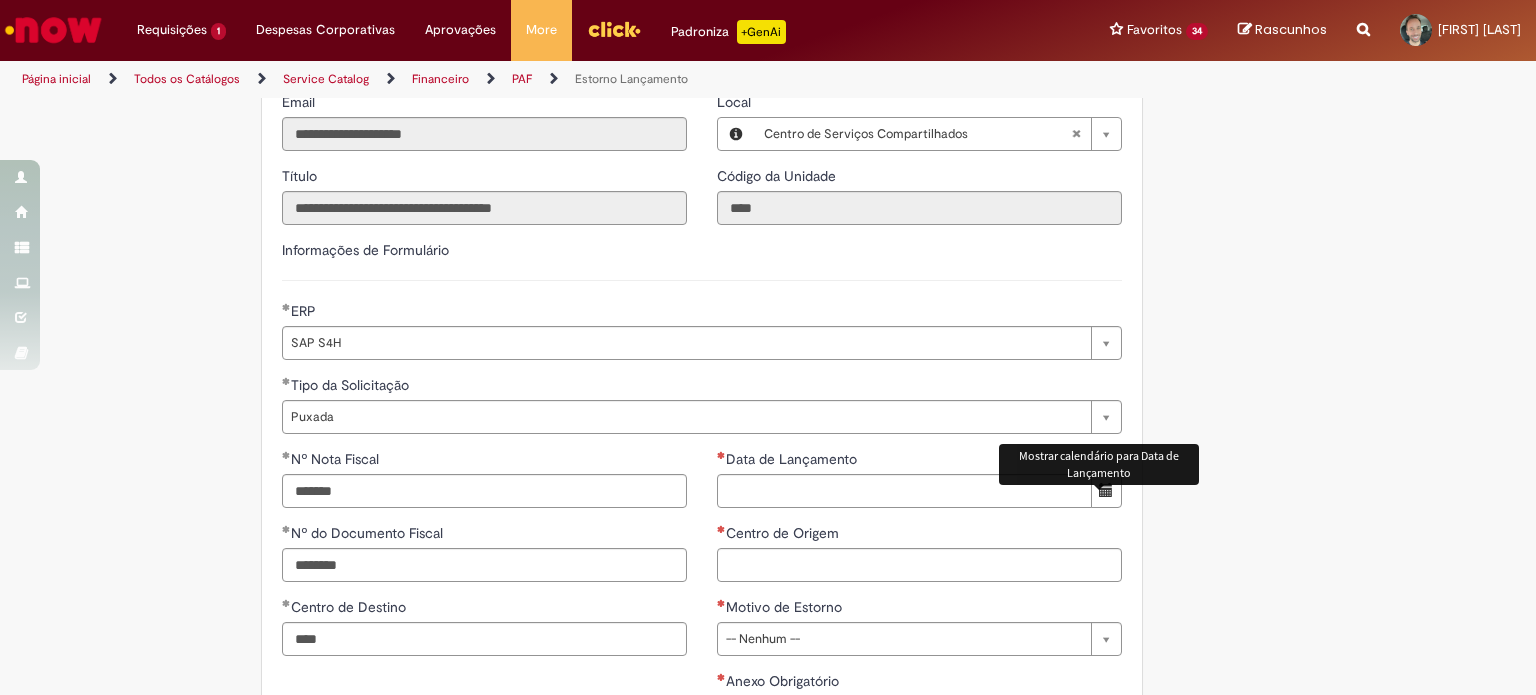 click at bounding box center [1106, 491] 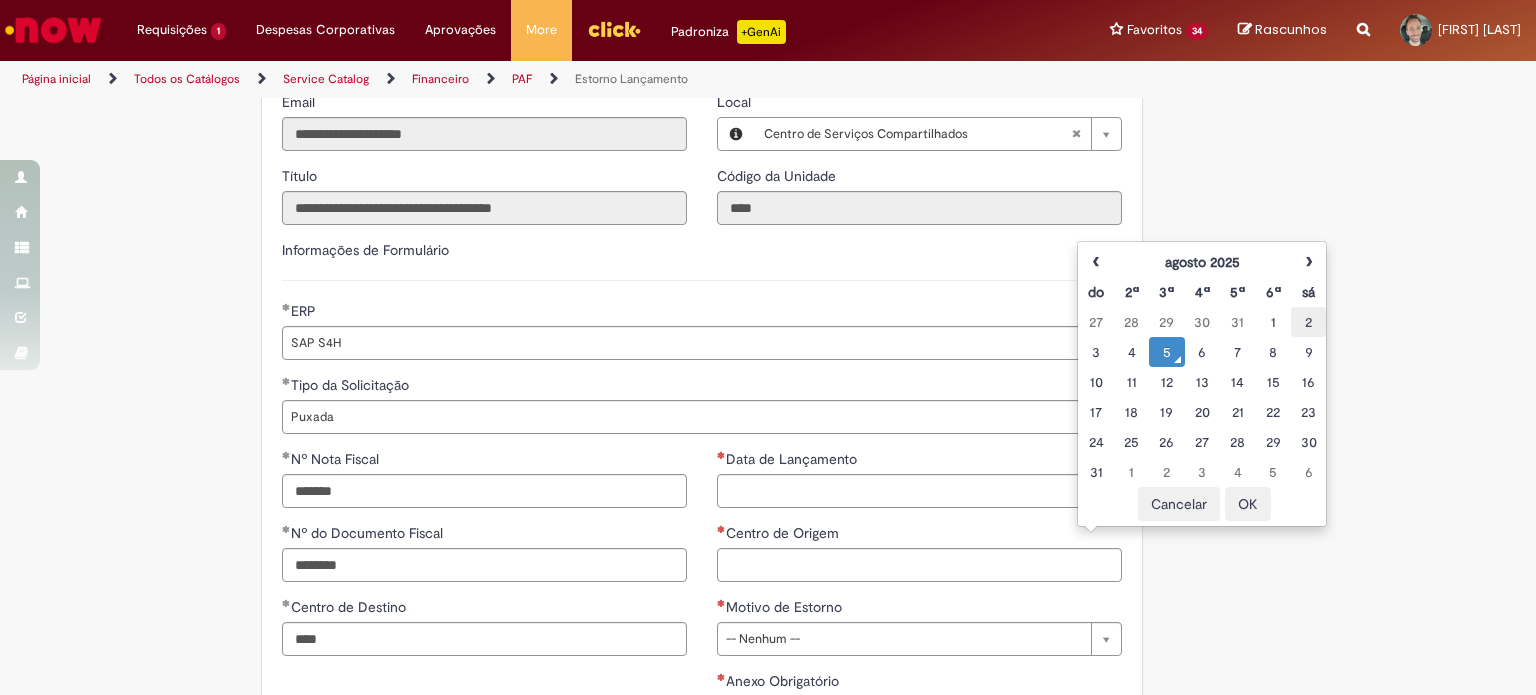click on "2" at bounding box center (1308, 322) 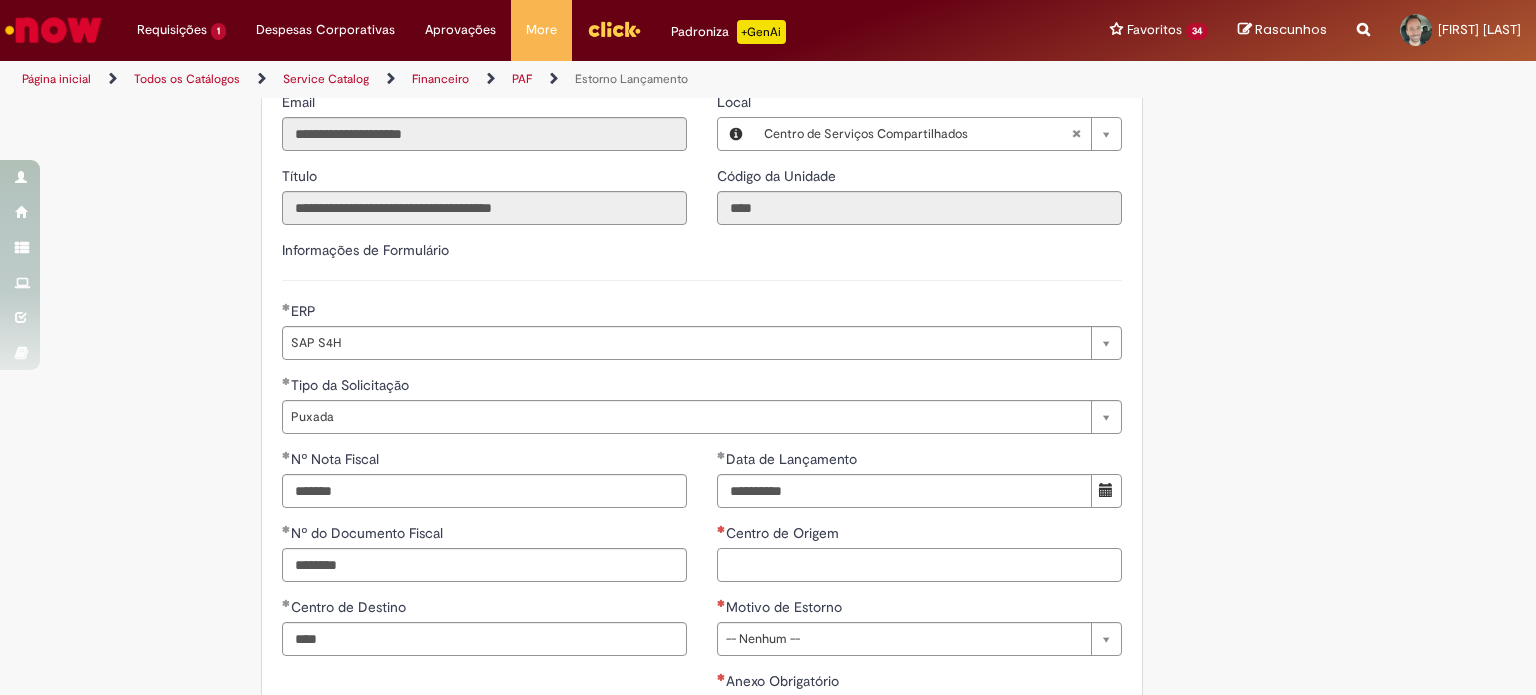click on "Centro de Origem" at bounding box center [919, 565] 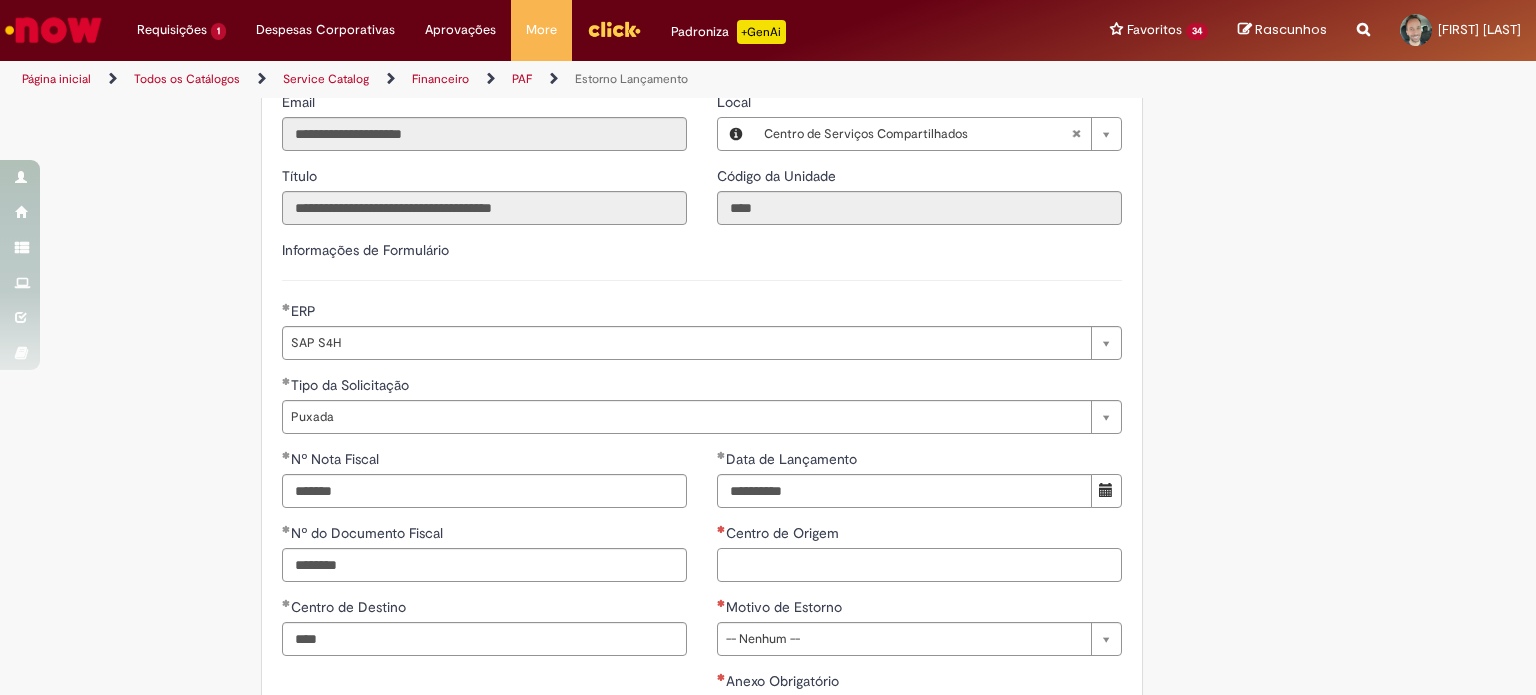 paste on "****" 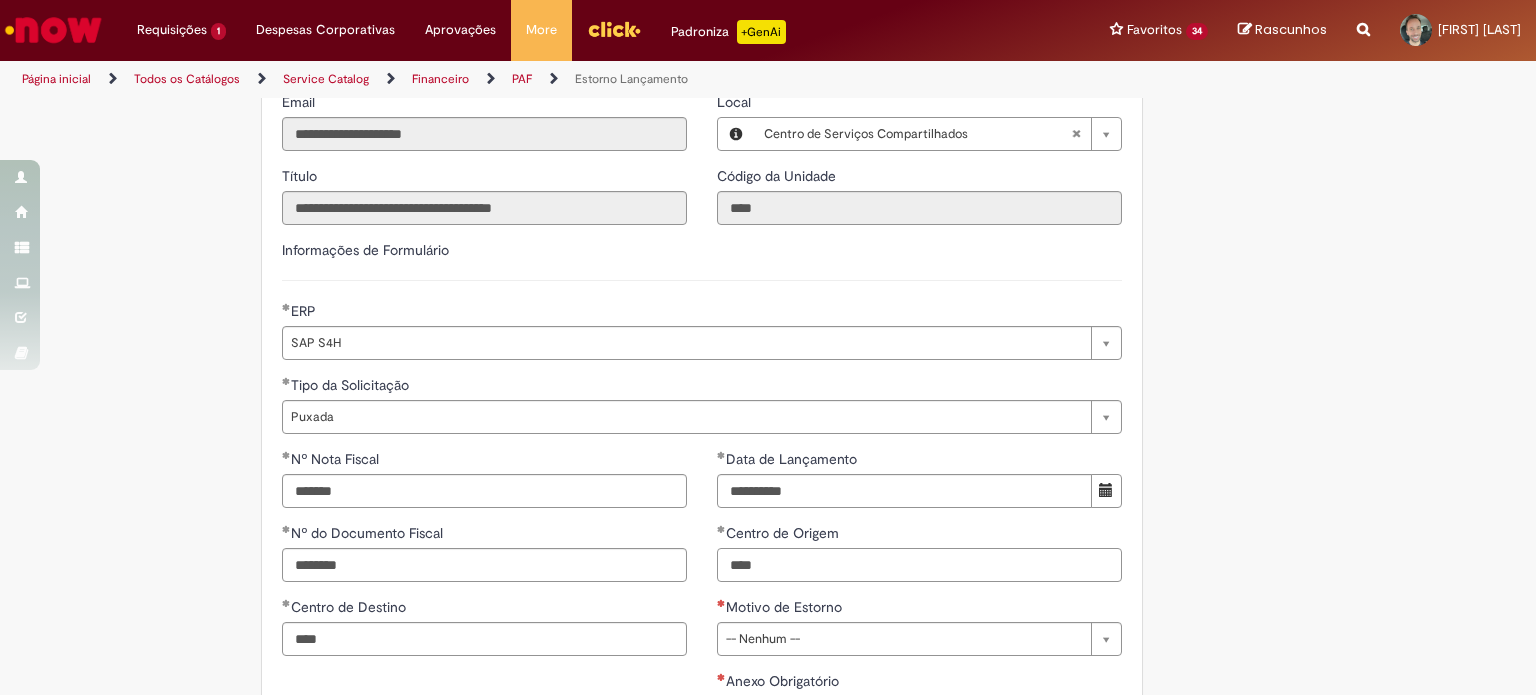 type on "****" 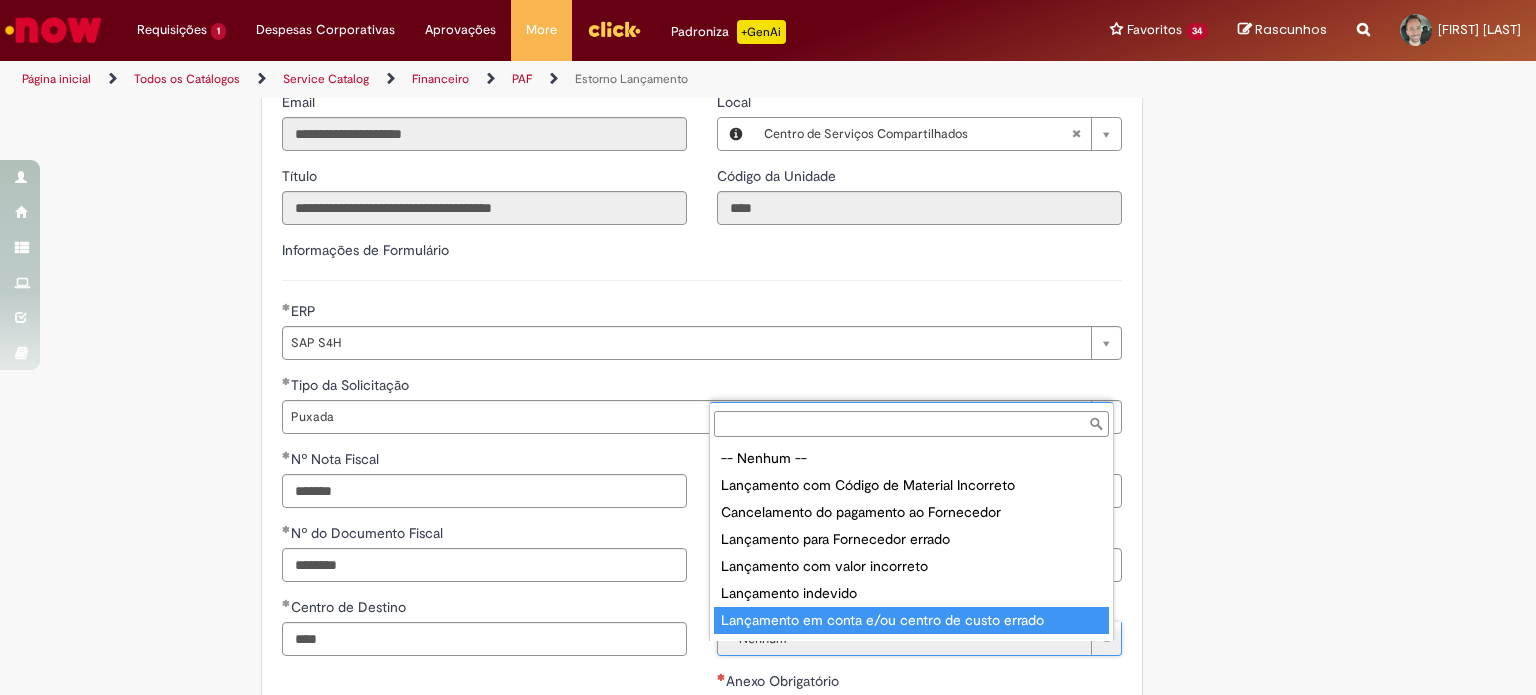 scroll, scrollTop: 16, scrollLeft: 0, axis: vertical 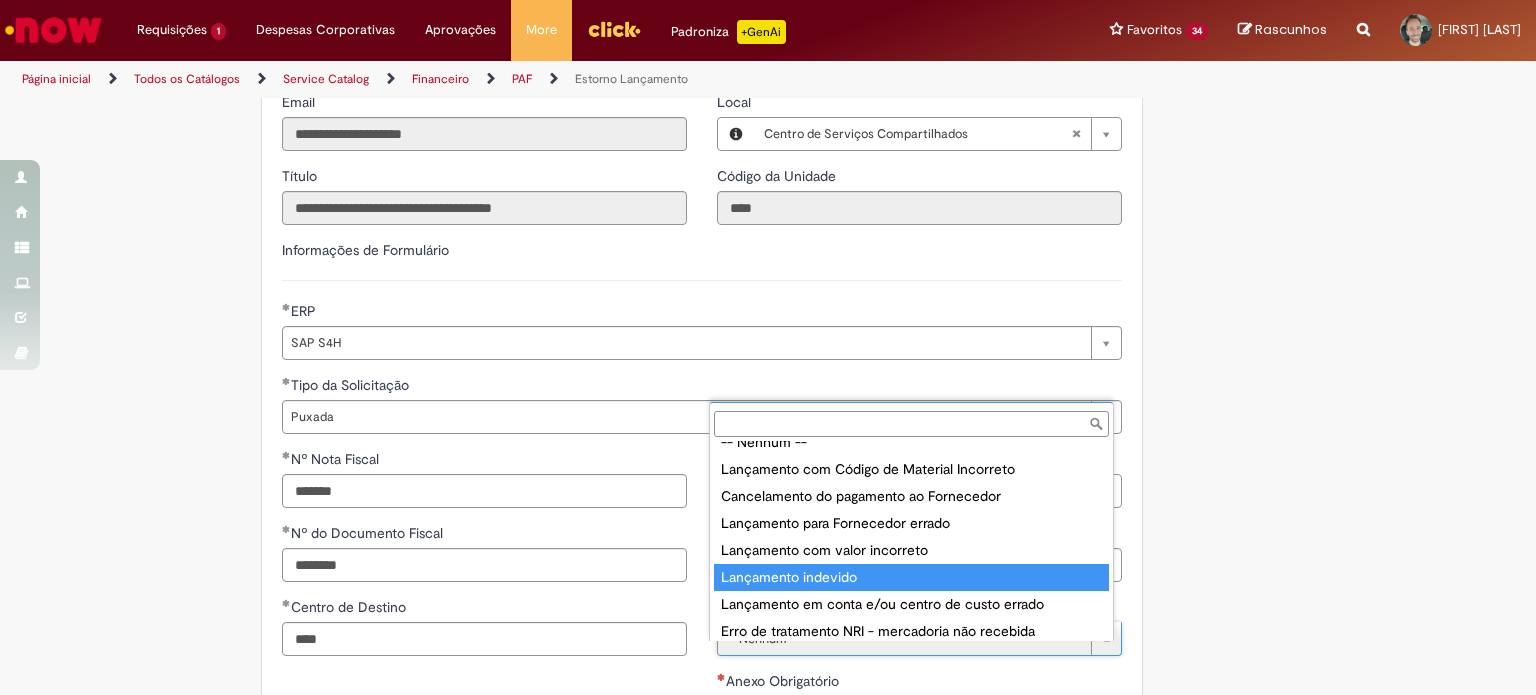 type on "**********" 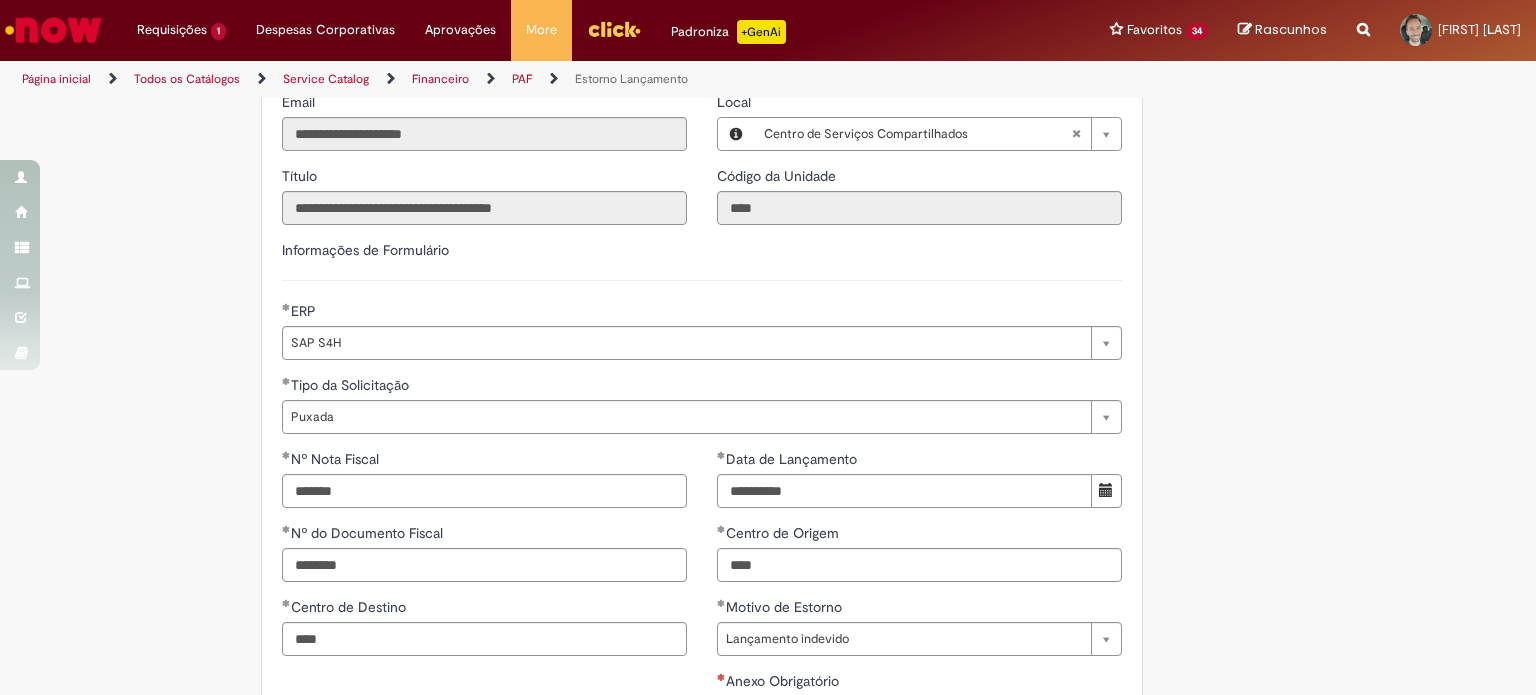 click on "Adicionar a Favoritos
Estorno Lançamento
Estorno de Lançamento dentro do mês atual
Estorno de Lançamento (Nota Fiscal de Serviços)
Notas que foram lançadas no mês  ATUAL.
Oferta destinada apenas para estornos de lançamentos dos docs iniciados em  51  (documento MIRO) ou  17.
Estorno e criação de novo AR de Nota de Compra/ Insumo.
Atenção!  NF's destinadas ao projeto BEES, não serão estornadas nessa oferta. Devem ser tratadas diretamente com o  Renato Aparecido de Assis Barbosa de Oliveira  ou  ~Squad BEES   BSC
Para NFs canceladas, mercadoria devolvida e NRI liberada indevidamente anexar o OK do fornecedor autorizando o cancelamento da NF em nosso sistema.
Notas que foram lançadas no mês  ATUAL.
Estorno Lançamento Fiscal (Frete)
Country Code ** Favorecido ID" at bounding box center [768, 321] 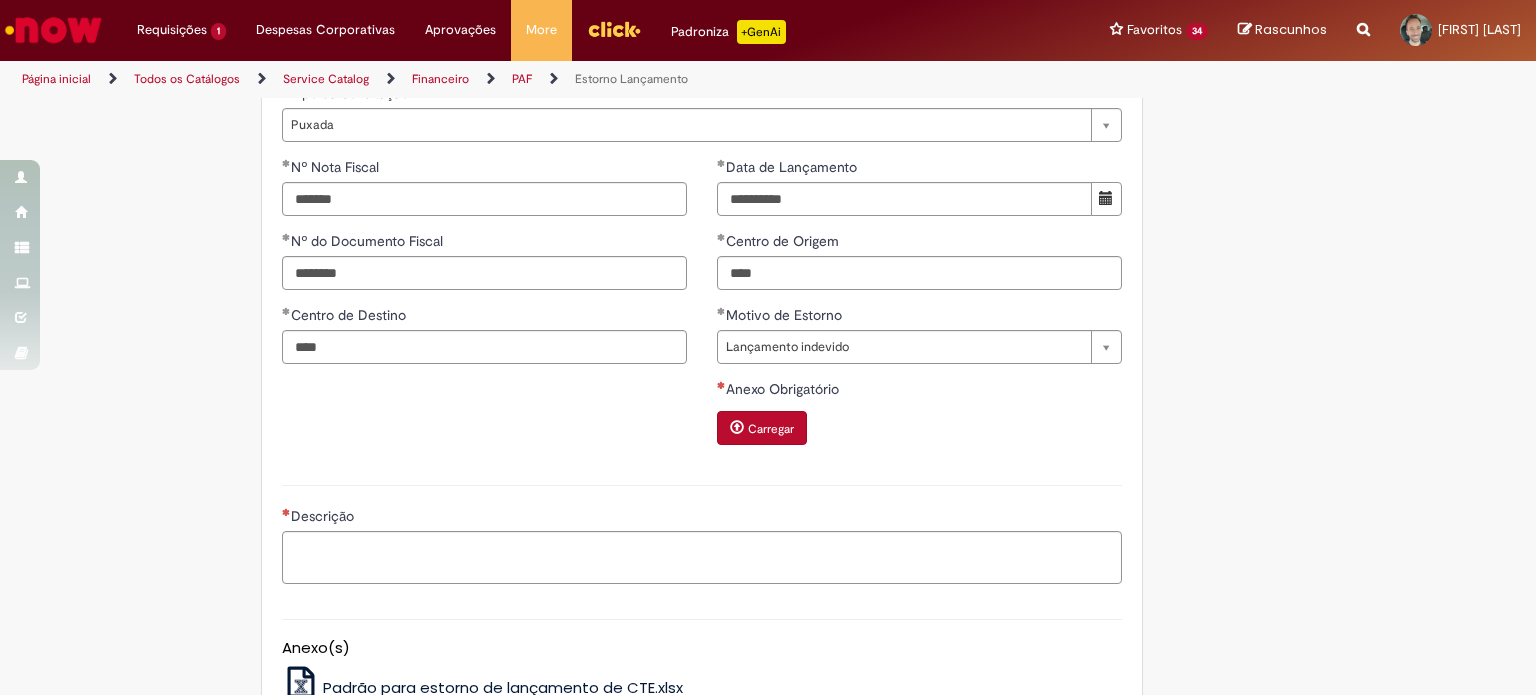 scroll, scrollTop: 1000, scrollLeft: 0, axis: vertical 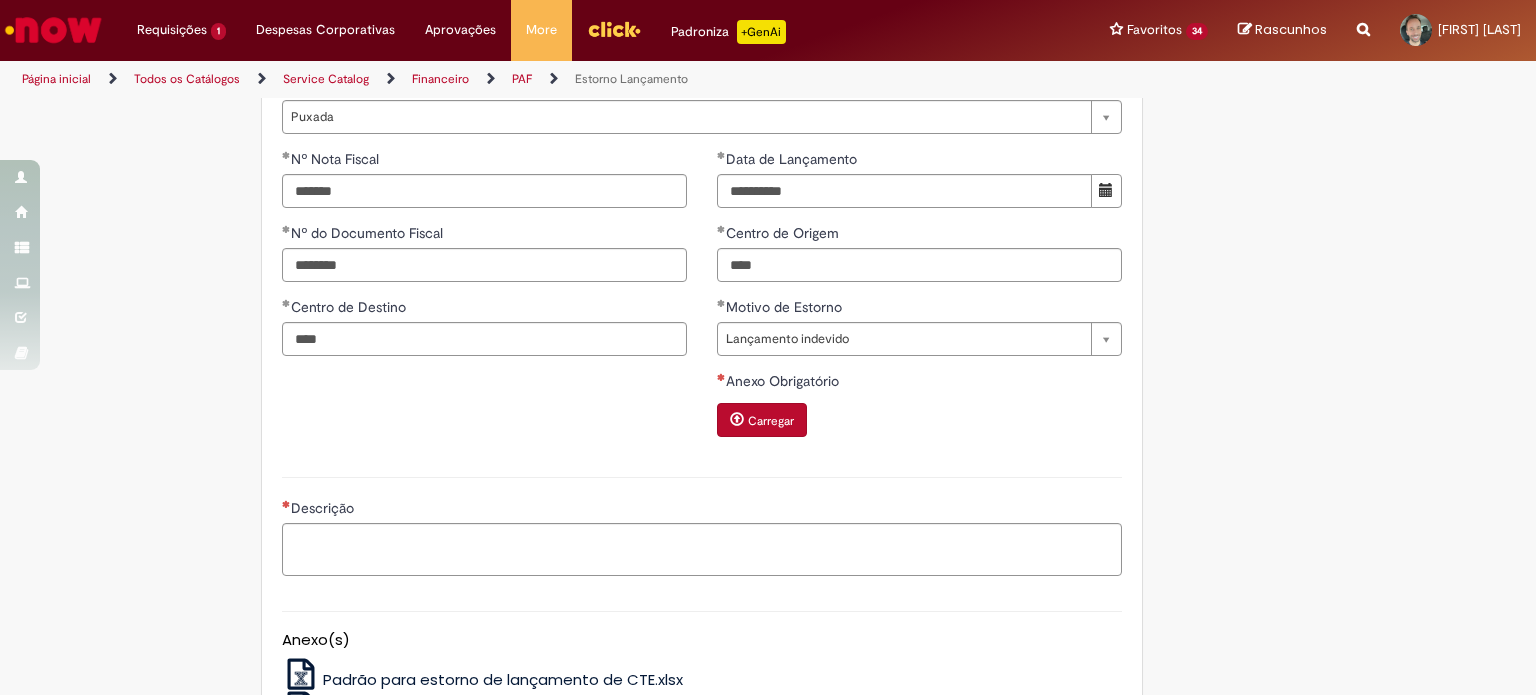 click on "Carregar" at bounding box center (771, 421) 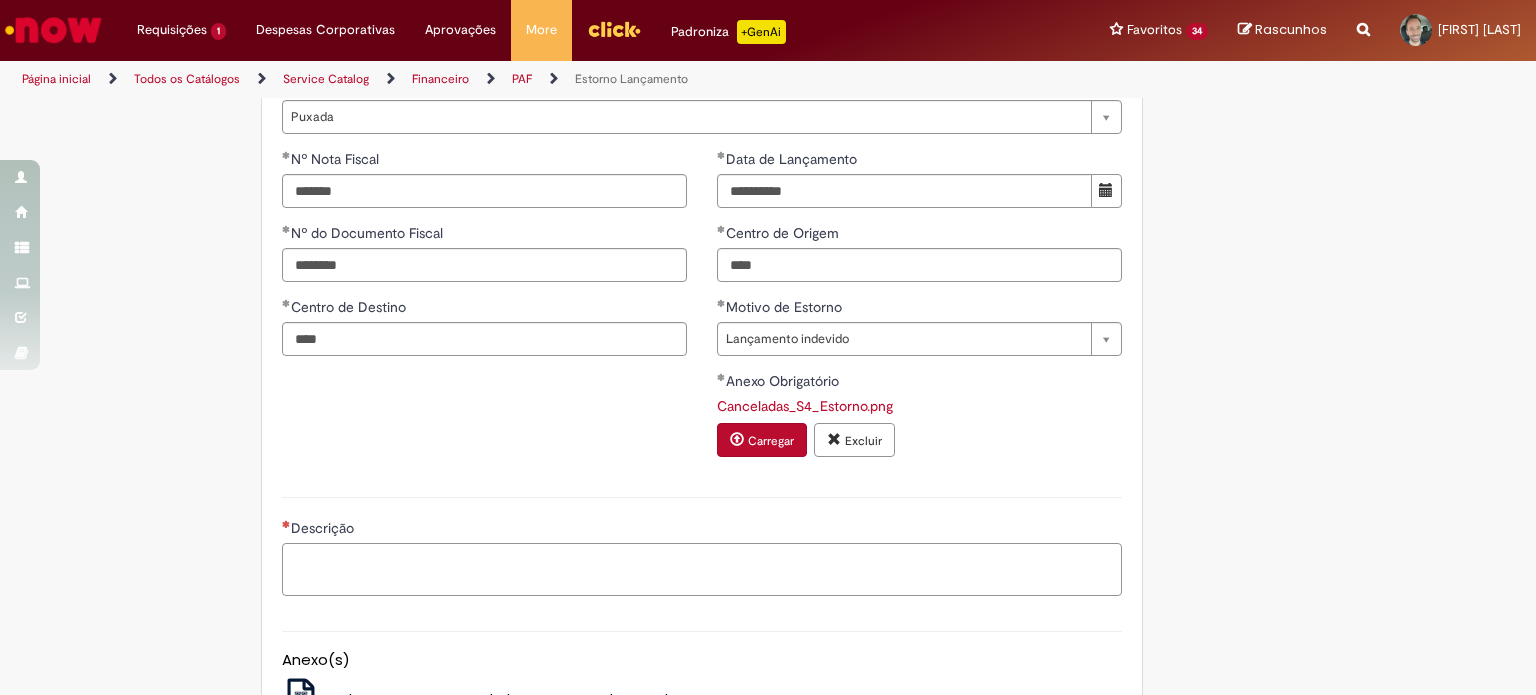 click on "Descrição" at bounding box center [702, 570] 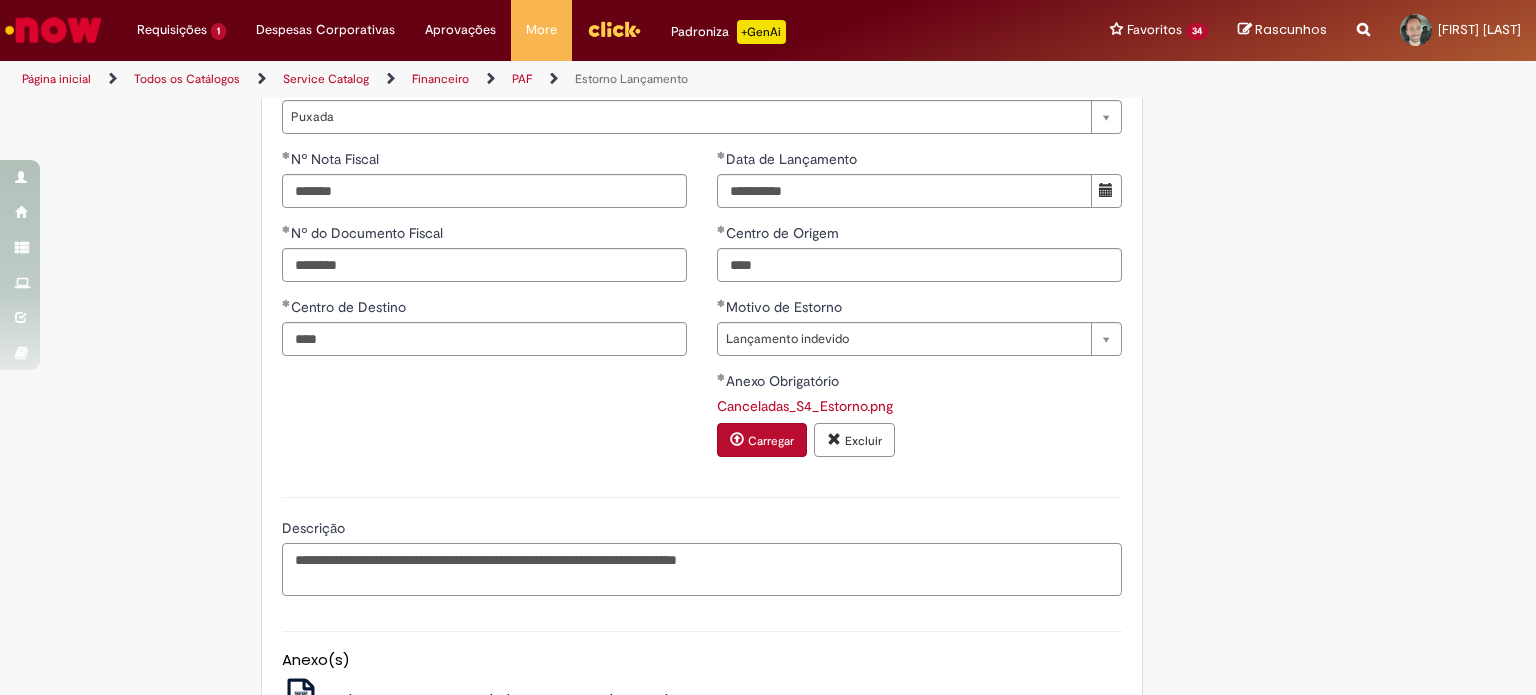 paste on "**********" 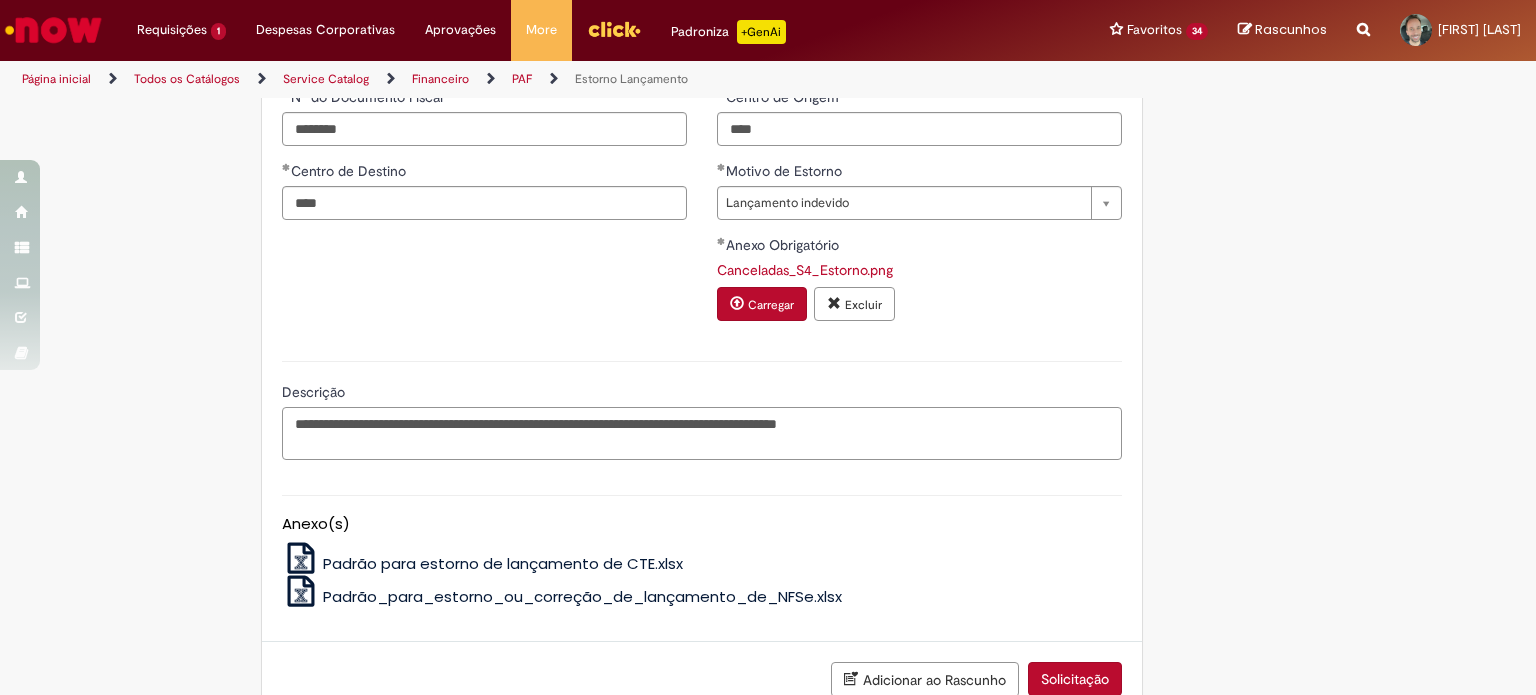 scroll, scrollTop: 1283, scrollLeft: 0, axis: vertical 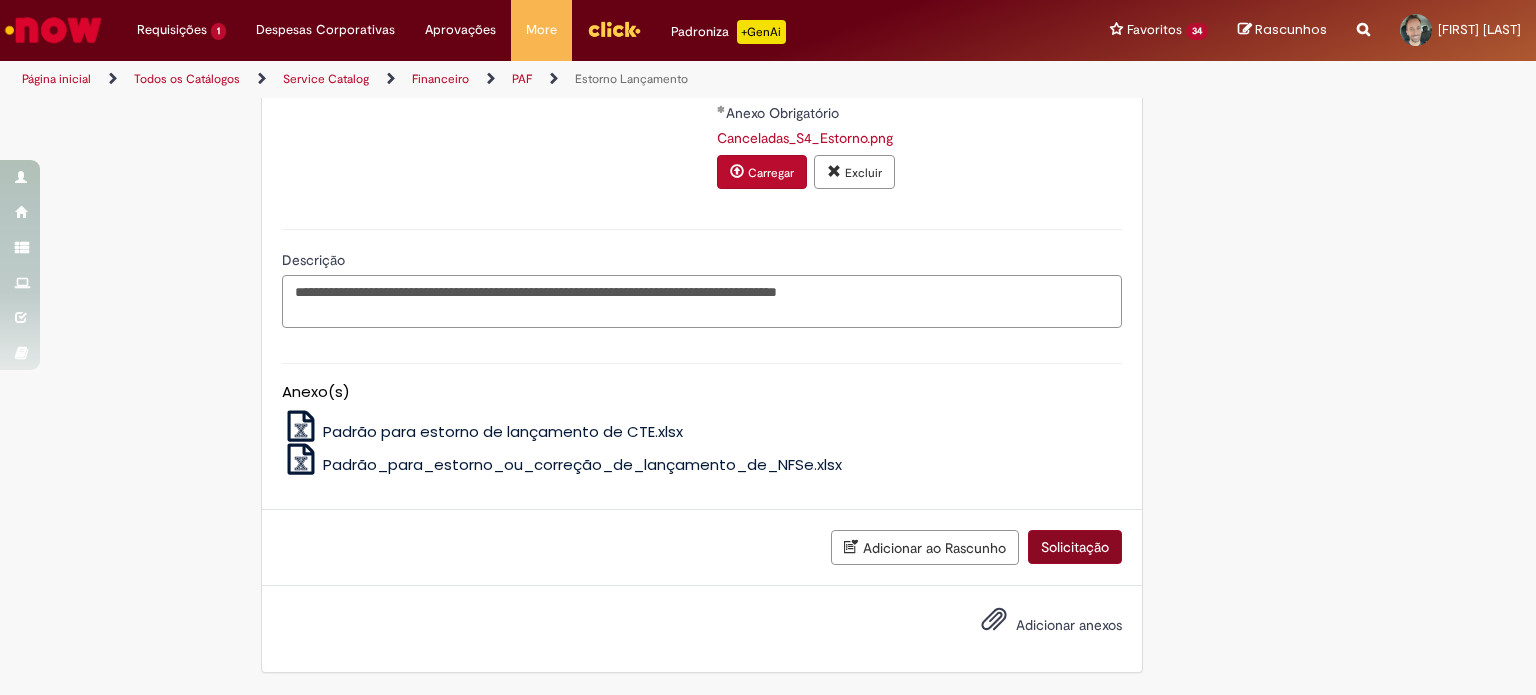 type on "**********" 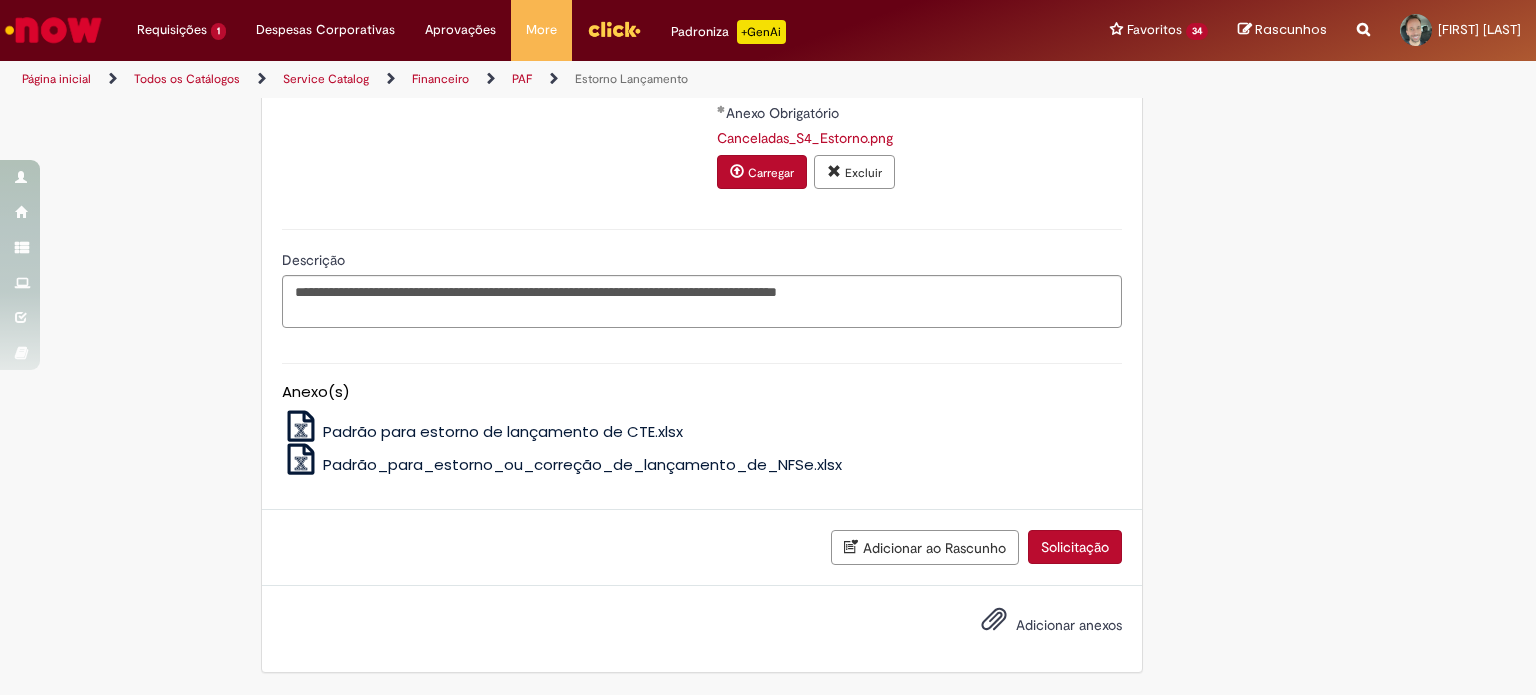 click on "Solicitação" at bounding box center (1075, 547) 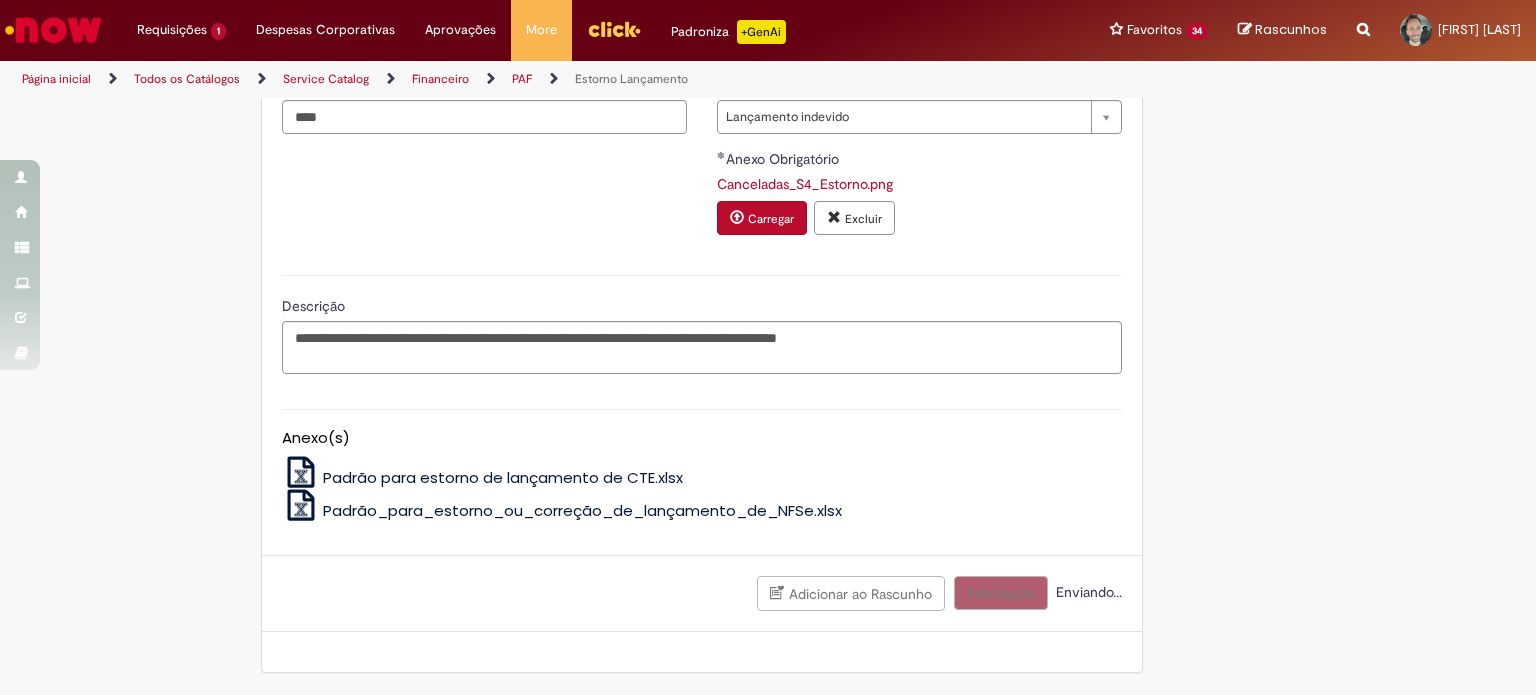 scroll, scrollTop: 1237, scrollLeft: 0, axis: vertical 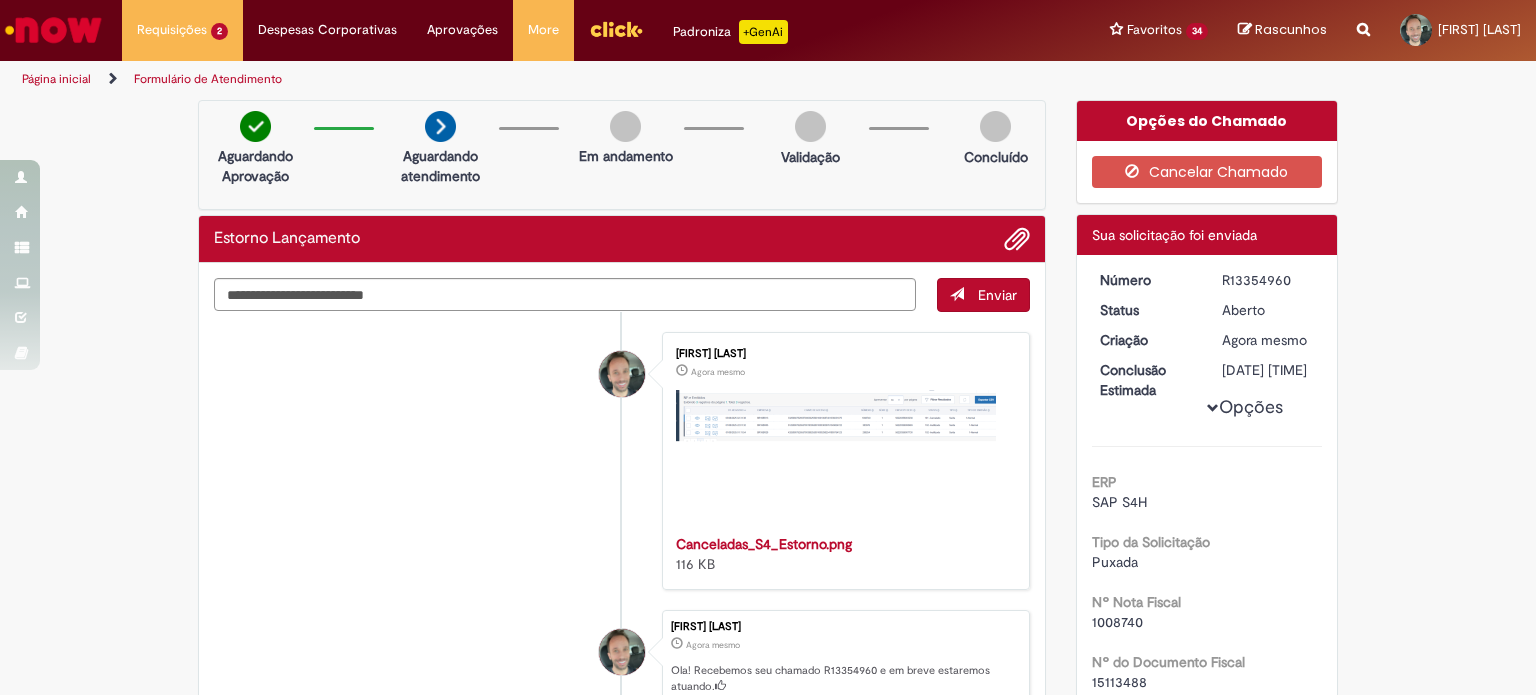click on "[R_NUMBER]" at bounding box center [1268, 280] 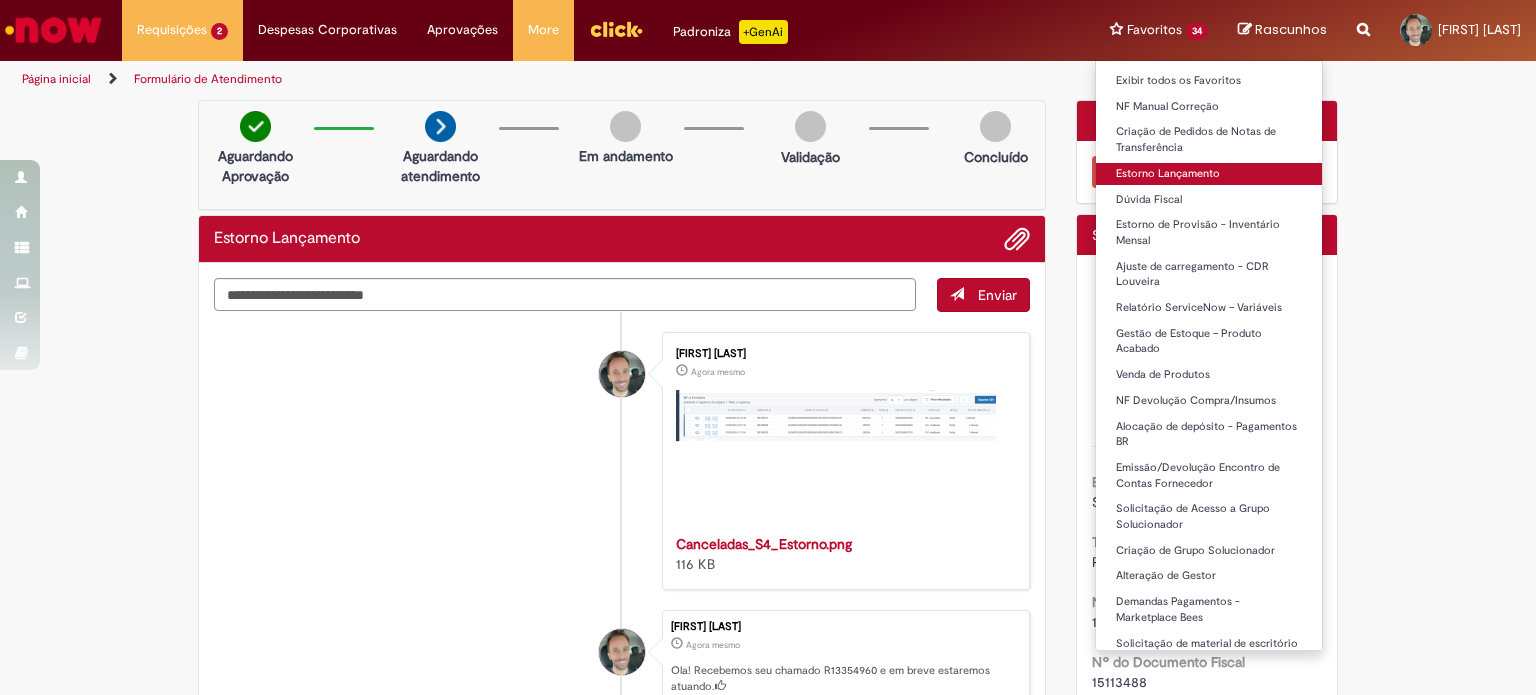 click on "Estorno Lançamento" at bounding box center (1209, 174) 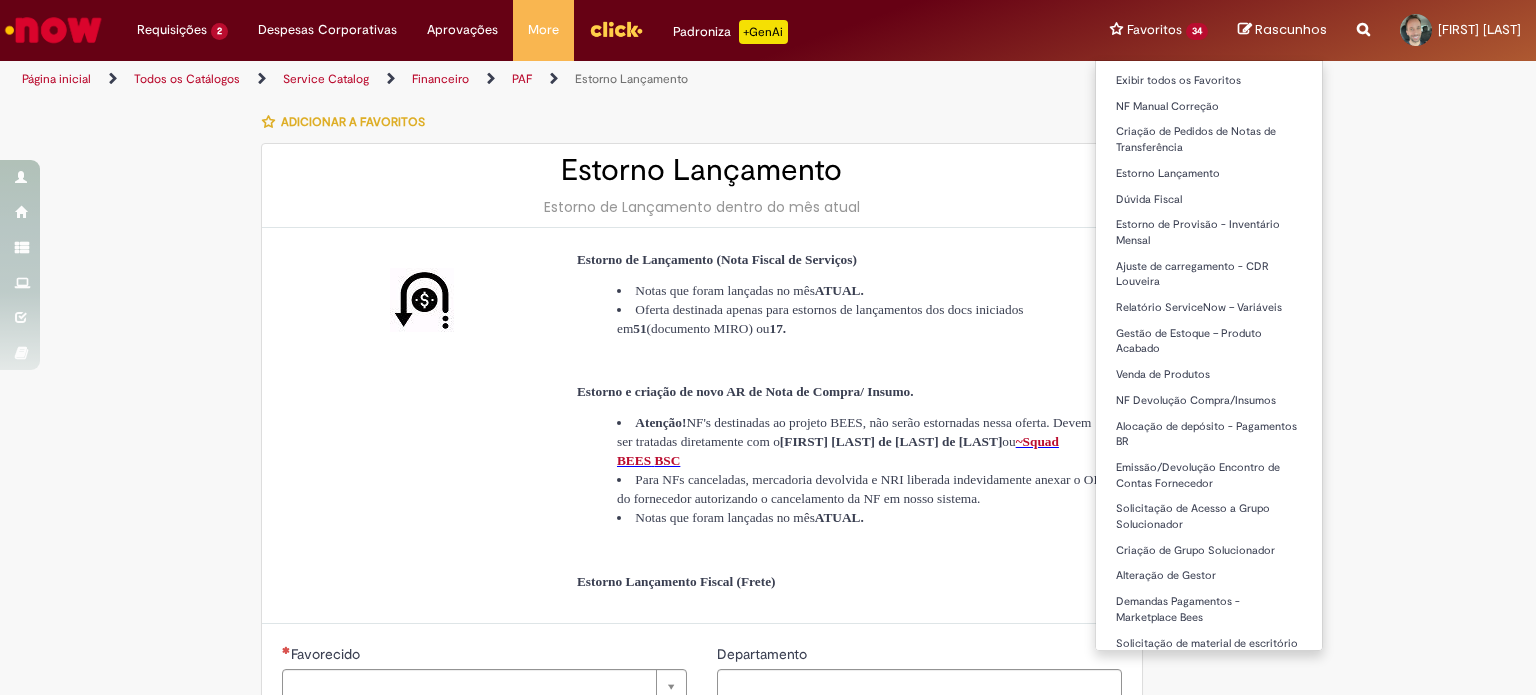 type on "********" 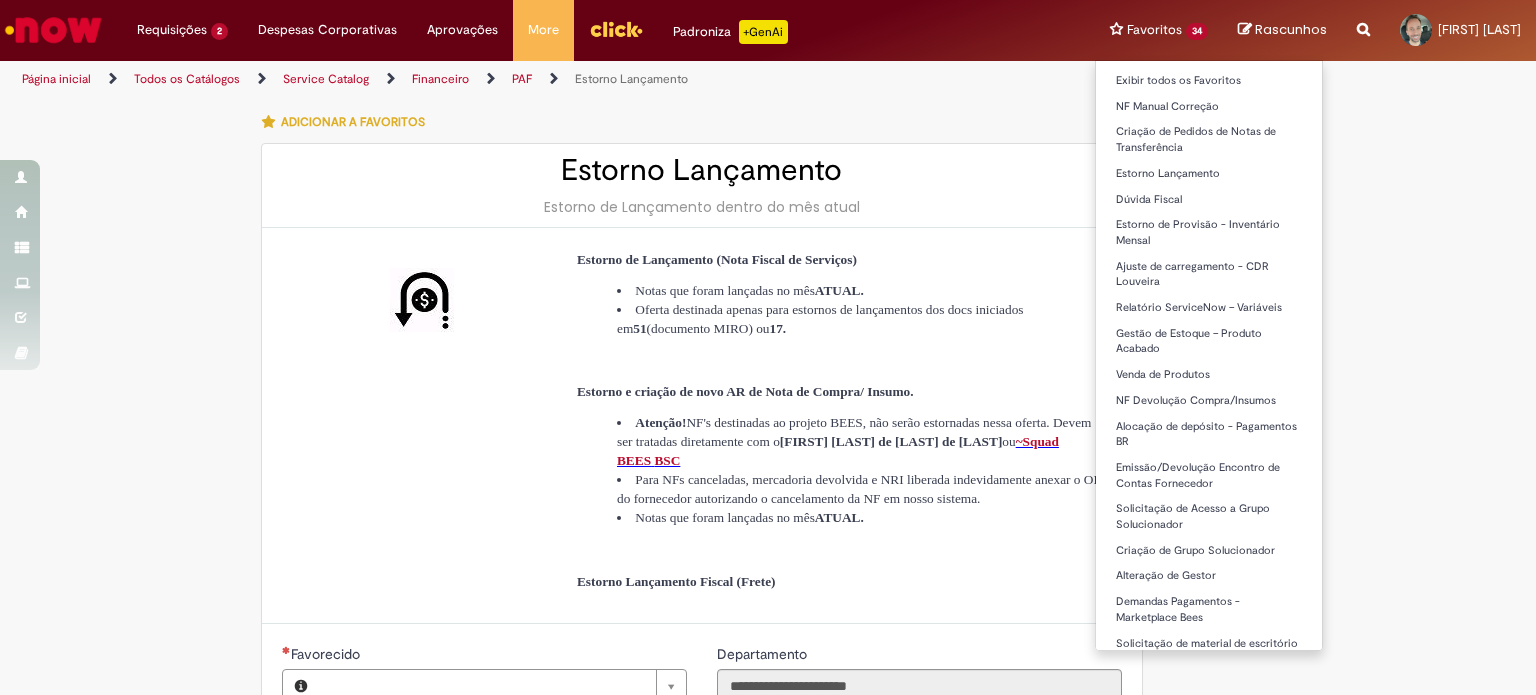 type on "**********" 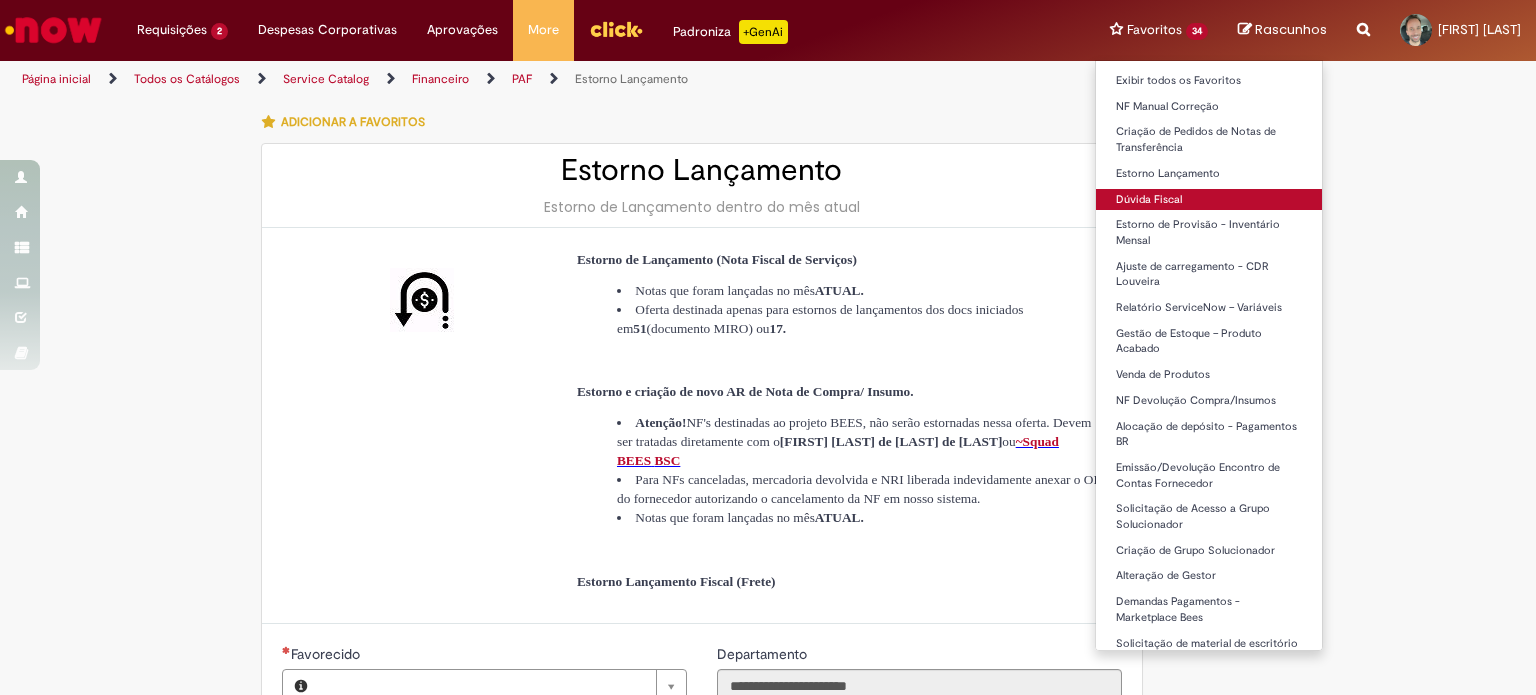 type on "**********" 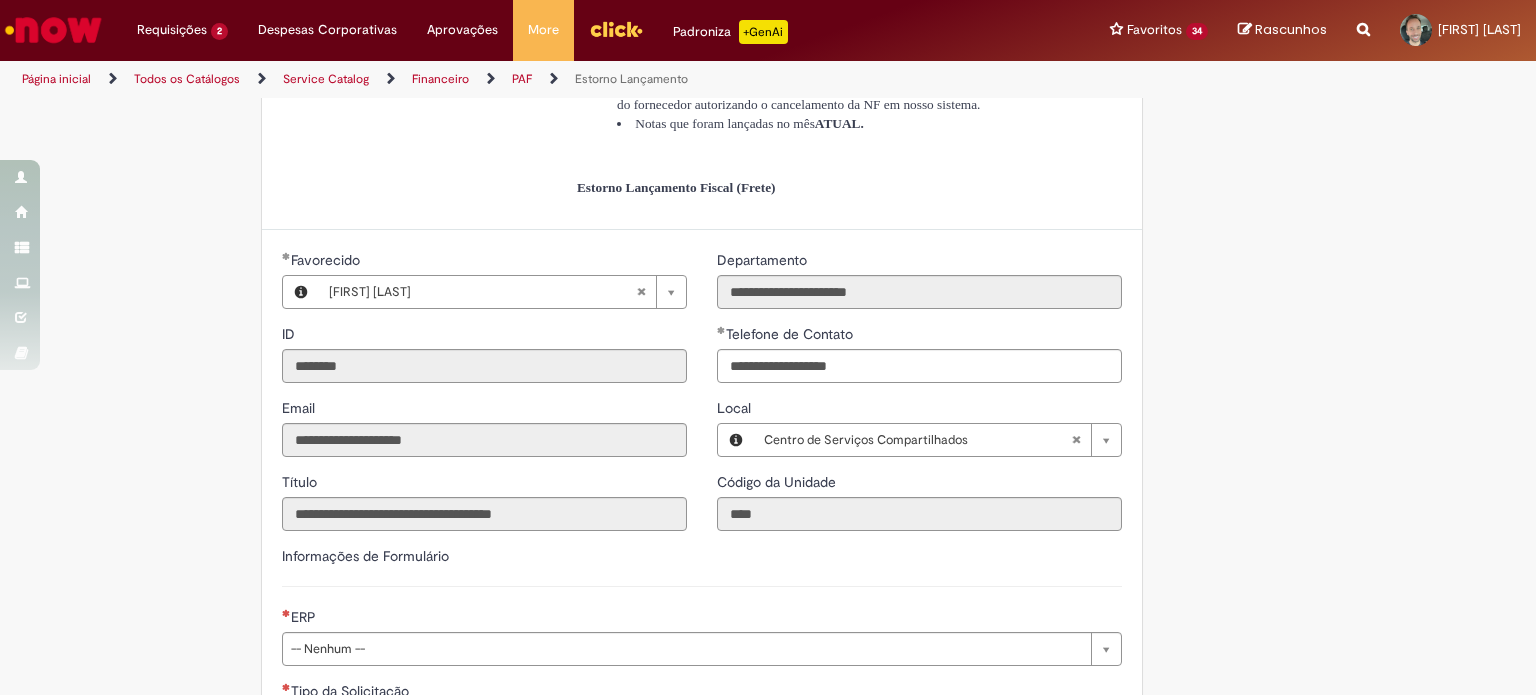 scroll, scrollTop: 600, scrollLeft: 0, axis: vertical 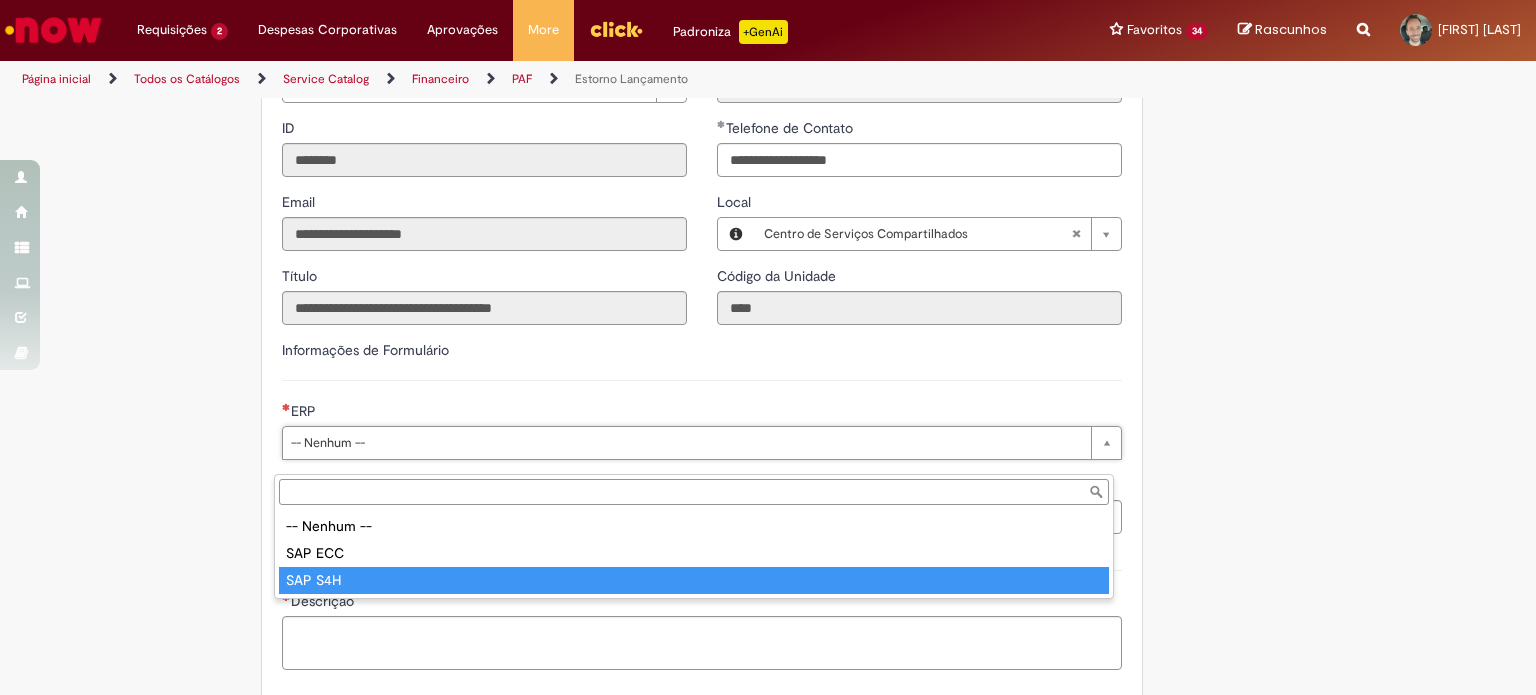type on "*******" 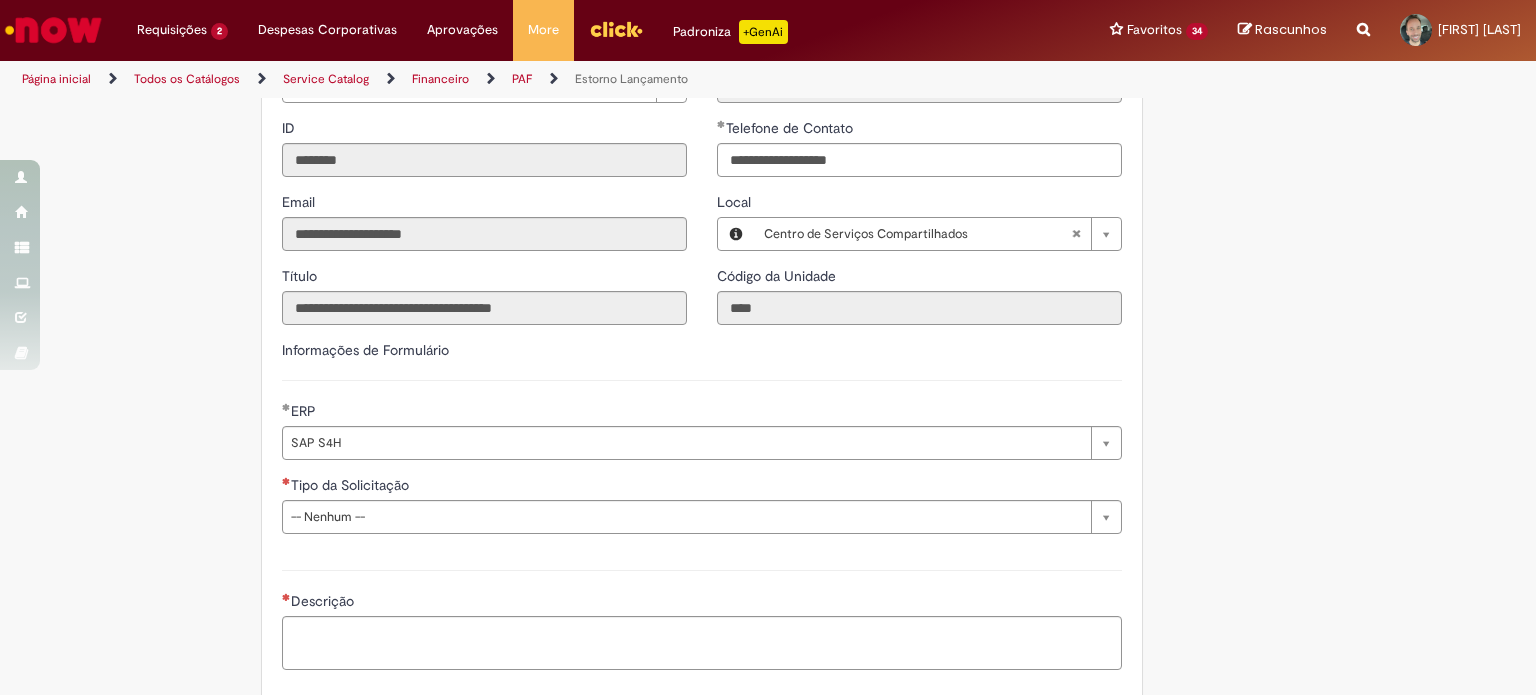 drag, startPoint x: 176, startPoint y: 527, endPoint x: 208, endPoint y: 522, distance: 32.38827 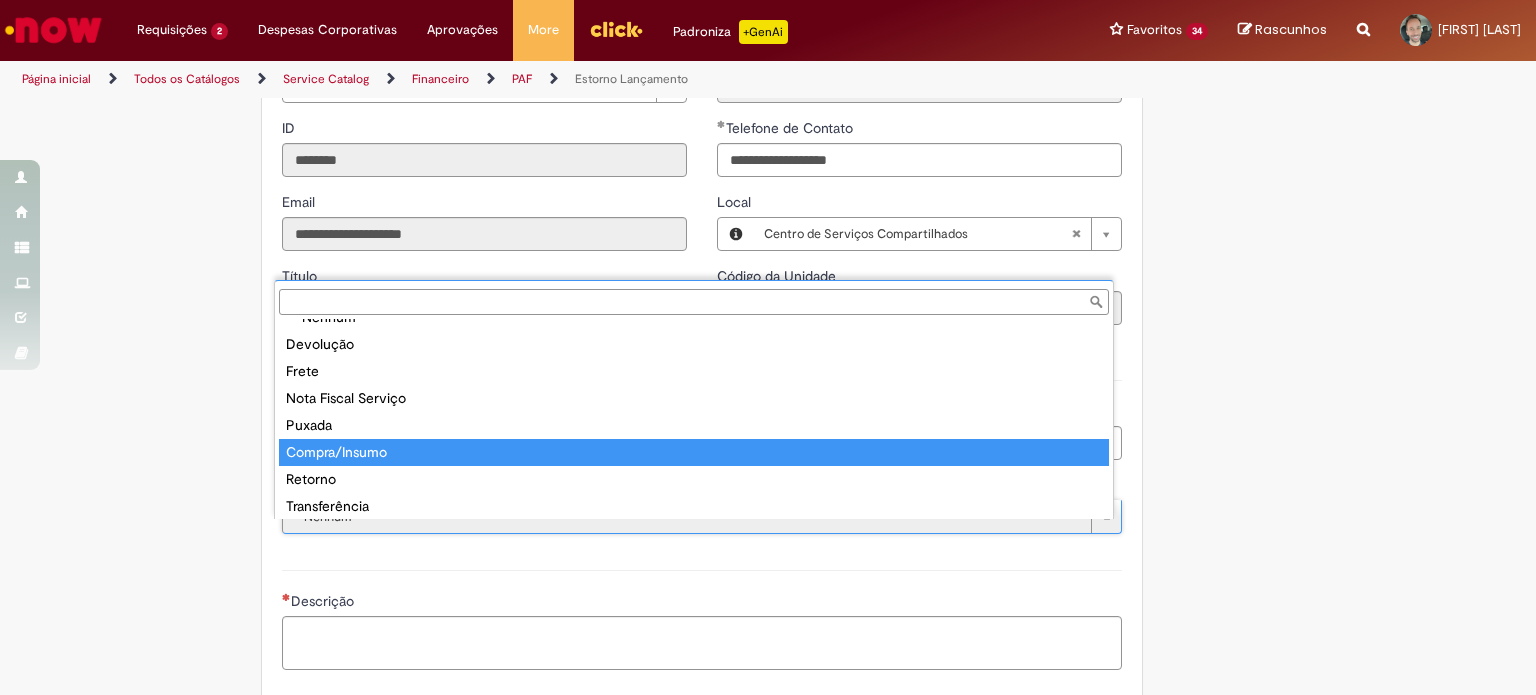 scroll, scrollTop: 24, scrollLeft: 0, axis: vertical 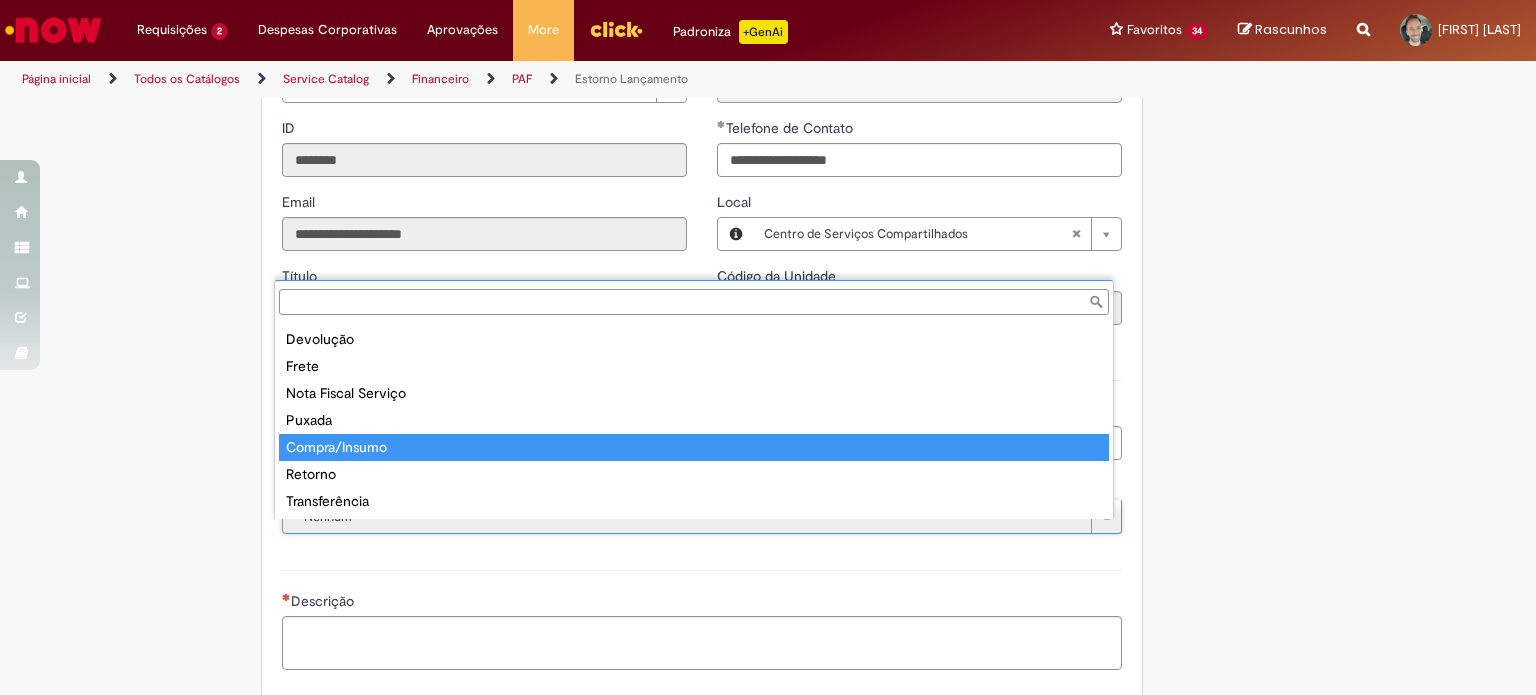 type on "**********" 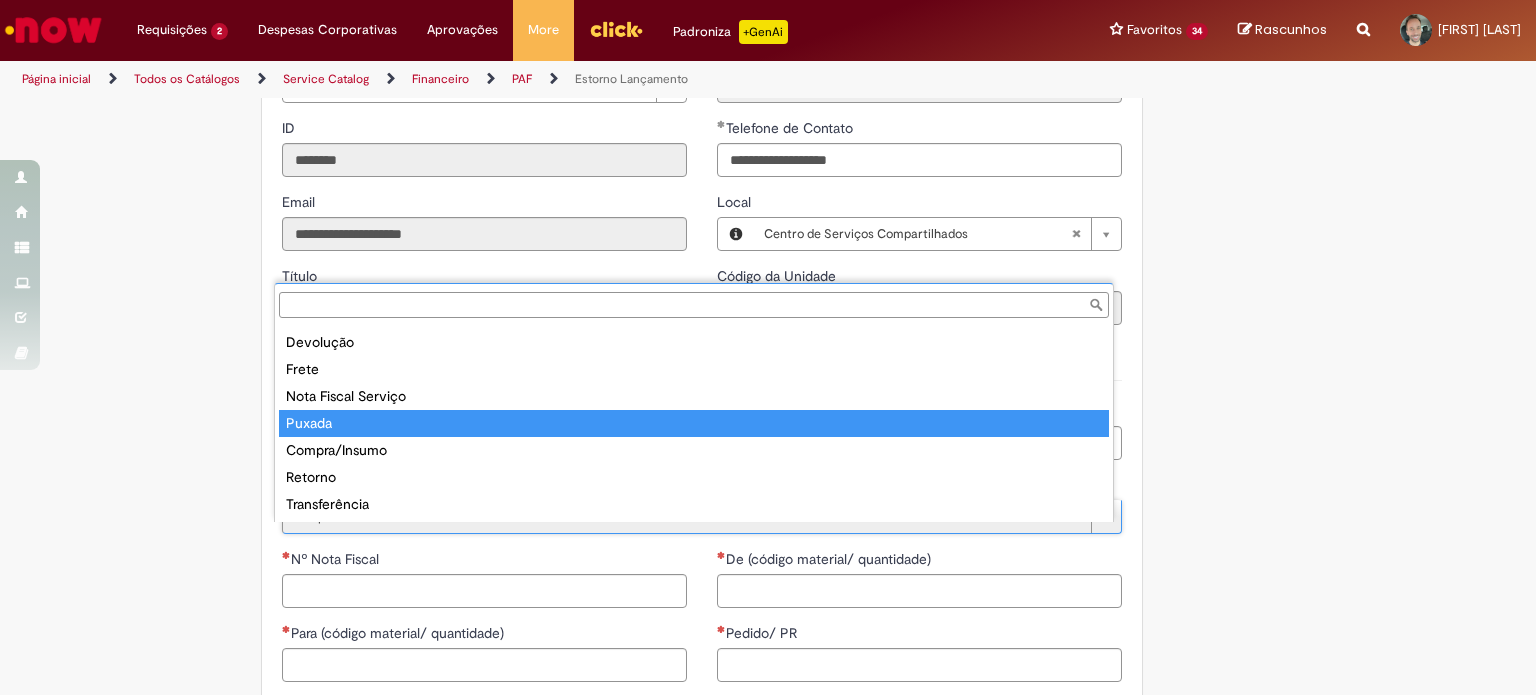 type on "******" 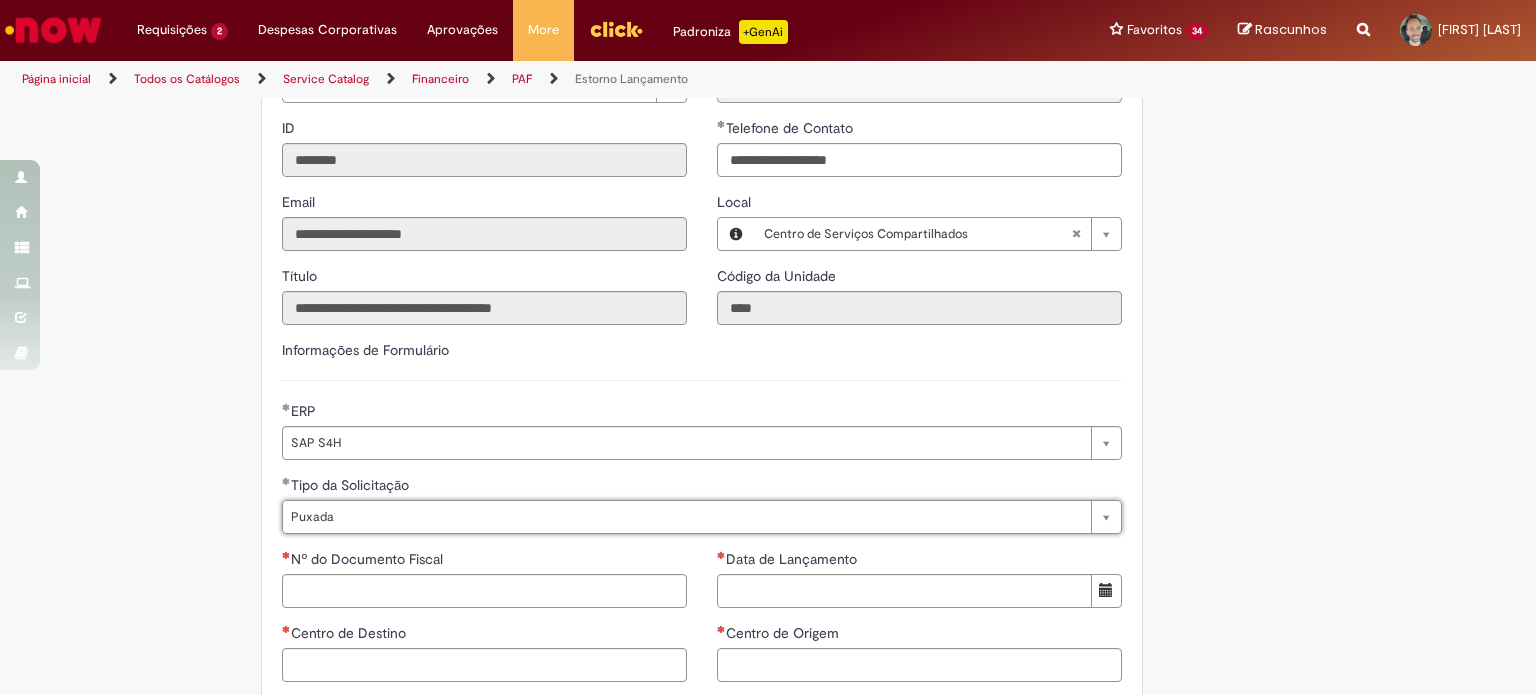 scroll, scrollTop: 0, scrollLeft: 44, axis: horizontal 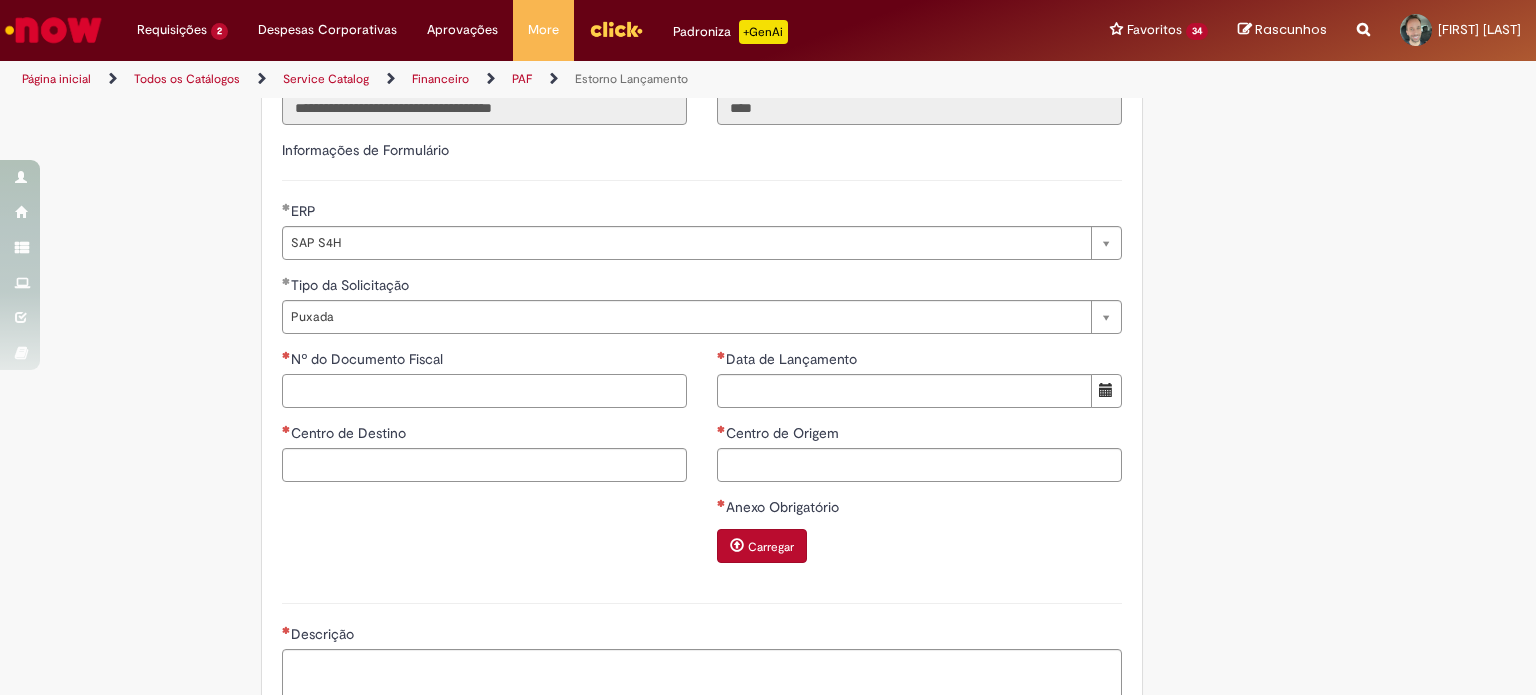 click on "Nº do Documento Fiscal" at bounding box center [484, 391] 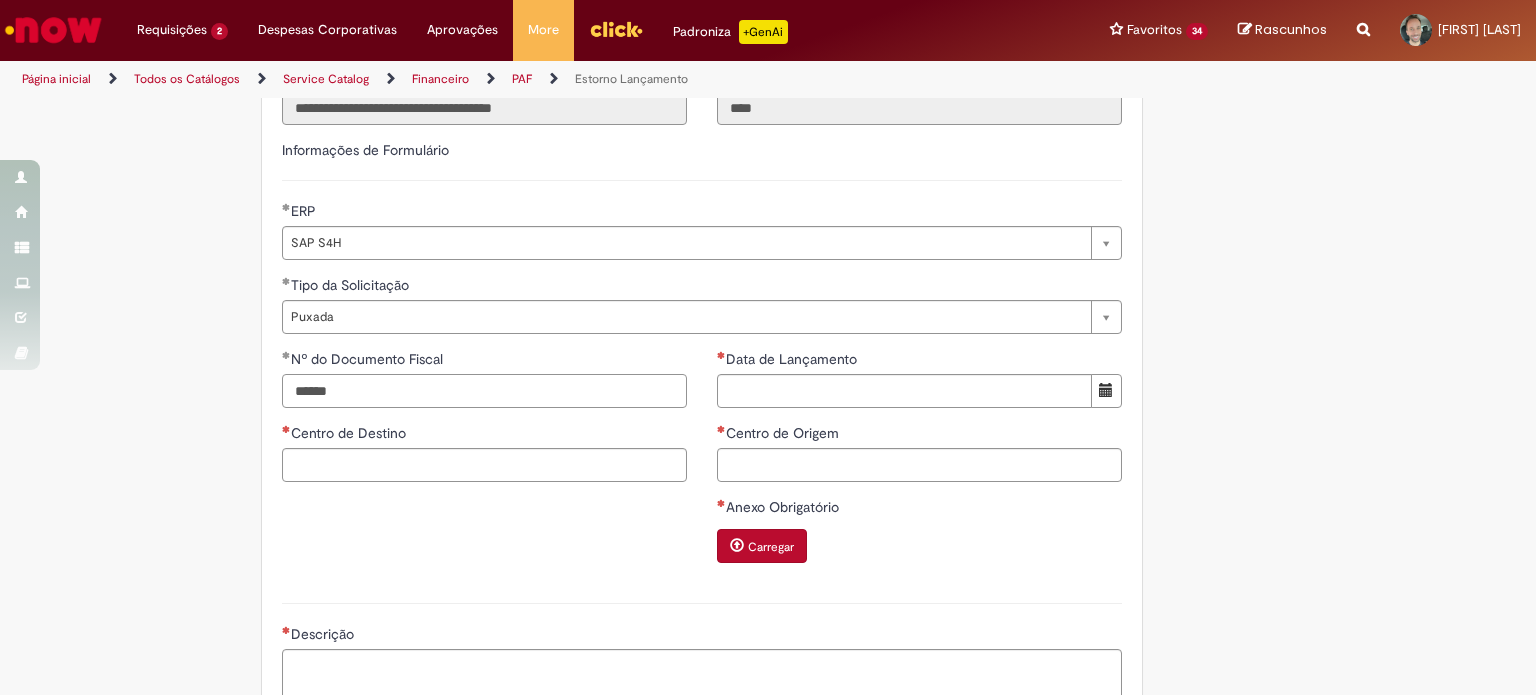 type on "******" 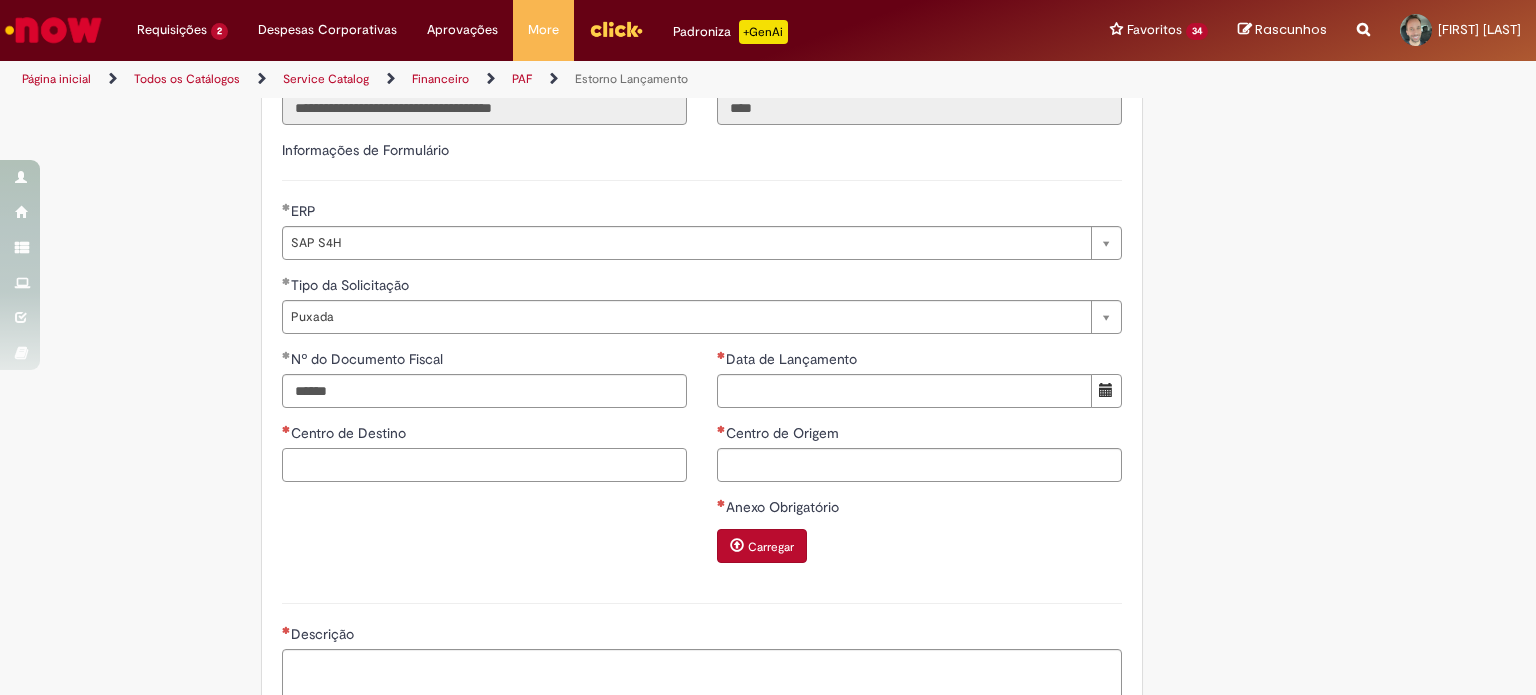 paste on "****" 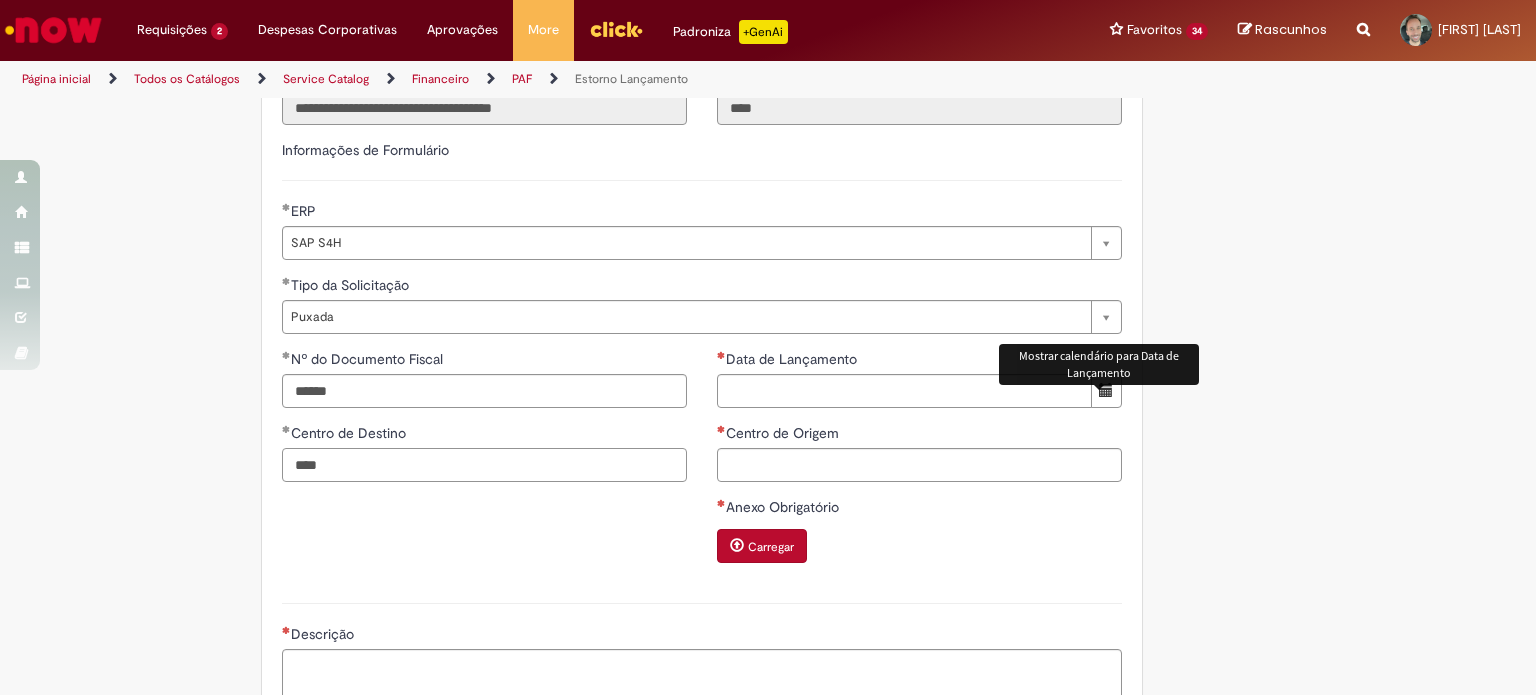 type on "****" 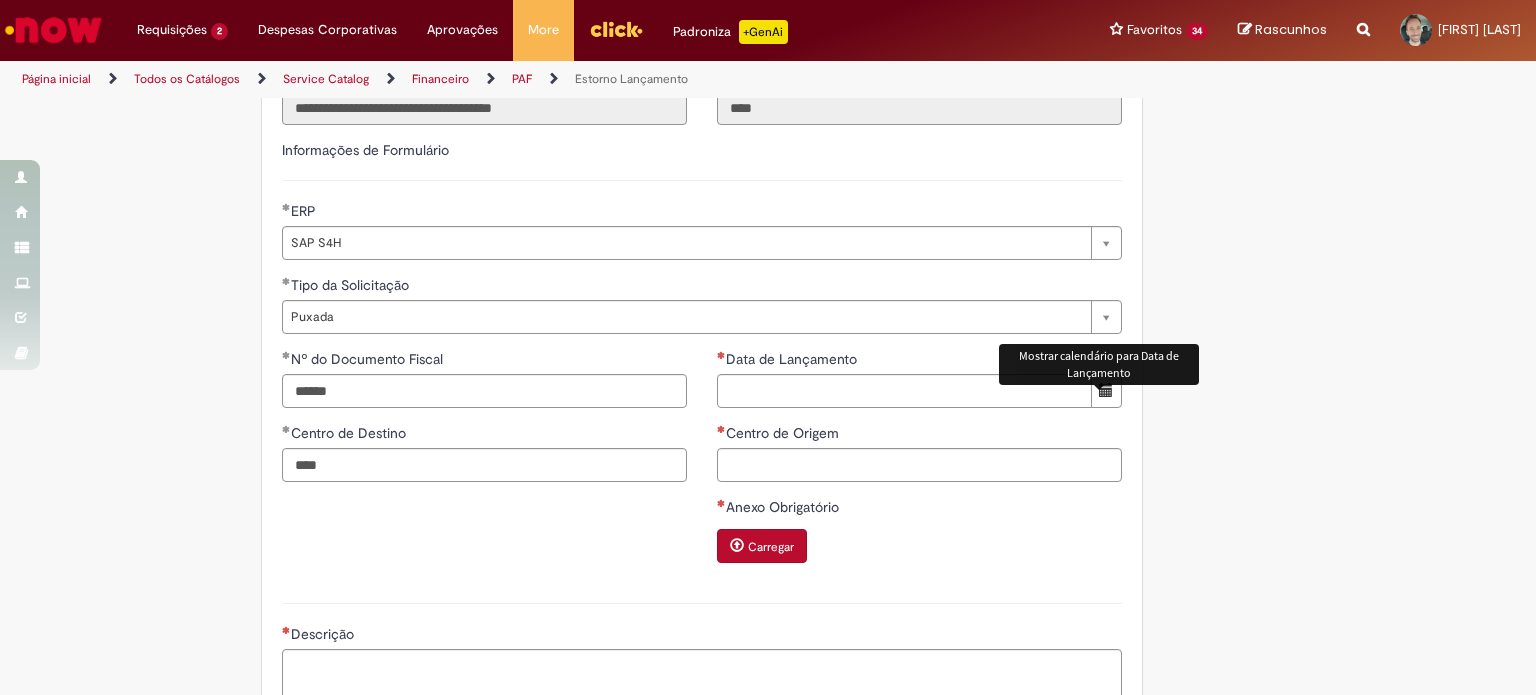 click at bounding box center [1106, 390] 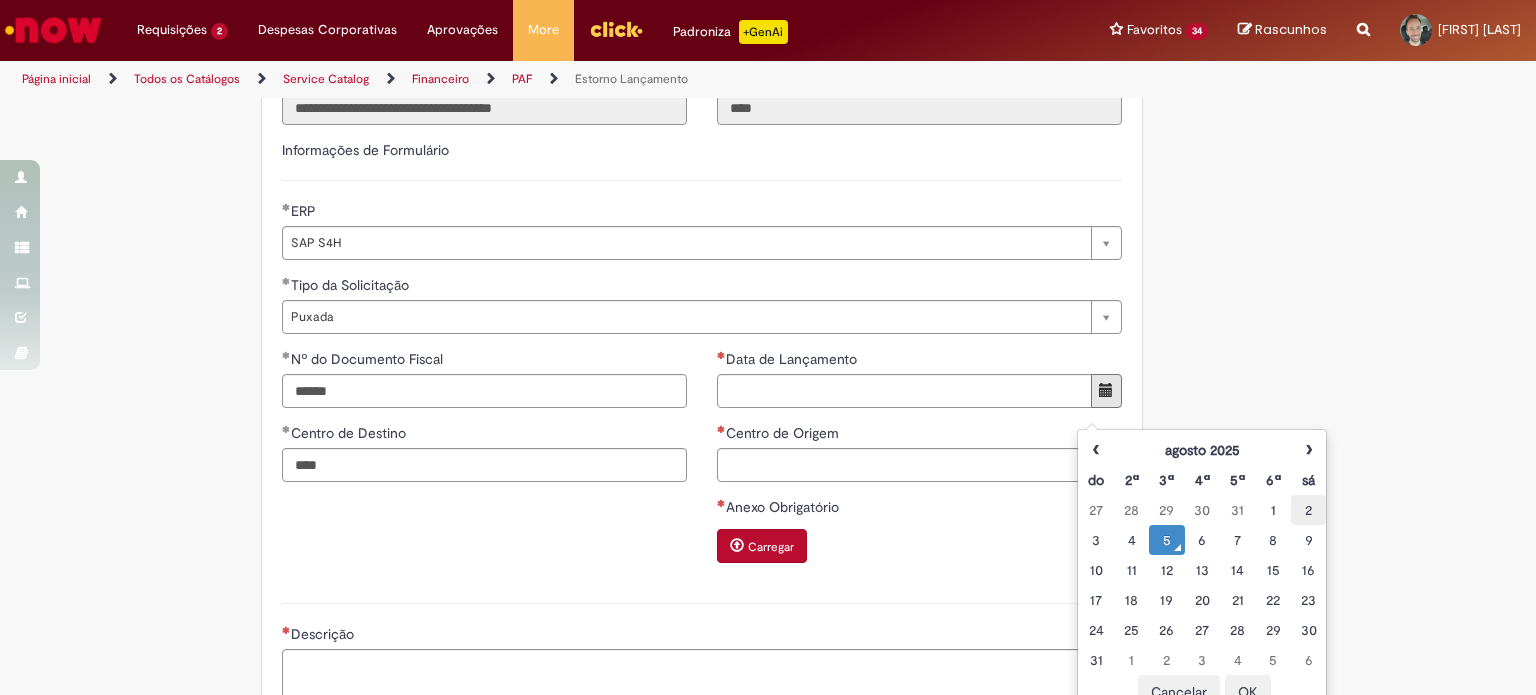 click on "2" at bounding box center (1308, 510) 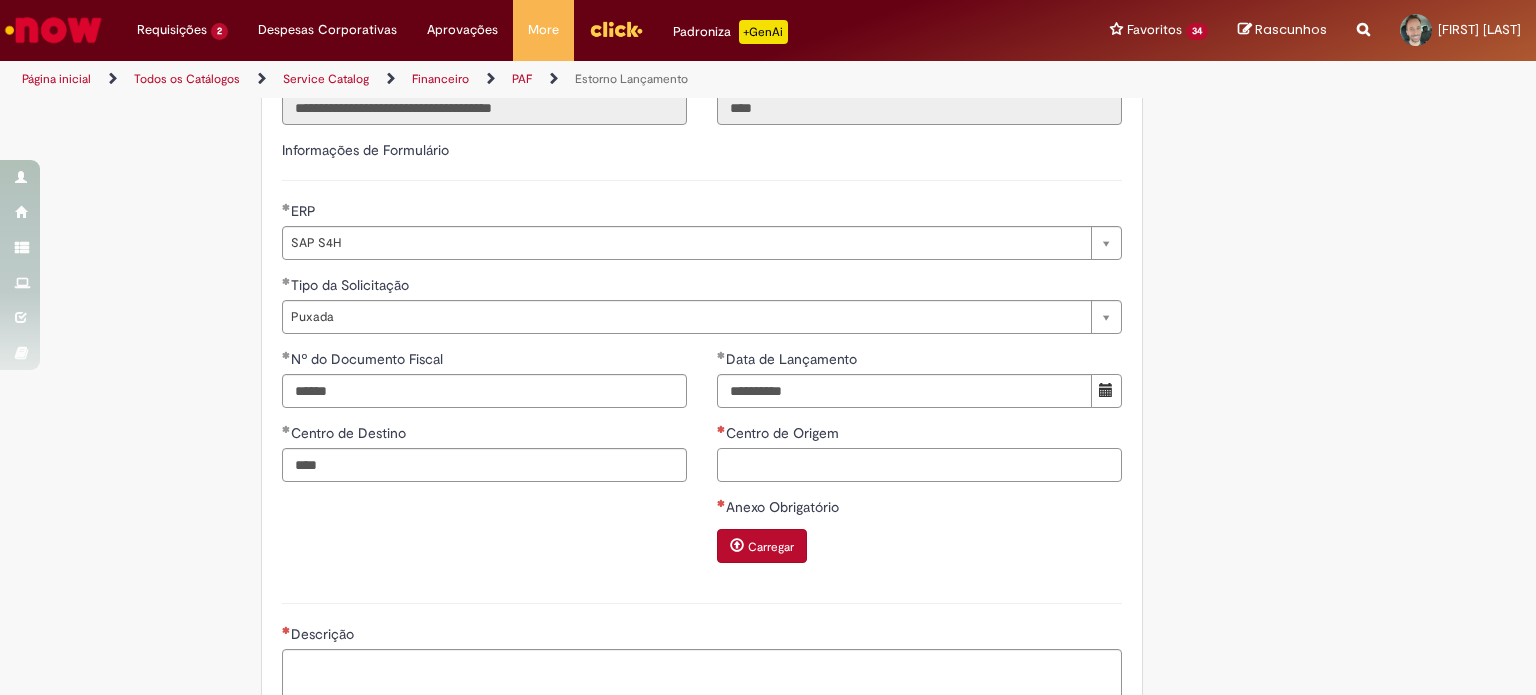 click on "Centro de Origem" at bounding box center [919, 465] 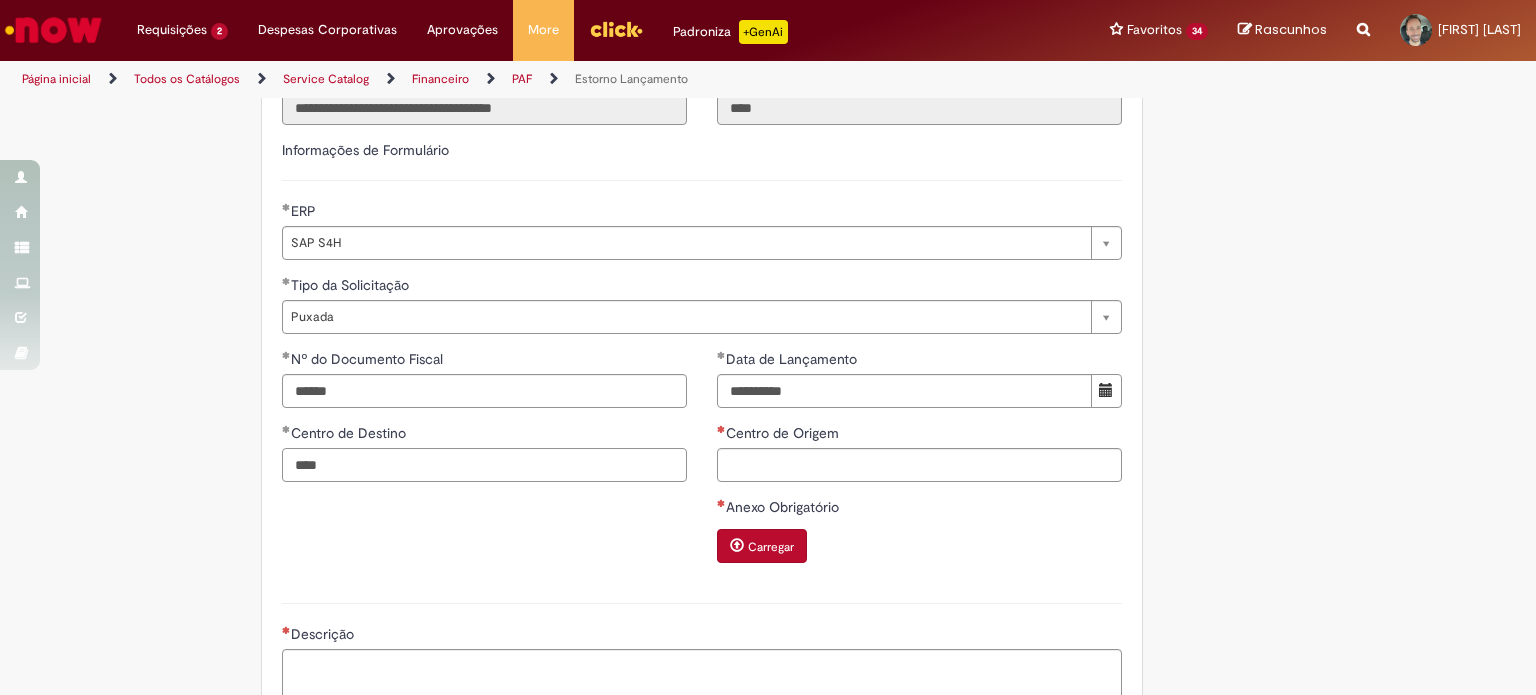 drag, startPoint x: 332, startPoint y: 468, endPoint x: 180, endPoint y: 459, distance: 152.26622 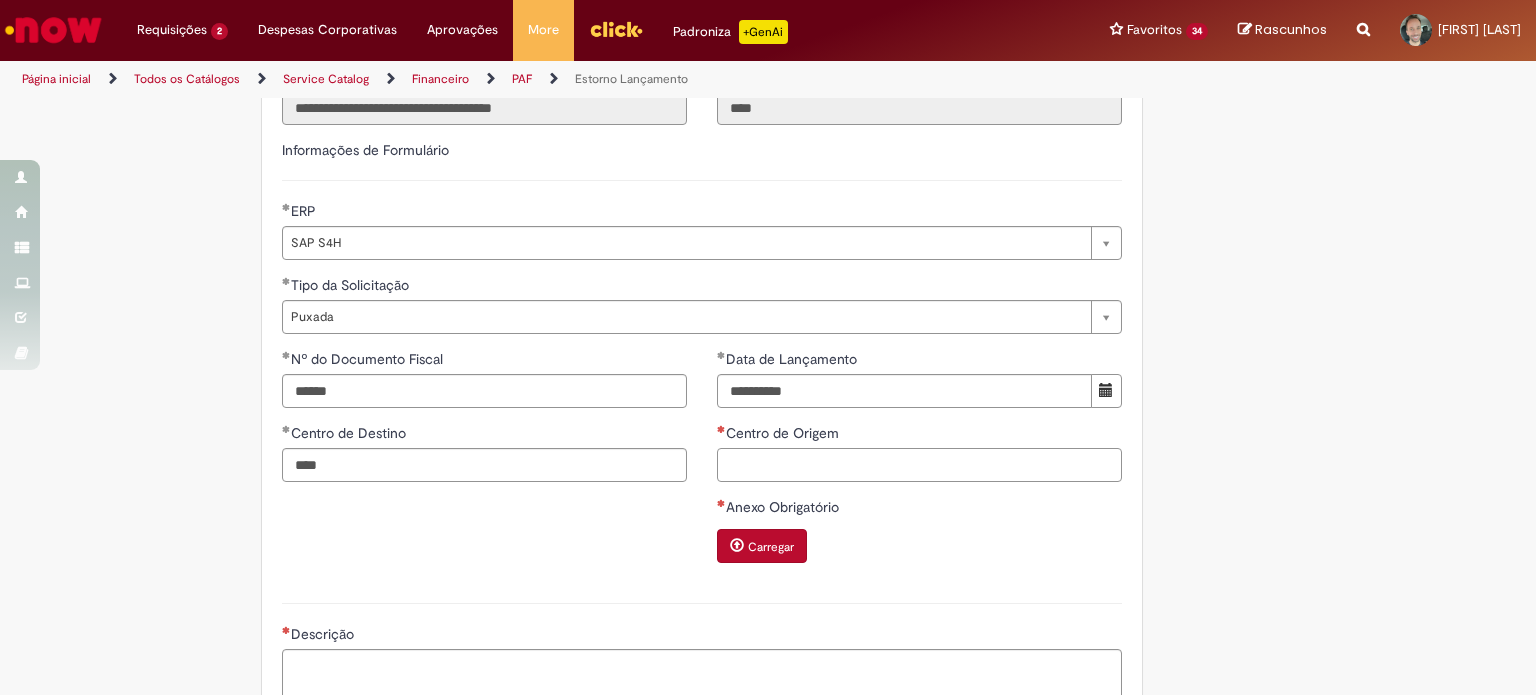 click on "Centro de Origem" at bounding box center [919, 465] 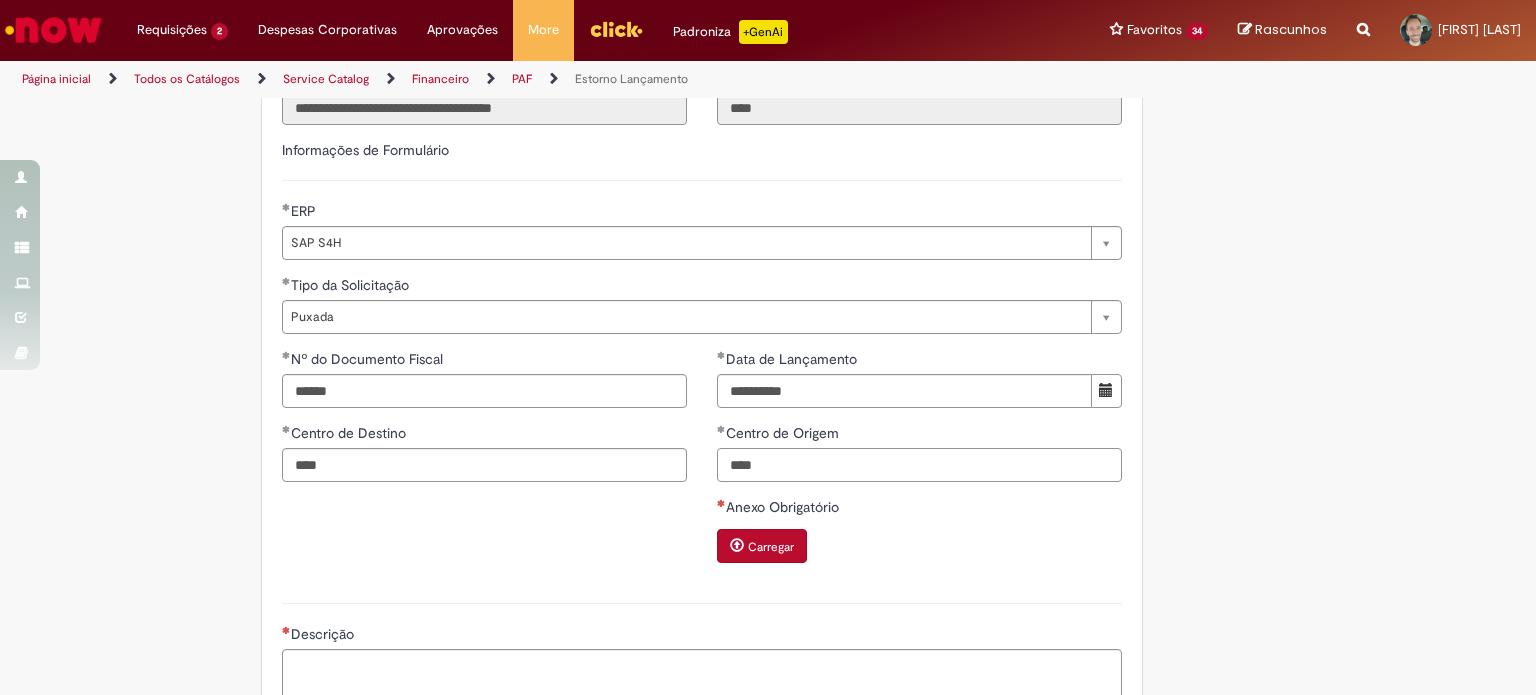 scroll, scrollTop: 900, scrollLeft: 0, axis: vertical 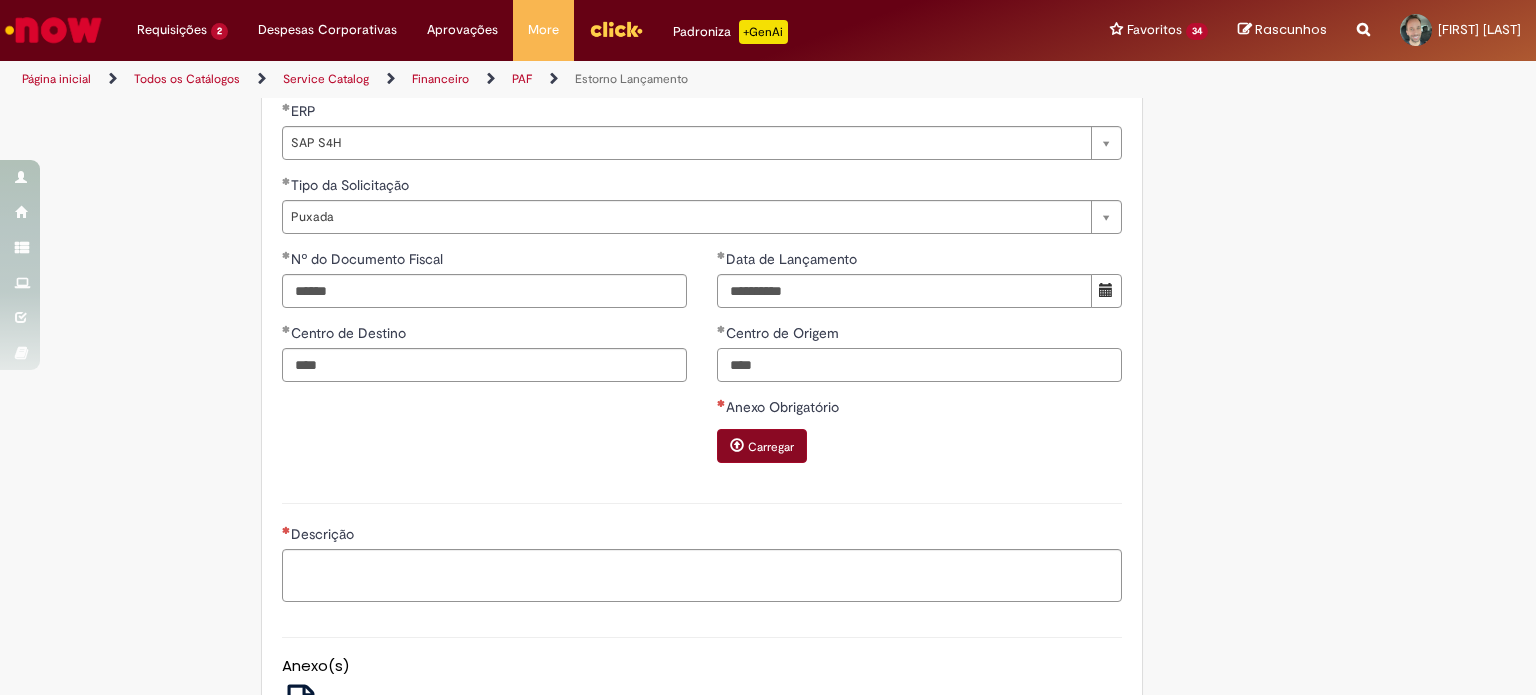 type on "****" 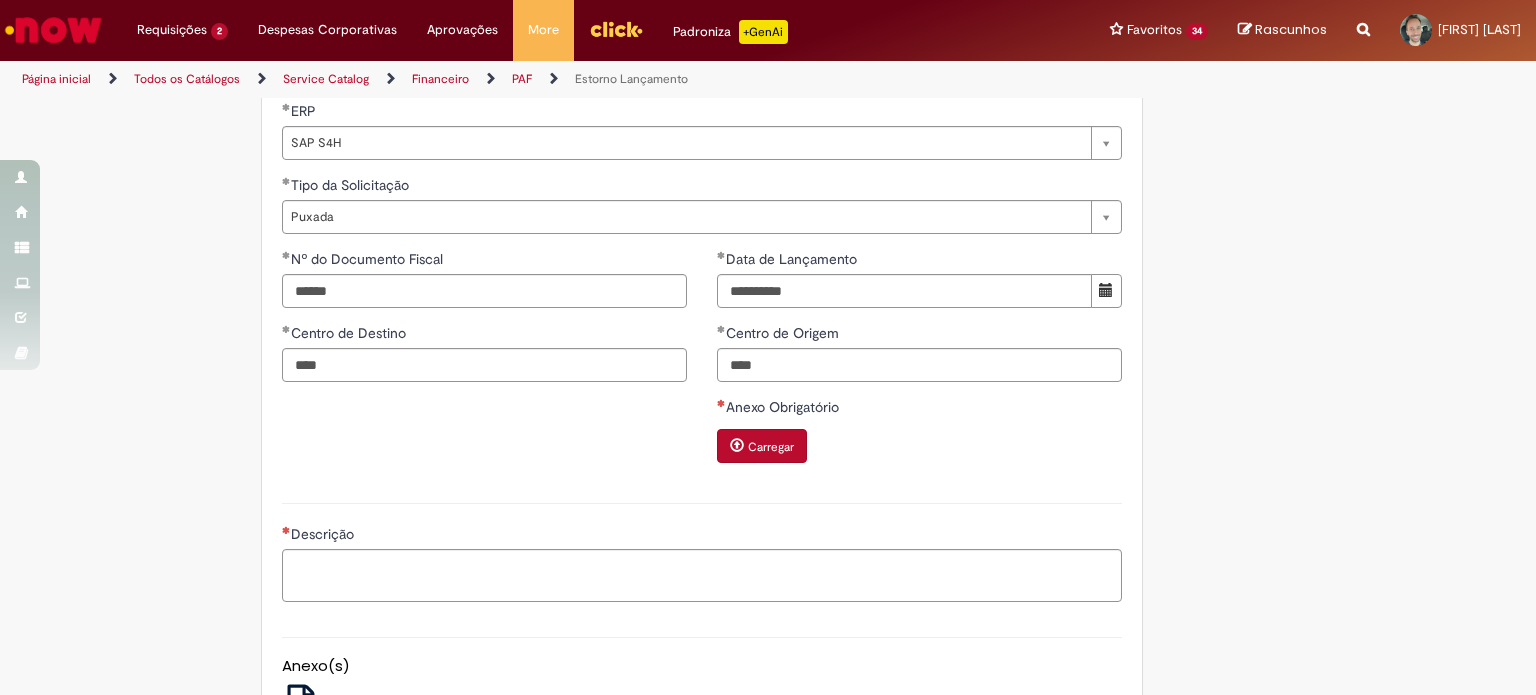 click on "Carregar" at bounding box center (771, 447) 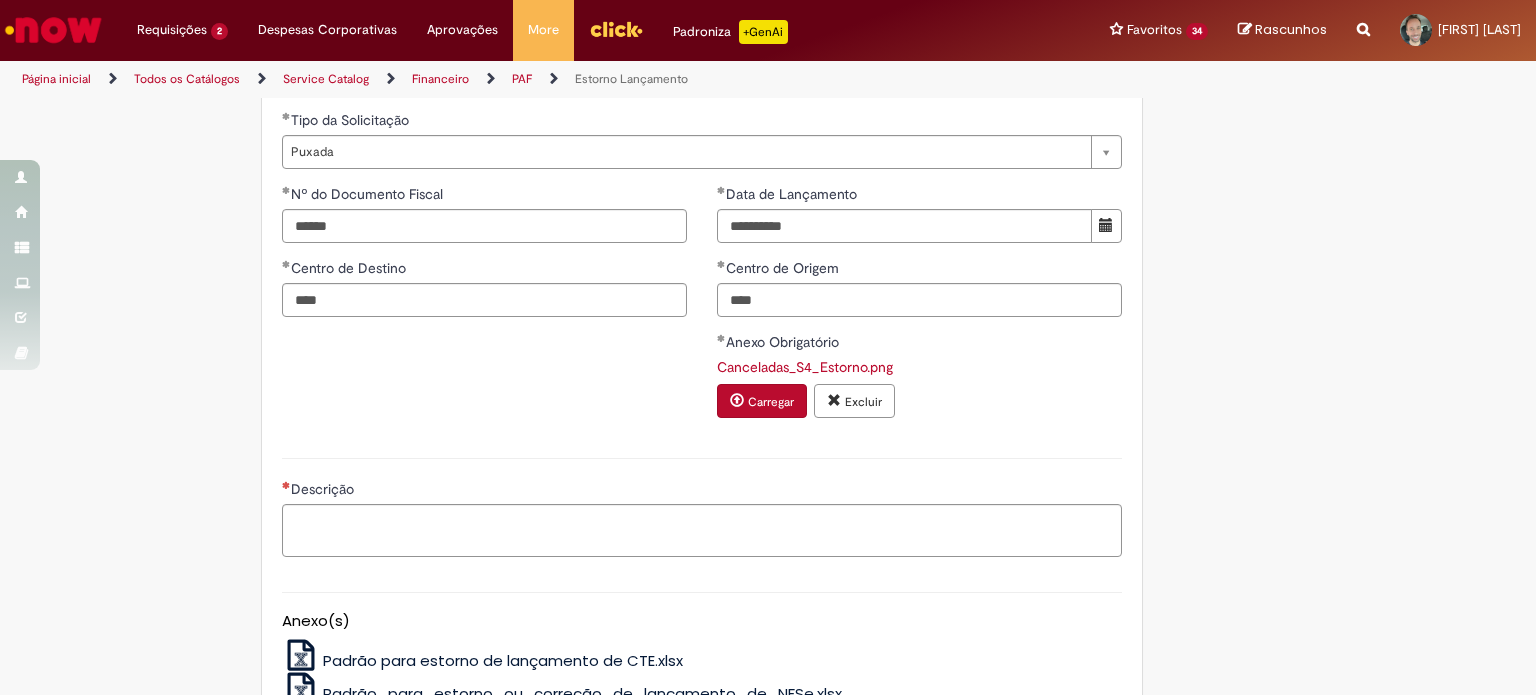 scroll, scrollTop: 1100, scrollLeft: 0, axis: vertical 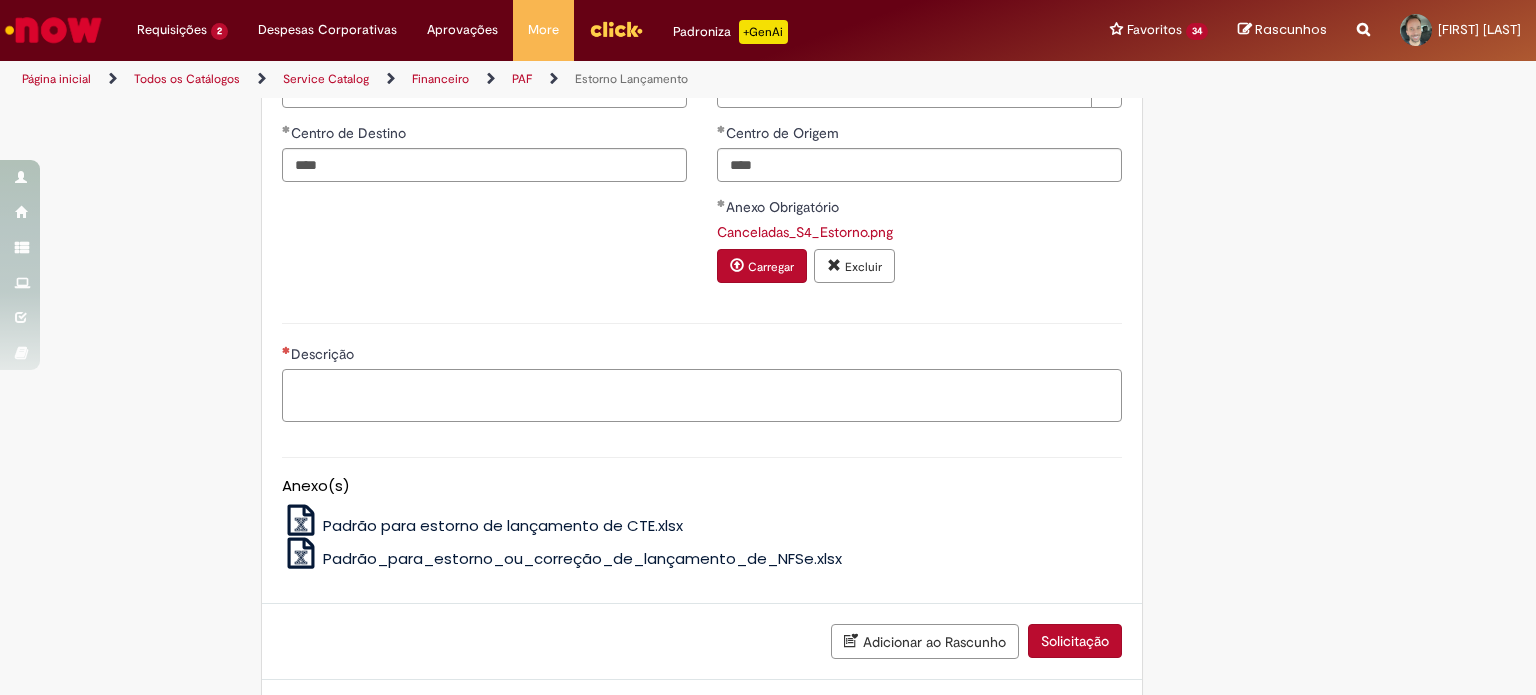 click on "Descrição" at bounding box center [702, 396] 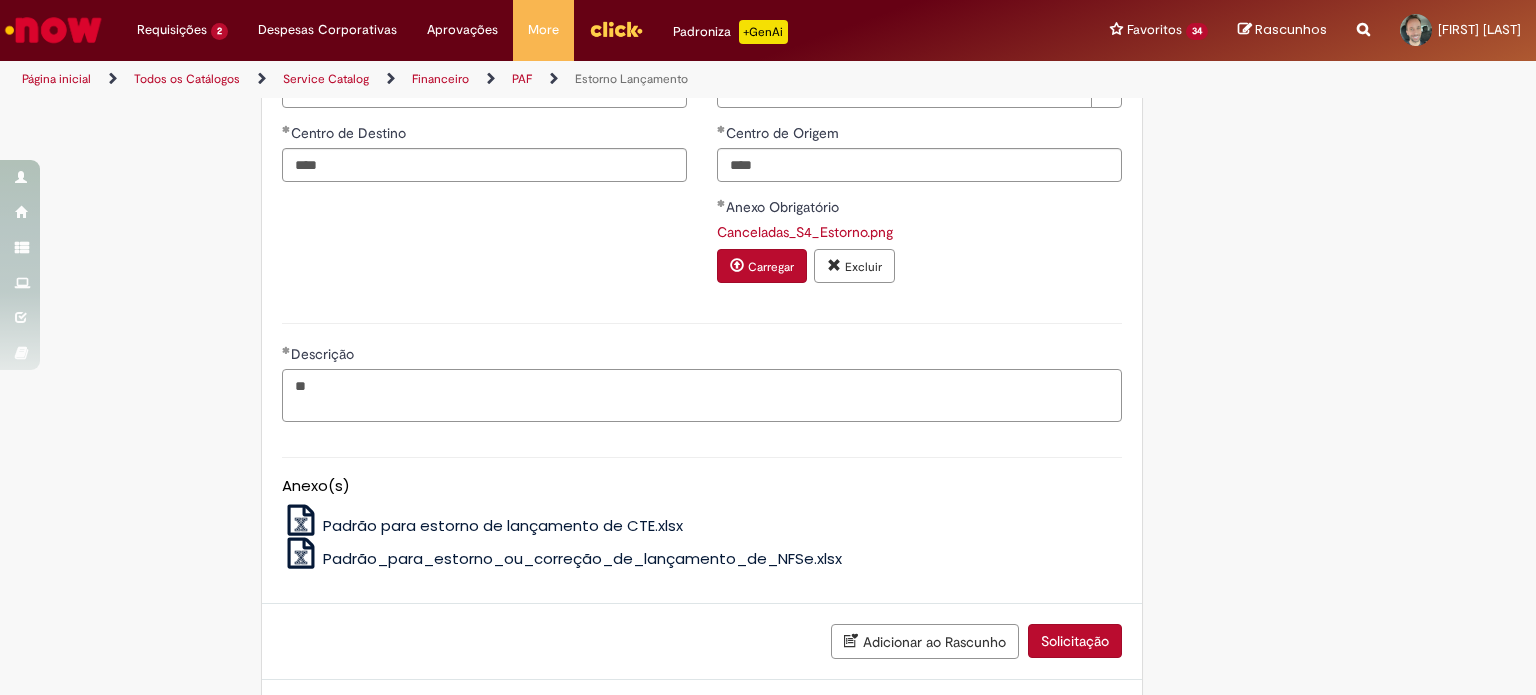 type on "*" 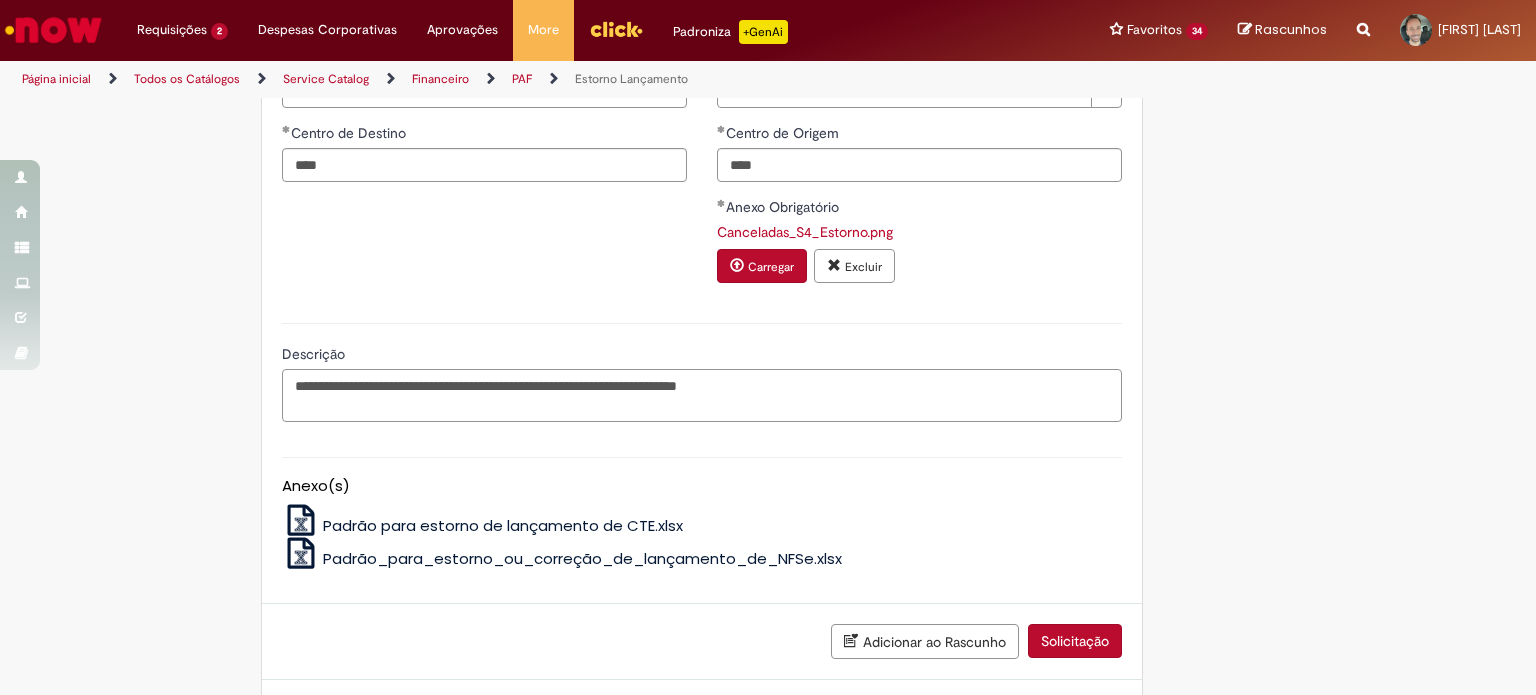 paste on "**********" 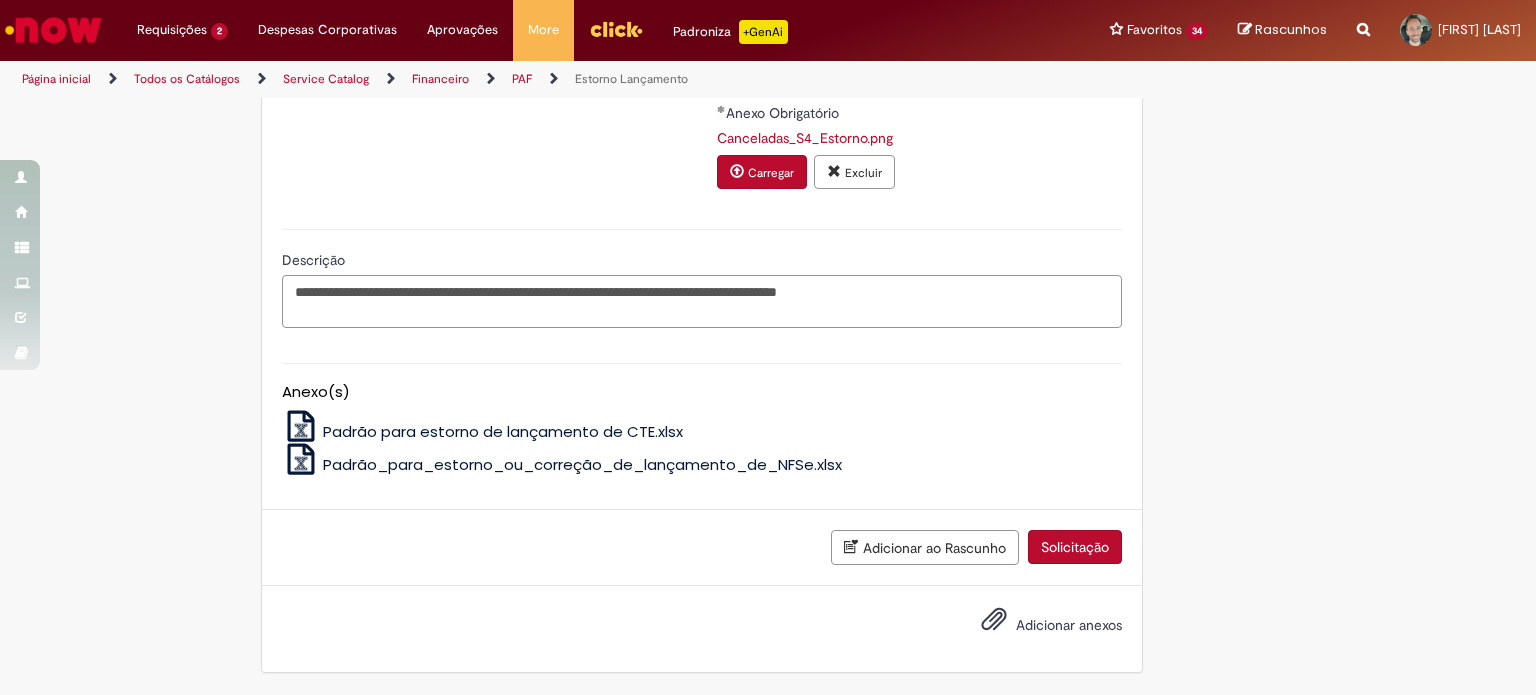 scroll, scrollTop: 1209, scrollLeft: 0, axis: vertical 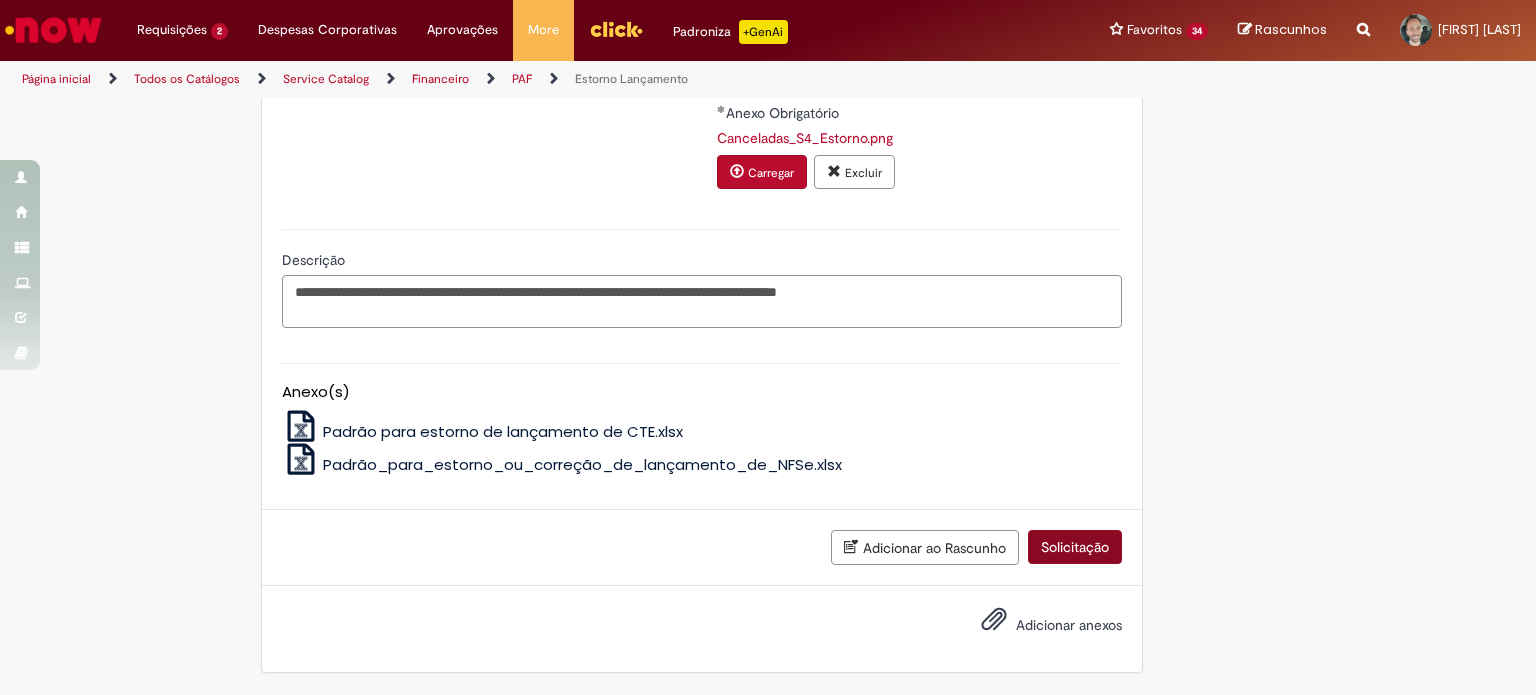 type on "**********" 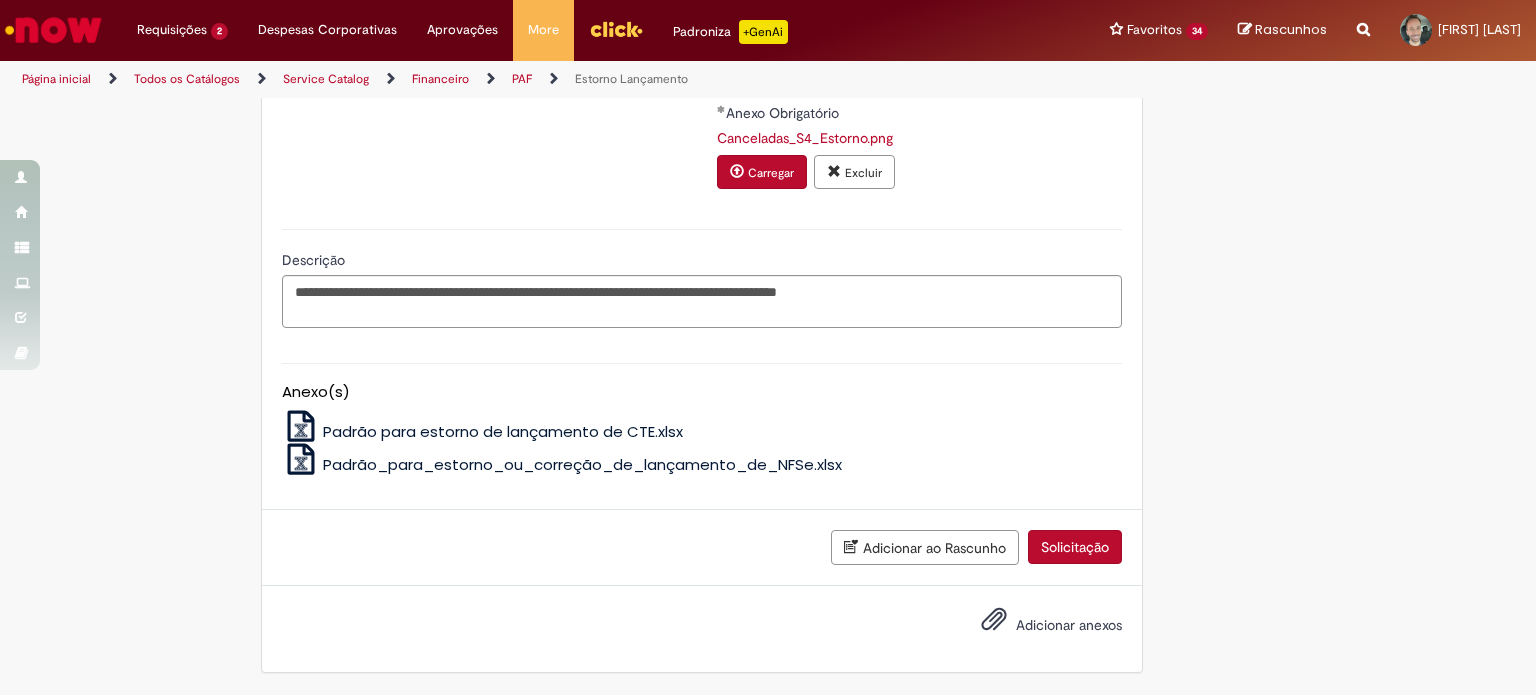 click on "Solicitação" at bounding box center [1075, 547] 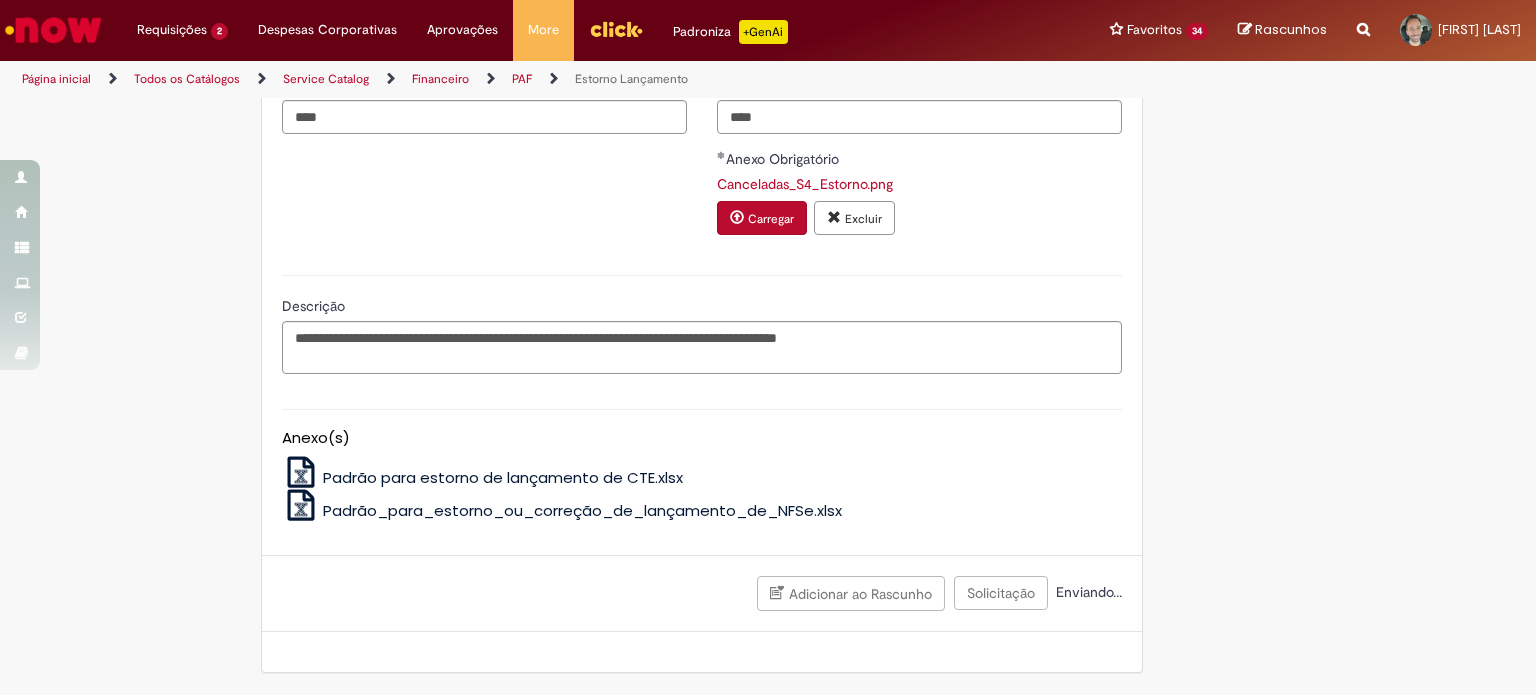 scroll, scrollTop: 763, scrollLeft: 0, axis: vertical 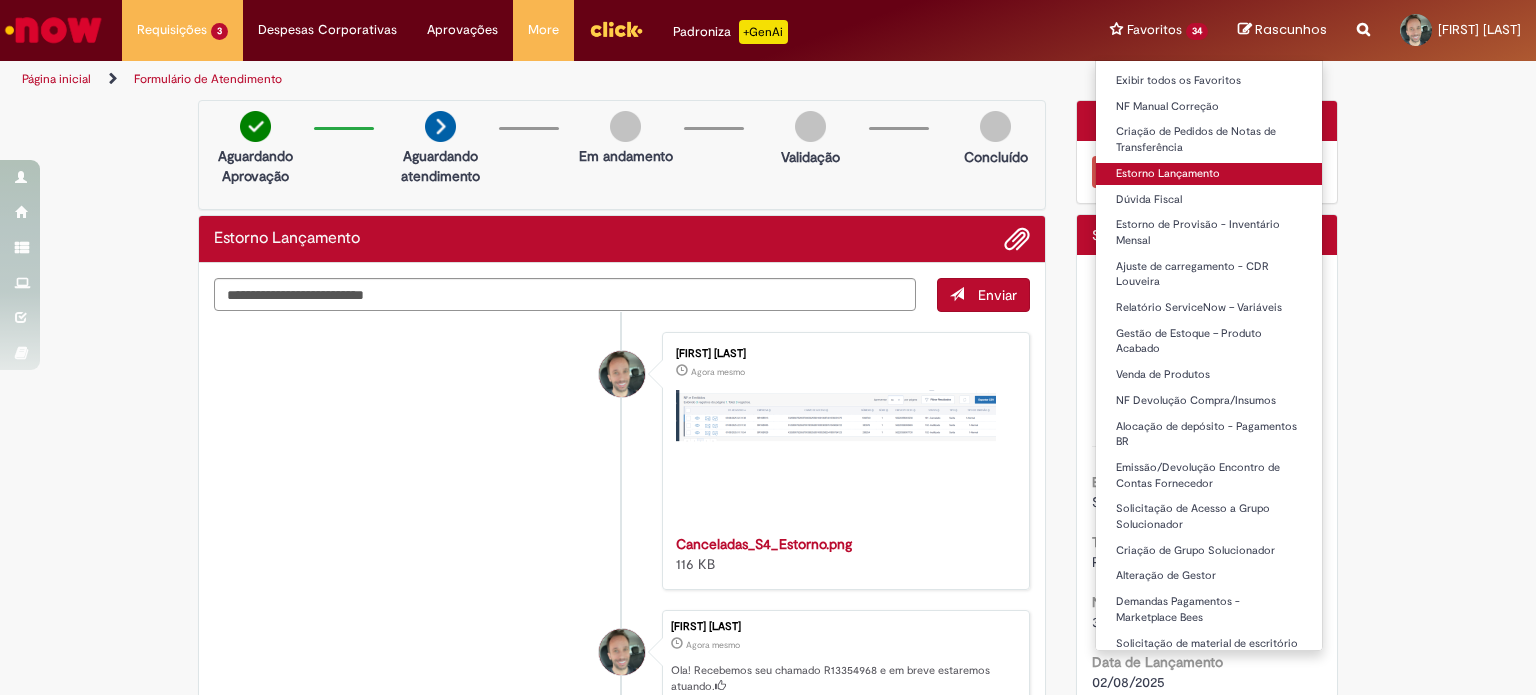 click on "Estorno Lançamento" at bounding box center (1209, 174) 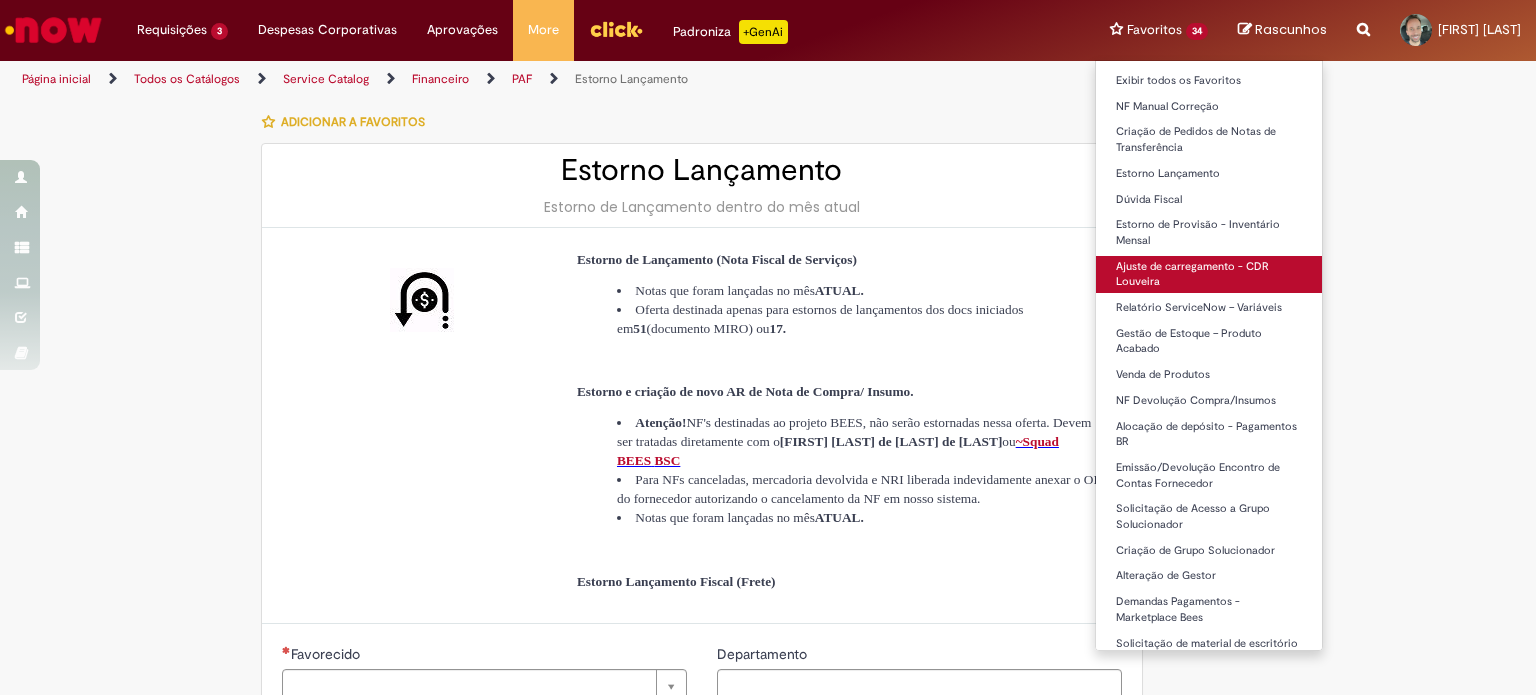 type on "********" 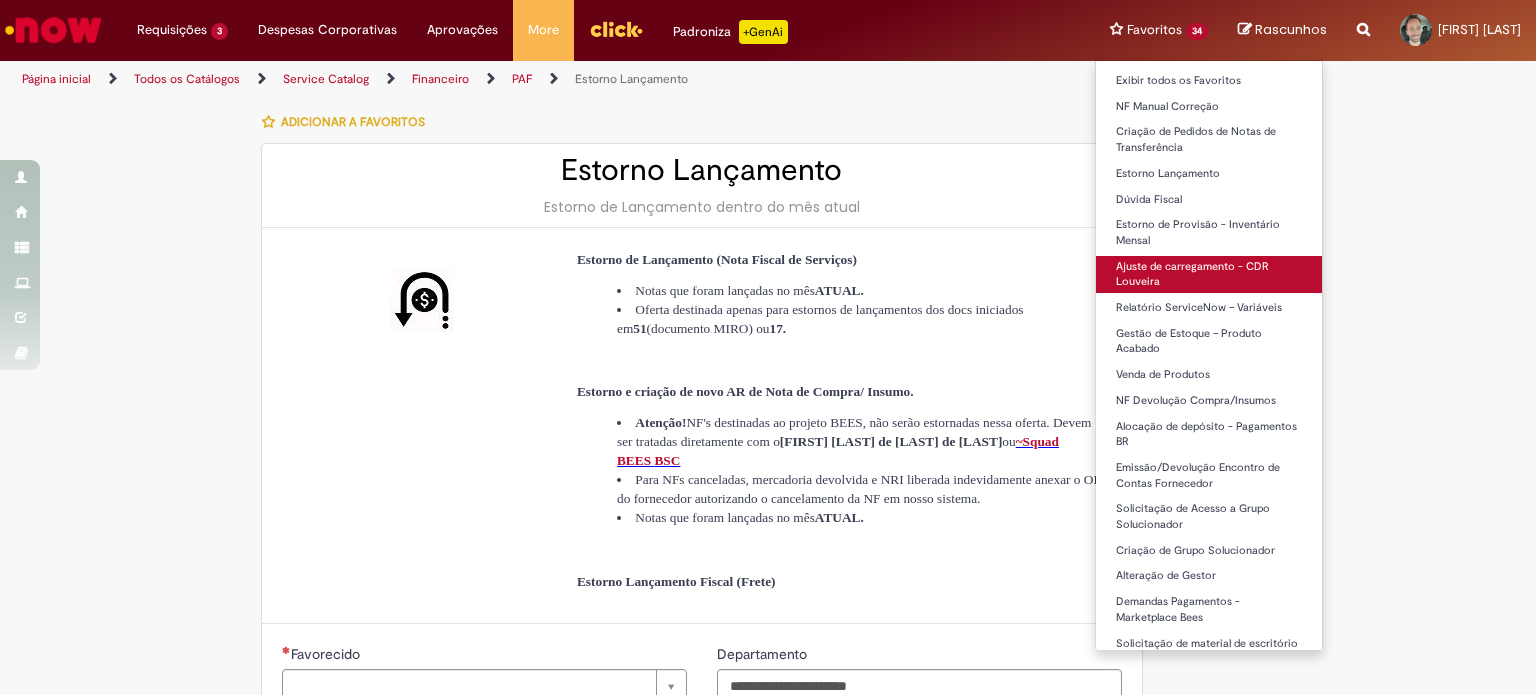 type on "**********" 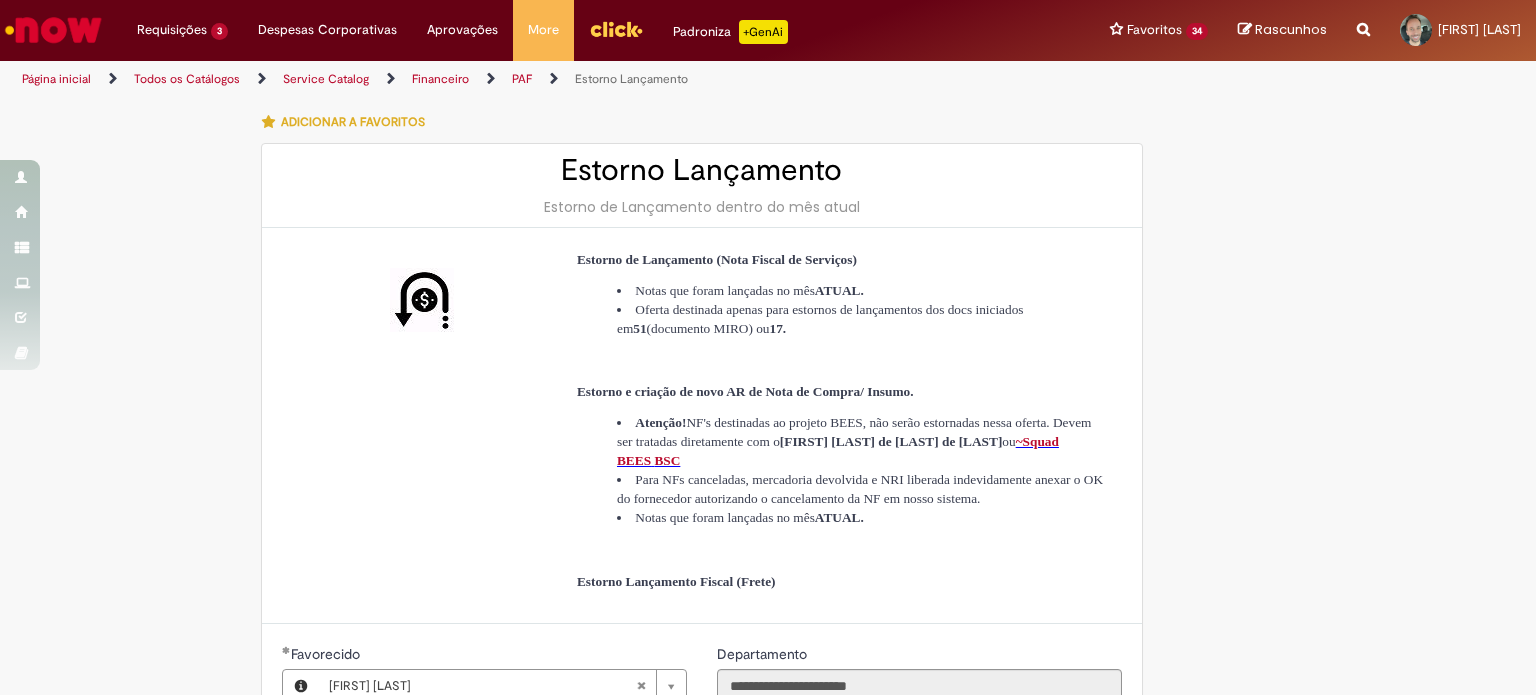type on "**********" 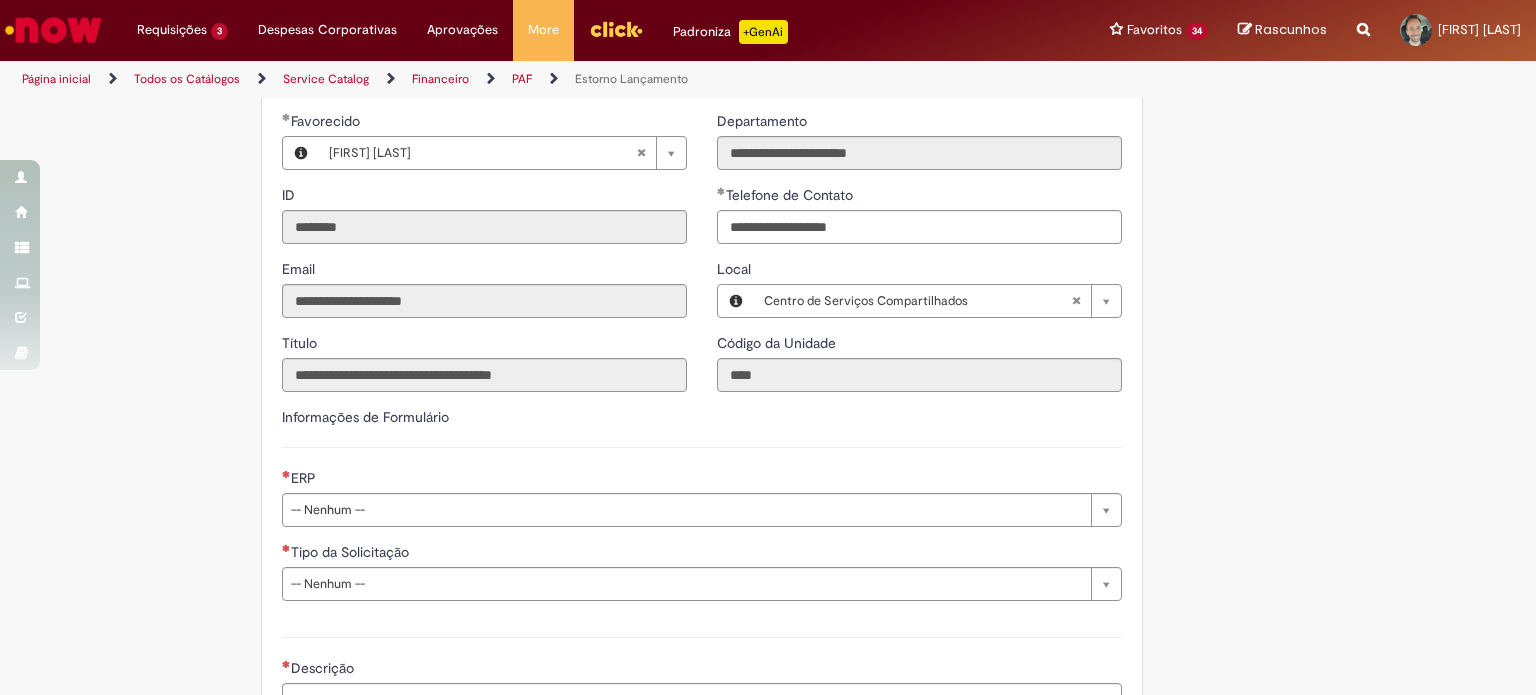 scroll, scrollTop: 700, scrollLeft: 0, axis: vertical 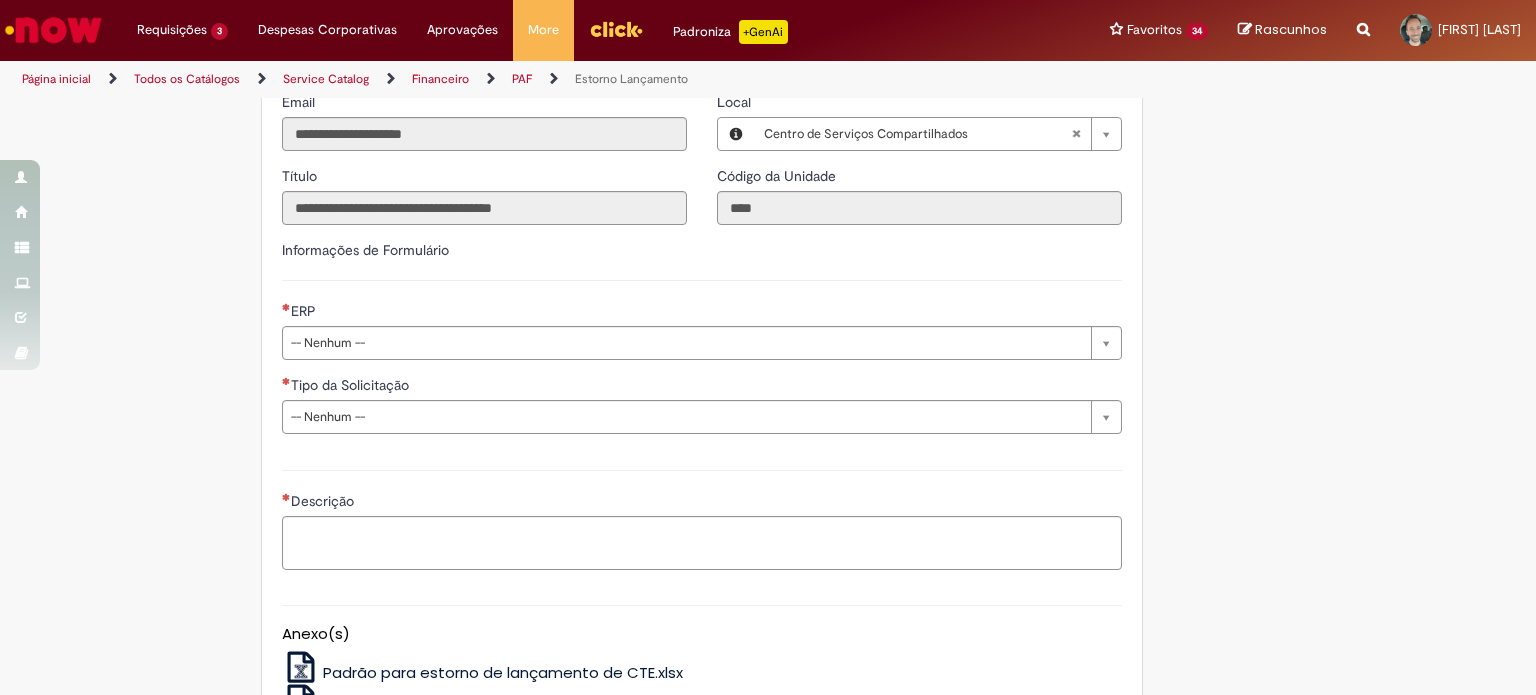 click on "ERP" at bounding box center (702, 313) 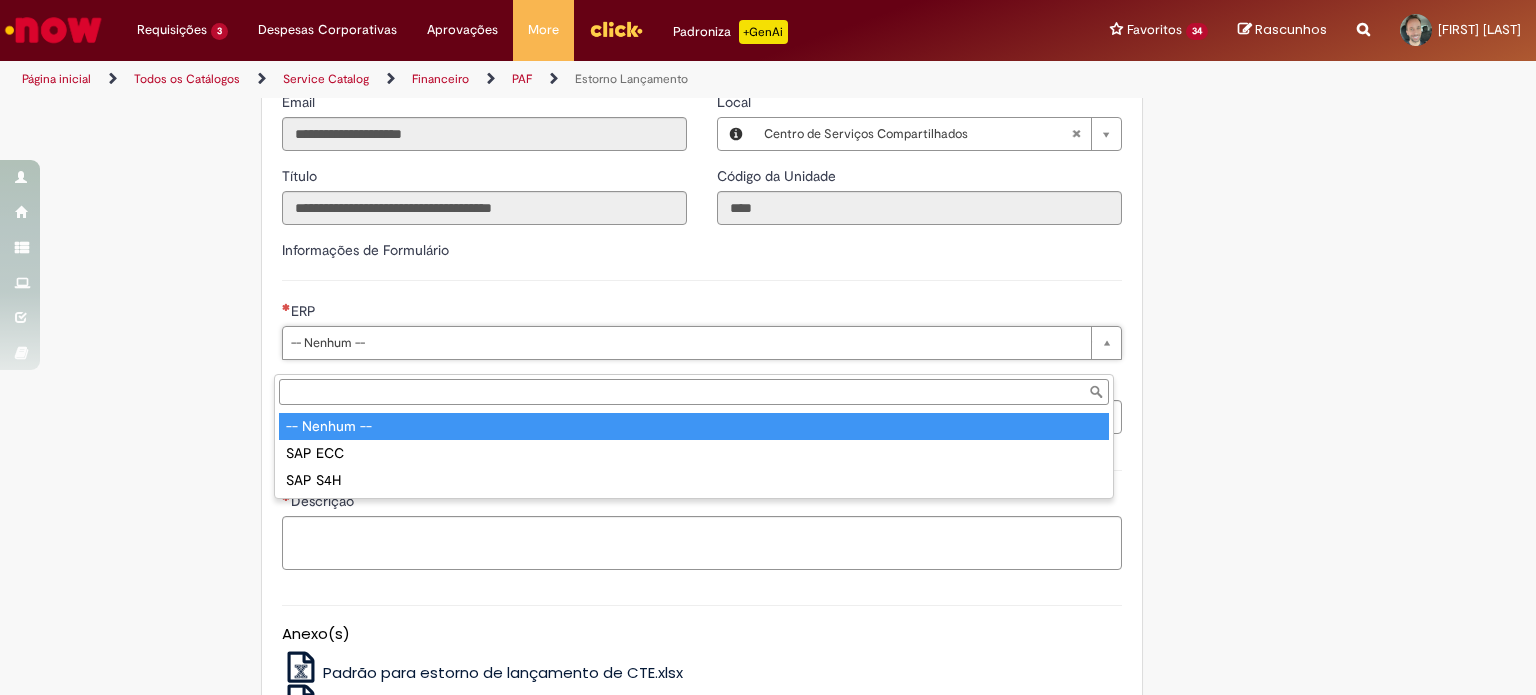 drag, startPoint x: 504, startPoint y: 352, endPoint x: 491, endPoint y: 365, distance: 18.384777 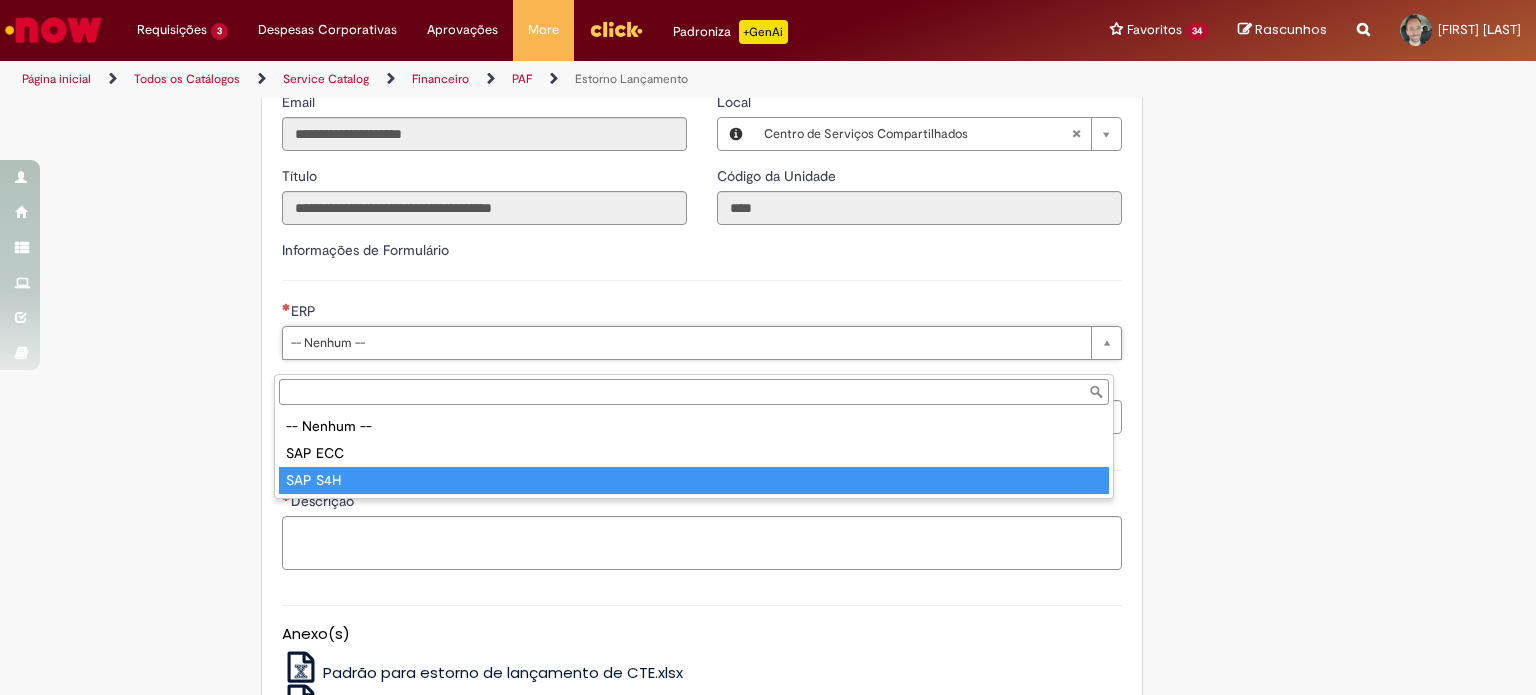 type on "*******" 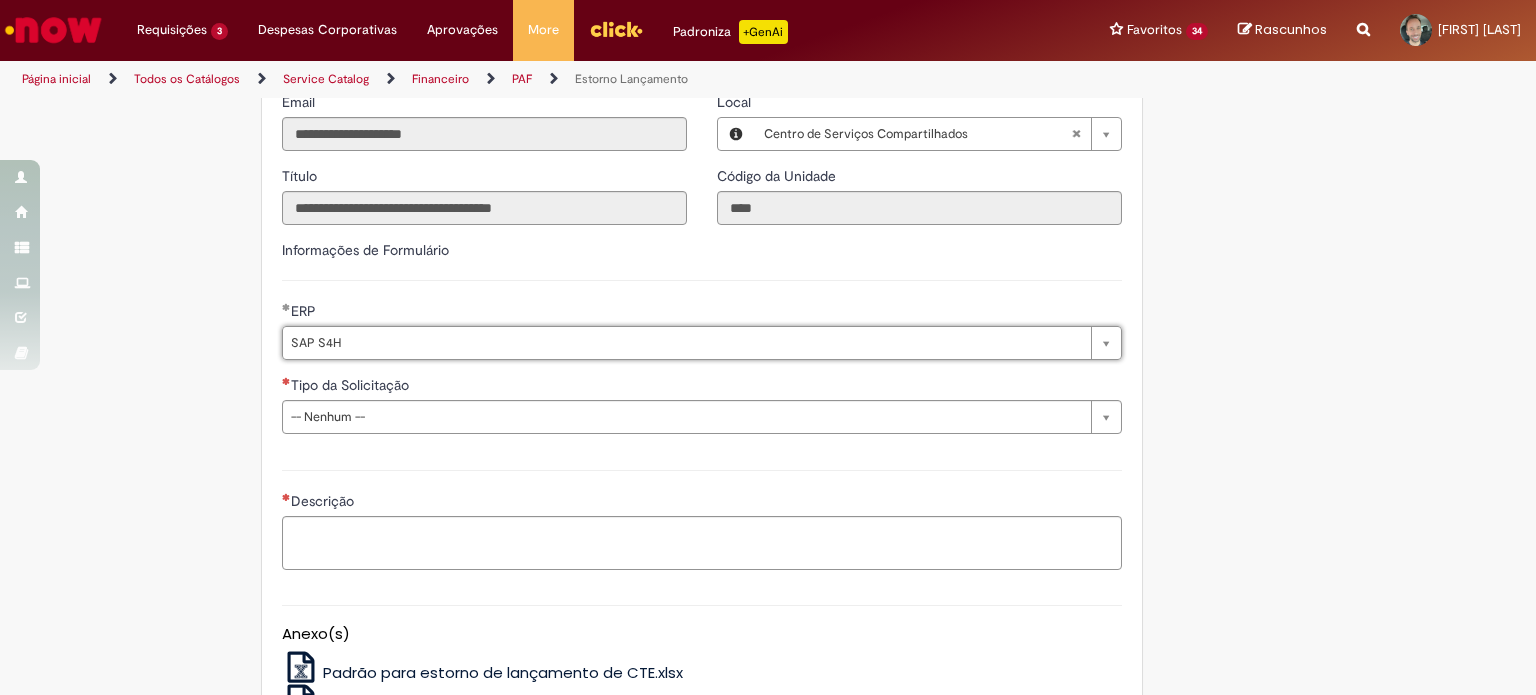 click on "Tire dúvidas com LupiAssist    +GenAI
Oi! Eu sou LupiAssist, uma Inteligência Artificial Generativa em constante aprendizado   Meu conteúdo é monitorado para trazer uma melhor experiência
Dúvidas comuns:
Só mais um instante, estou consultando nossas bases de conhecimento  e escrevendo a melhor resposta pra você!
Title
Lorem ipsum dolor sit amet    Fazer uma nova pergunta
Gerei esta resposta utilizando IA Generativa em conjunto com os nossos padrões. Em caso de divergência, os documentos oficiais prevalecerão.
Saiba mais em:
Ou ligue para:
E aí, te ajudei?
Sim, obrigado!" at bounding box center [768, 168] 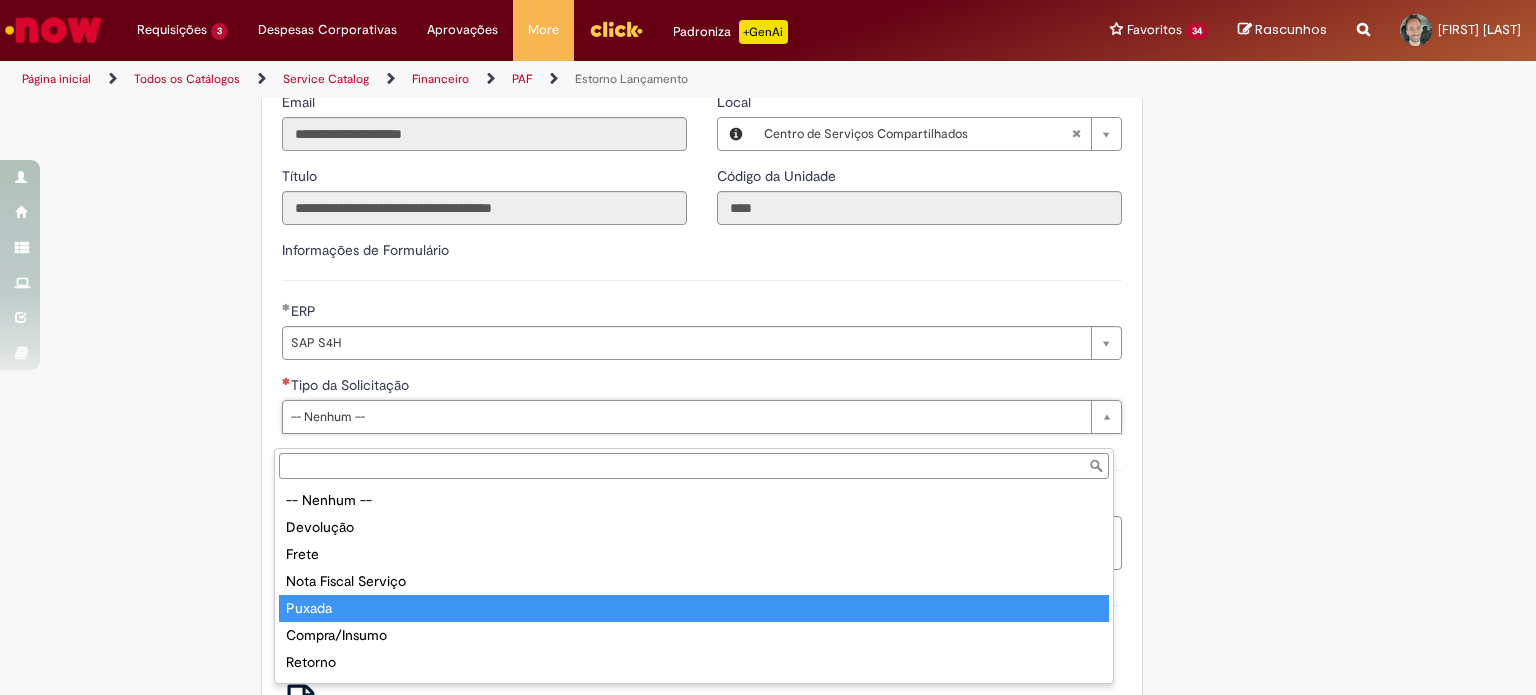 drag, startPoint x: 367, startPoint y: 610, endPoint x: 190, endPoint y: 558, distance: 184.48035 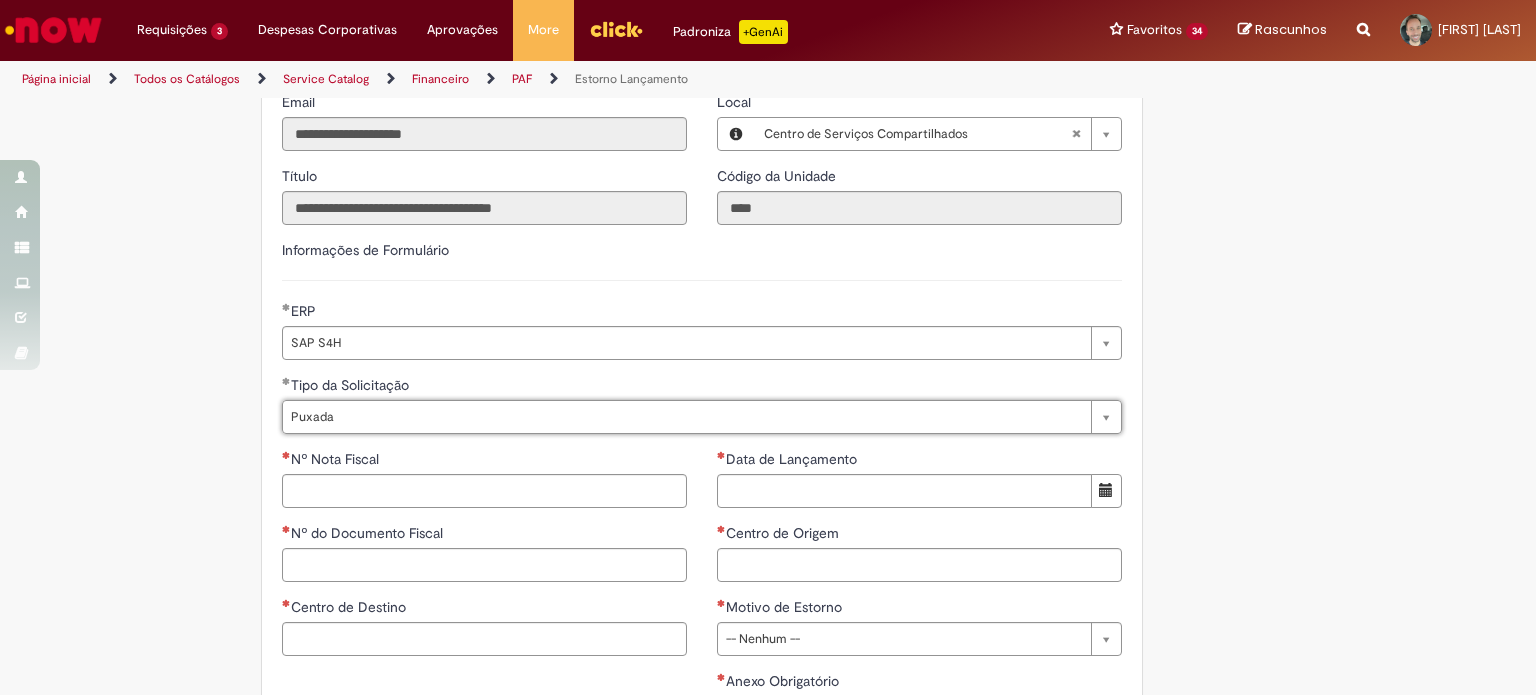 click on "Tire dúvidas com LupiAssist    +GenAI
Oi! Eu sou LupiAssist, uma Inteligência Artificial Generativa em constante aprendizado   Meu conteúdo é monitorado para trazer uma melhor experiência
Dúvidas comuns:
Só mais um instante, estou consultando nossas bases de conhecimento  e escrevendo a melhor resposta pra você!
Title
Lorem ipsum dolor sit amet    Fazer uma nova pergunta
Gerei esta resposta utilizando IA Generativa em conjunto com os nossos padrões. Em caso de divergência, os documentos oficiais prevalecerão.
Saiba mais em:
Ou ligue para:
E aí, te ajudei?
Sim, obrigado!" at bounding box center (768, 321) 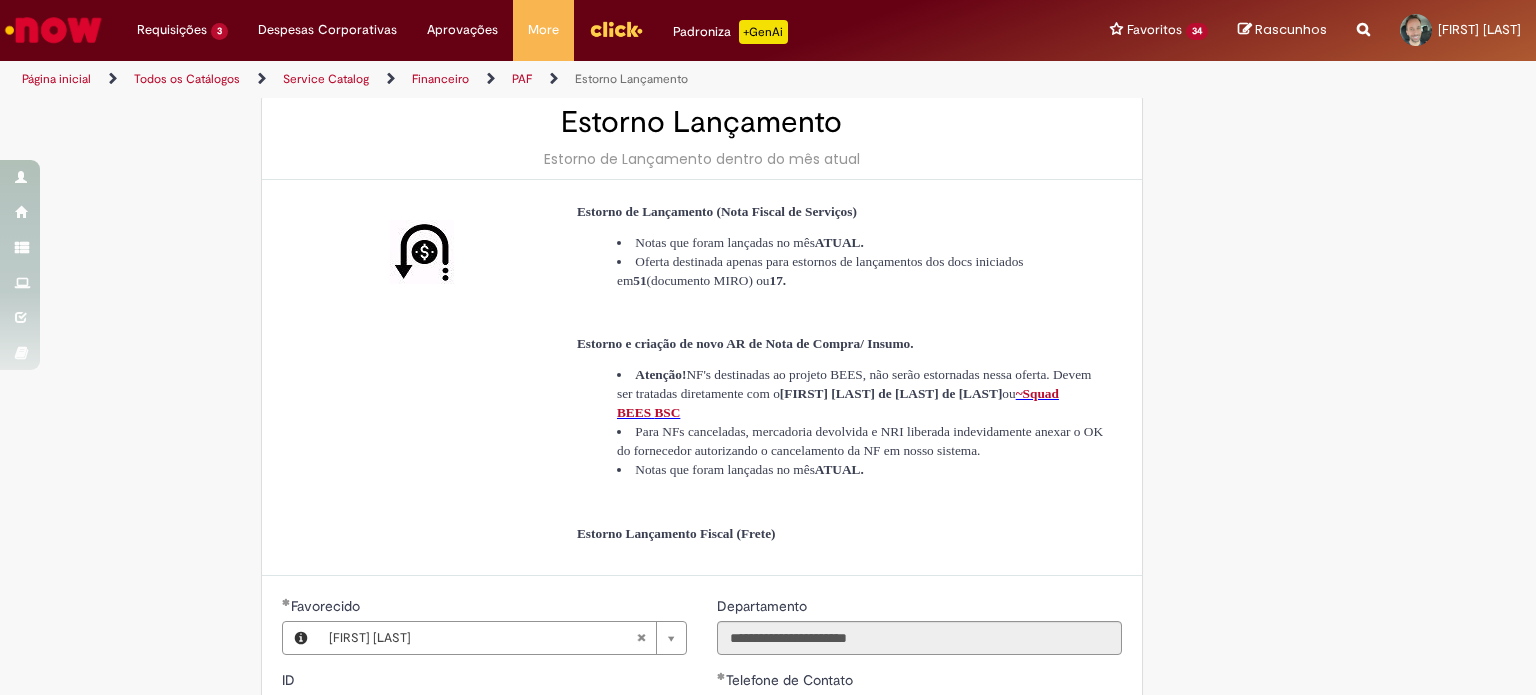 scroll, scrollTop: 0, scrollLeft: 0, axis: both 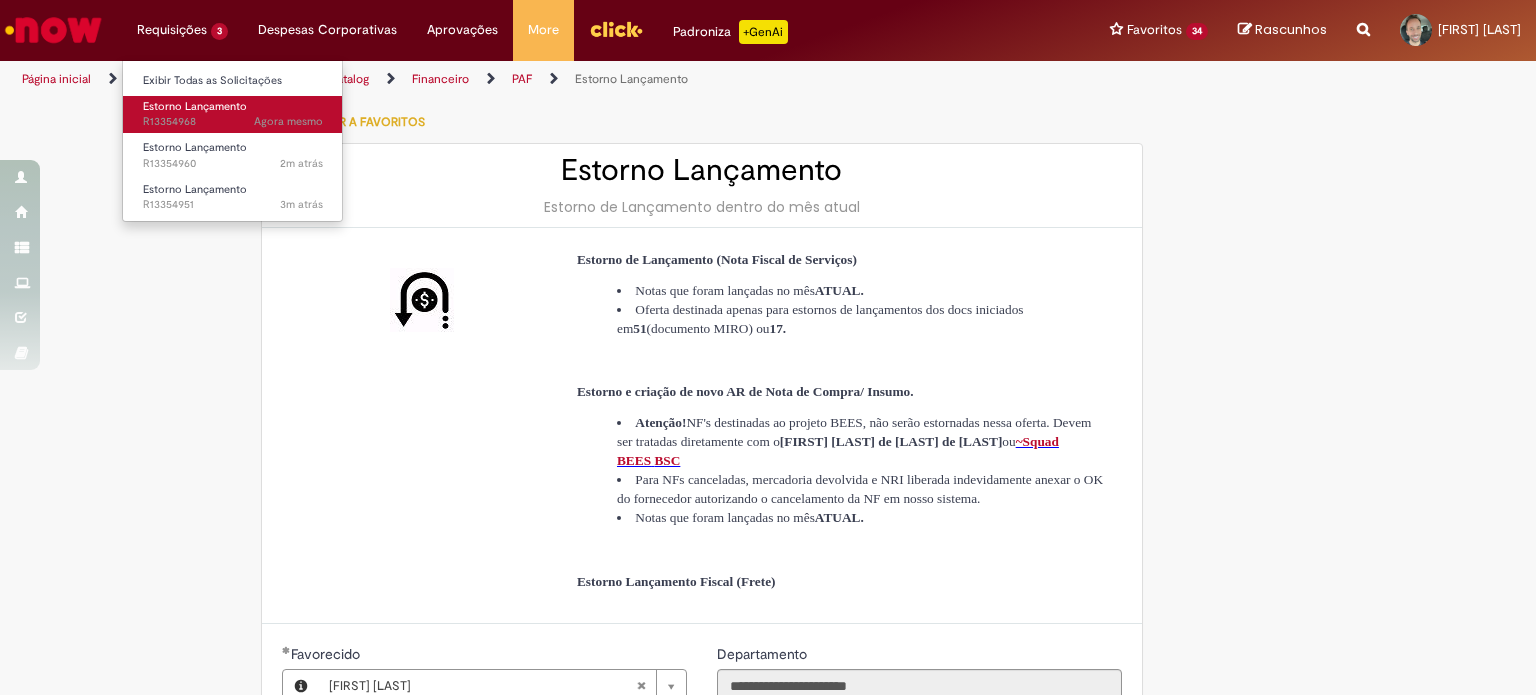click on "Estorno Lançamento" at bounding box center (195, 106) 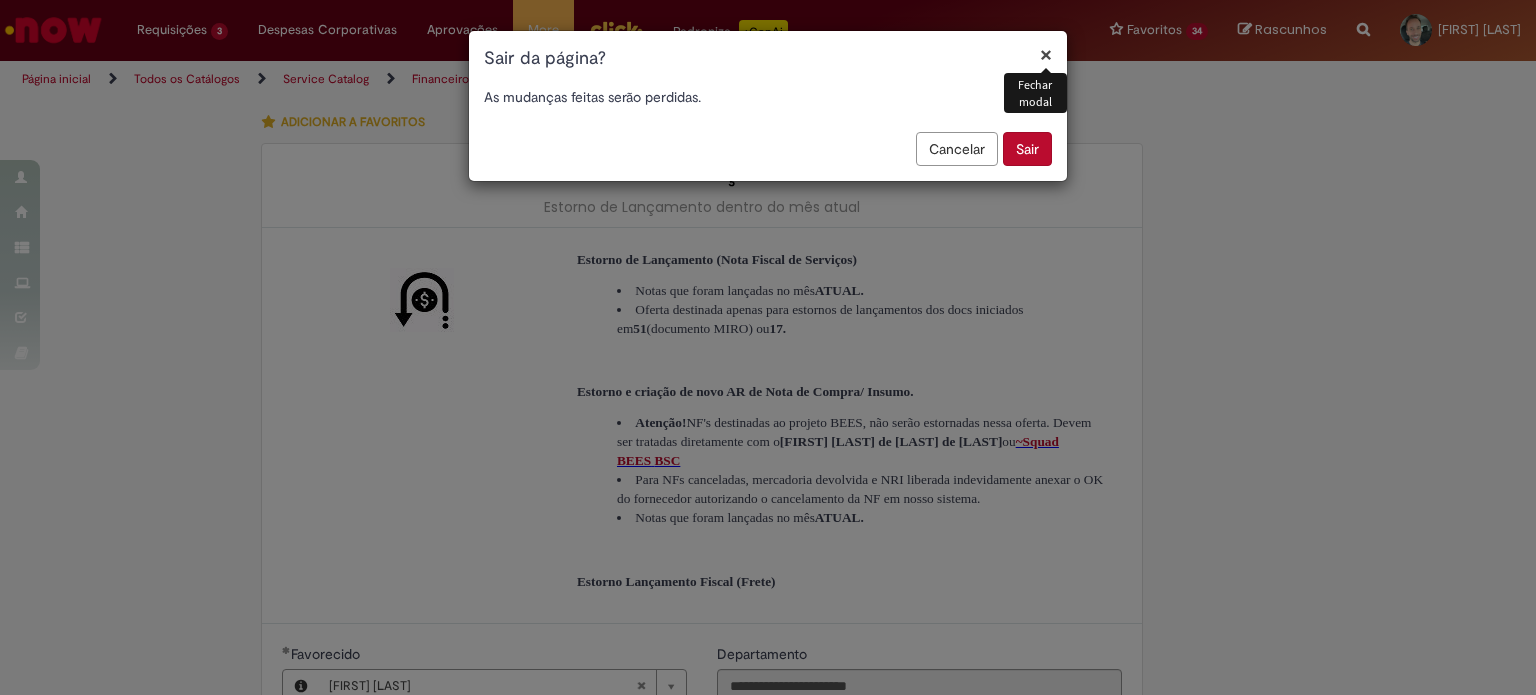click on "Sair" at bounding box center [1027, 149] 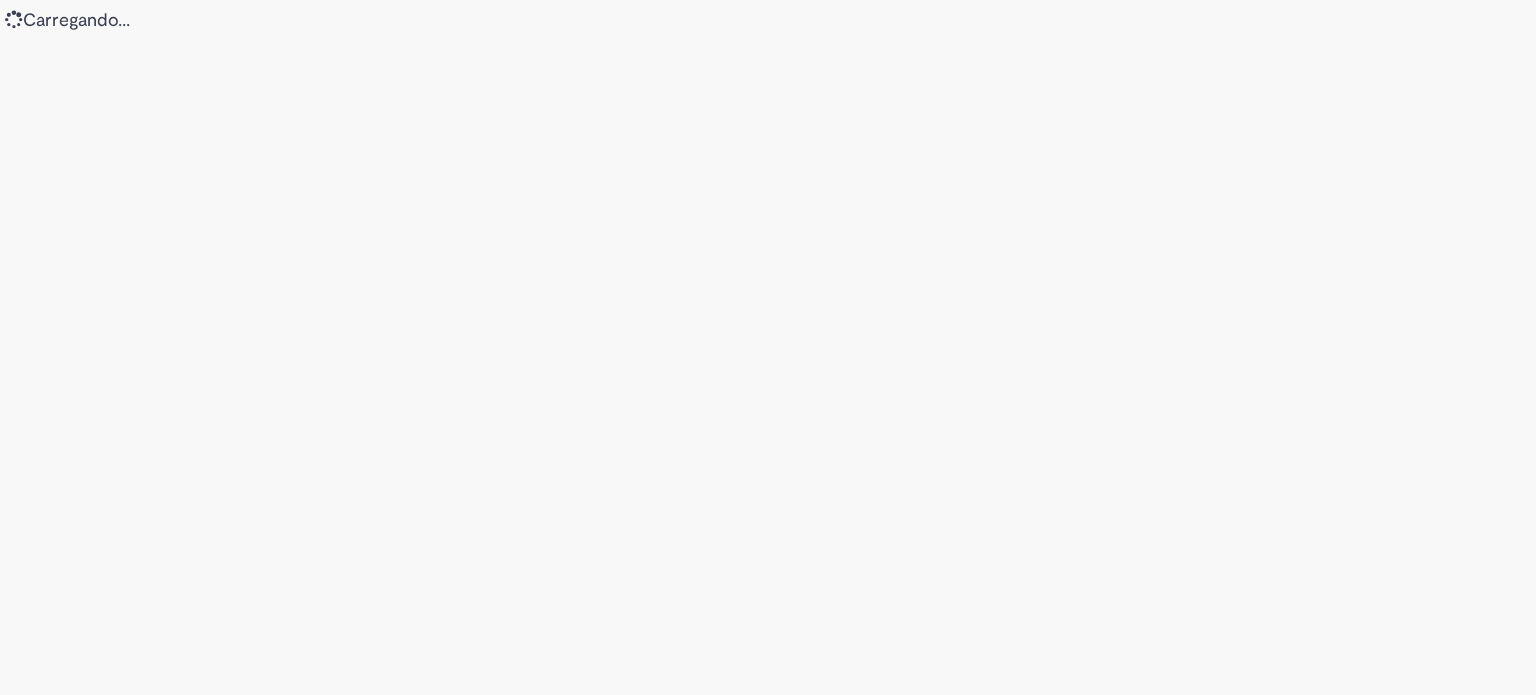 scroll, scrollTop: 0, scrollLeft: 0, axis: both 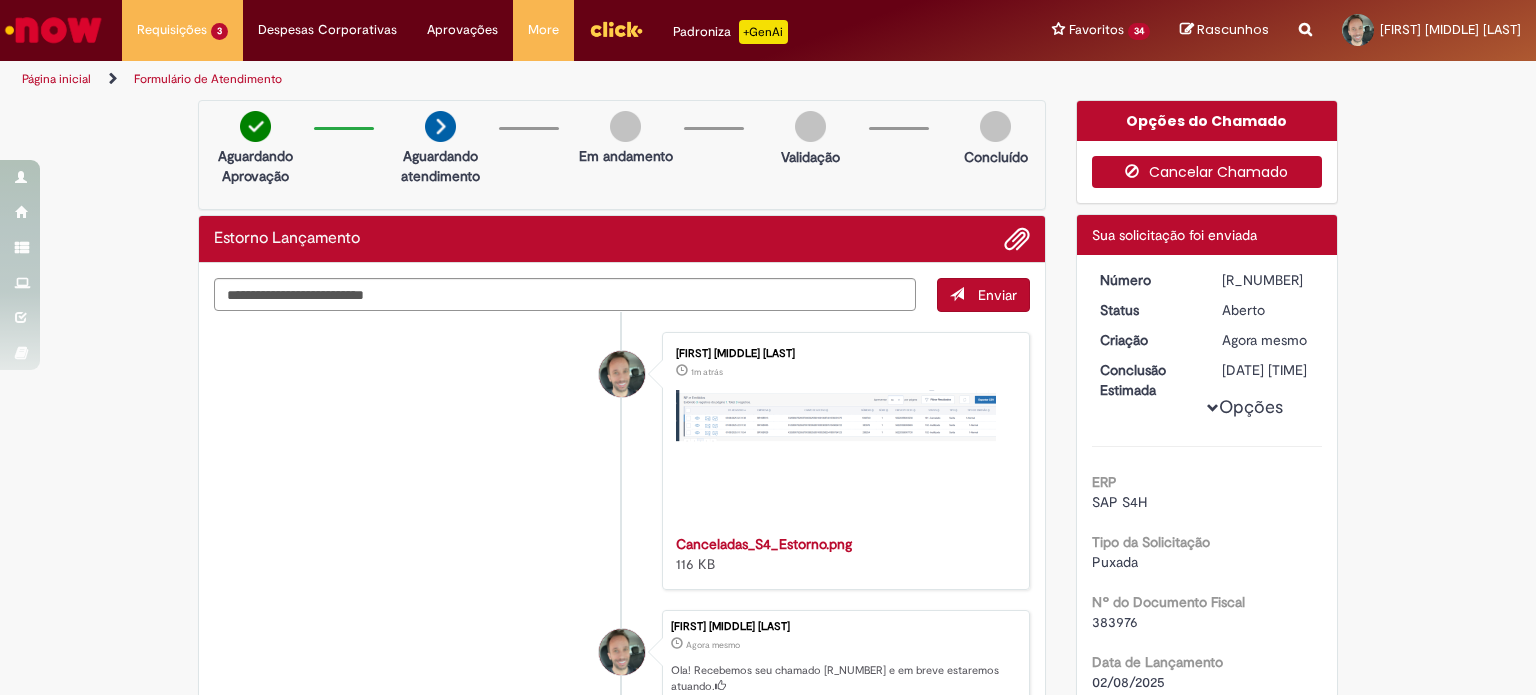 click on "Cancelar Chamado" at bounding box center [1207, 172] 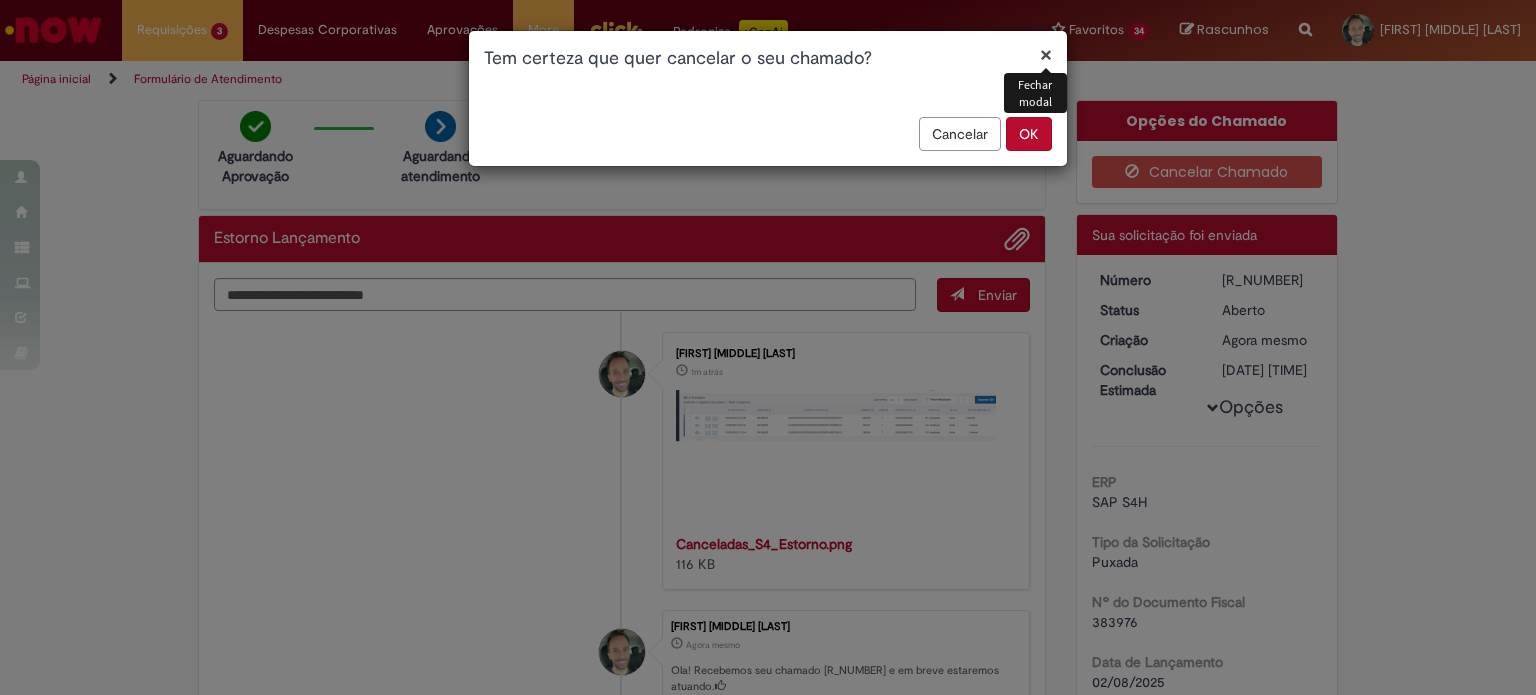 click on "Cancelar" at bounding box center (960, 134) 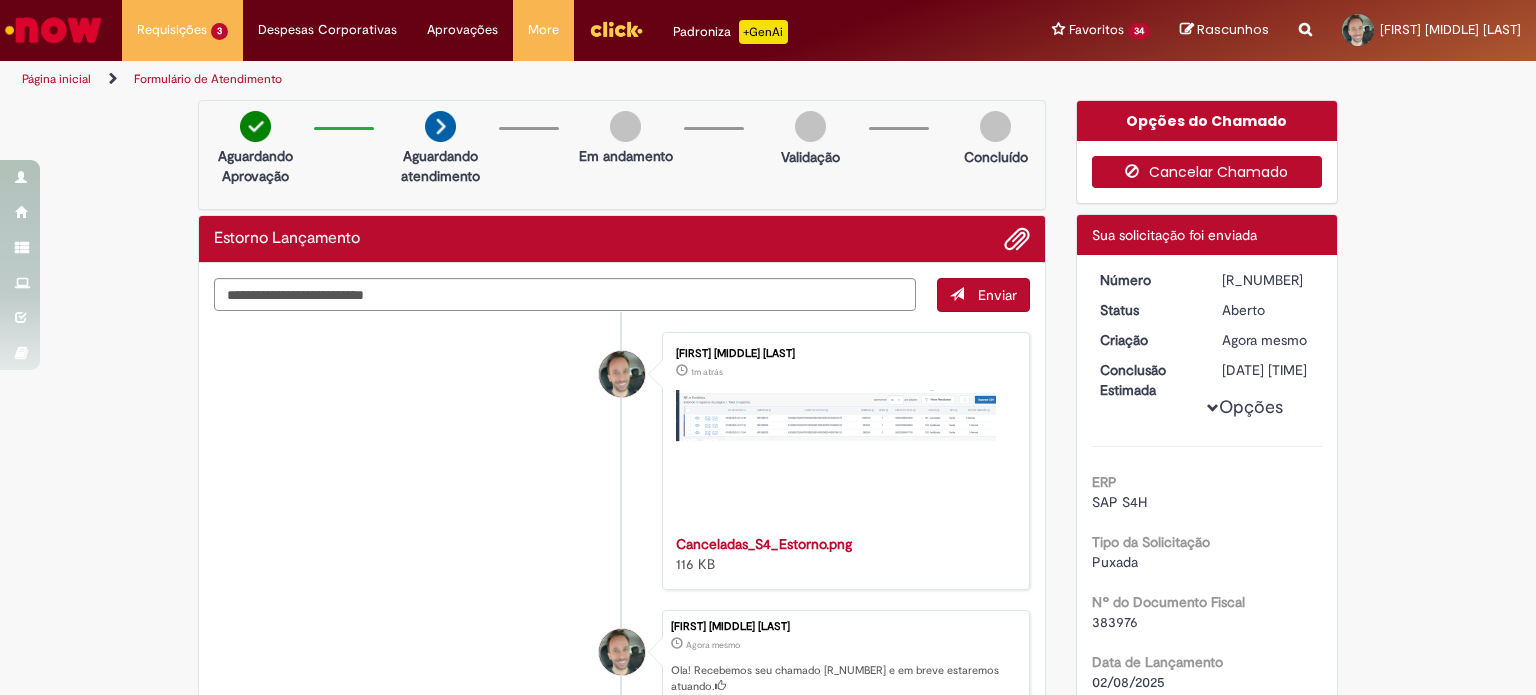 type 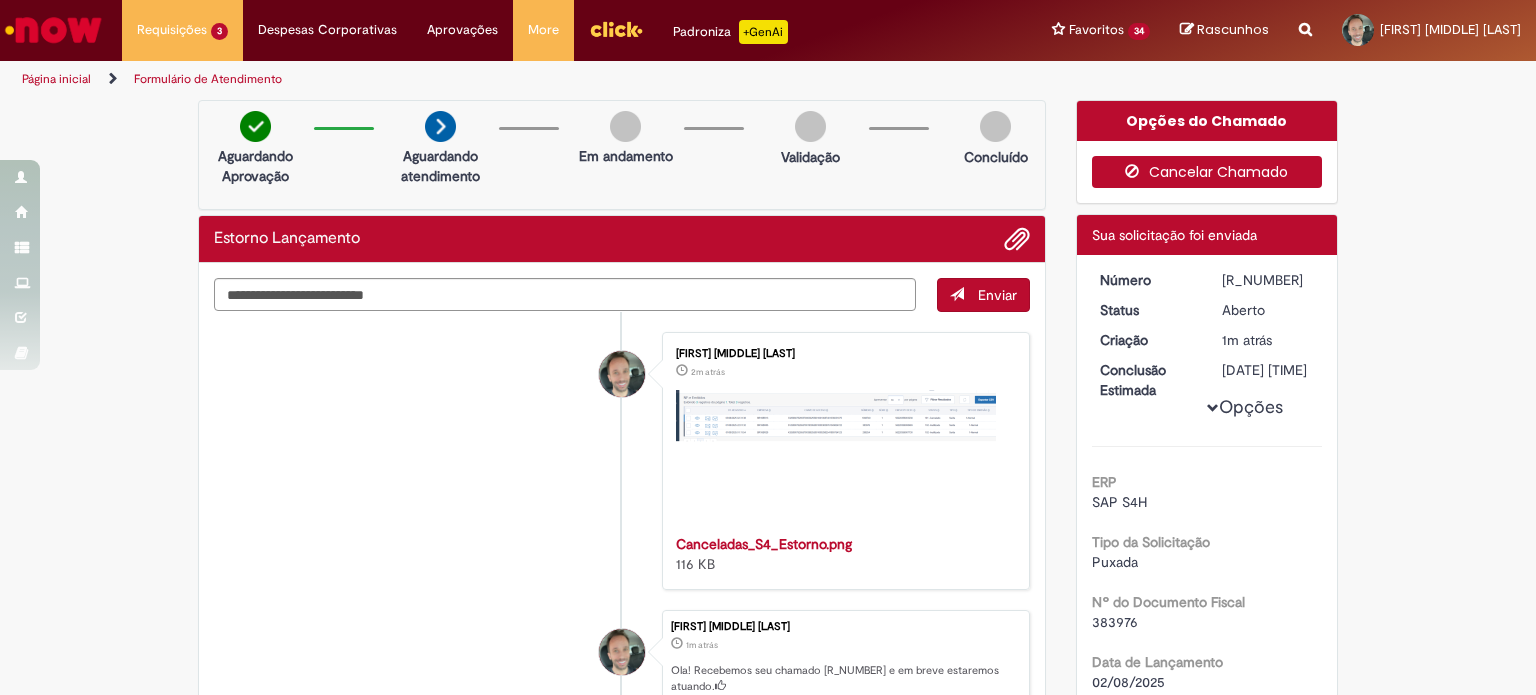 click on "Cancelar Chamado" at bounding box center [1207, 172] 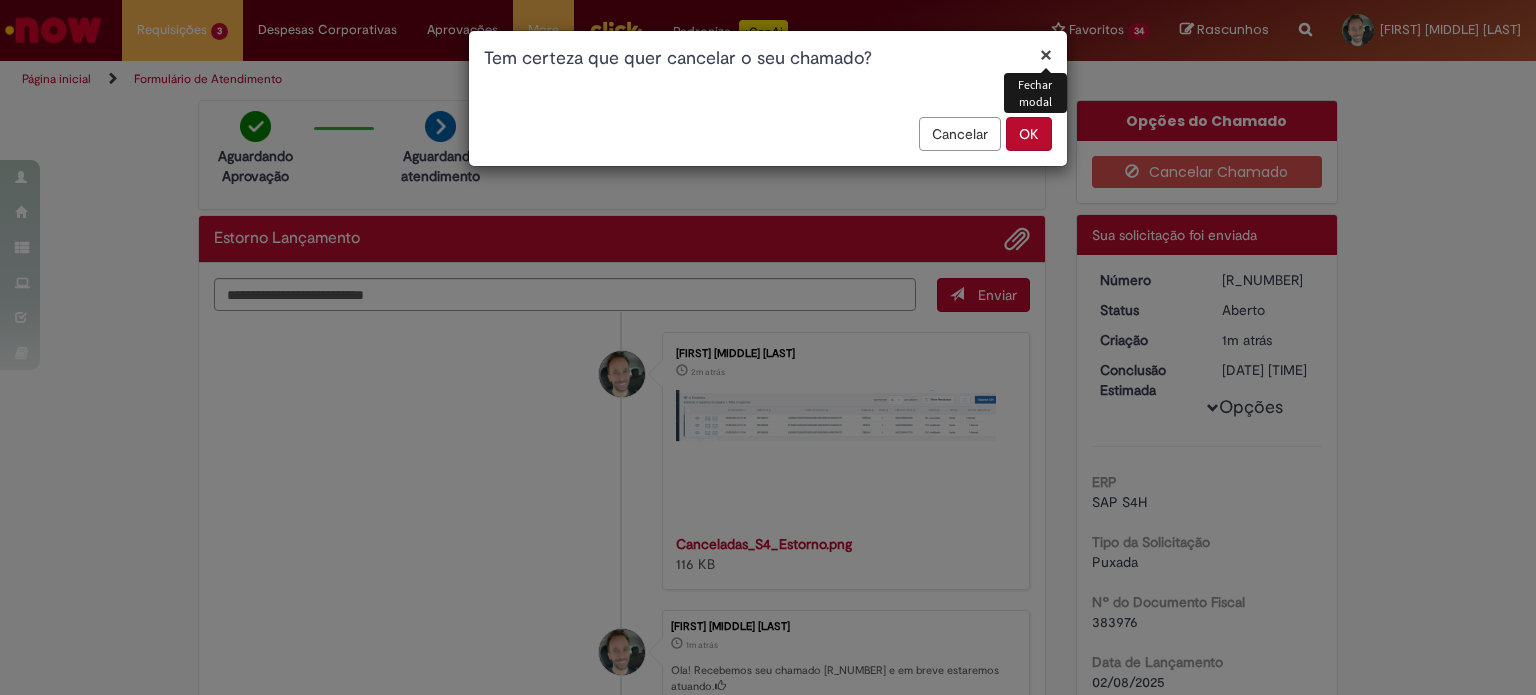 click on "Cancelar" at bounding box center (960, 134) 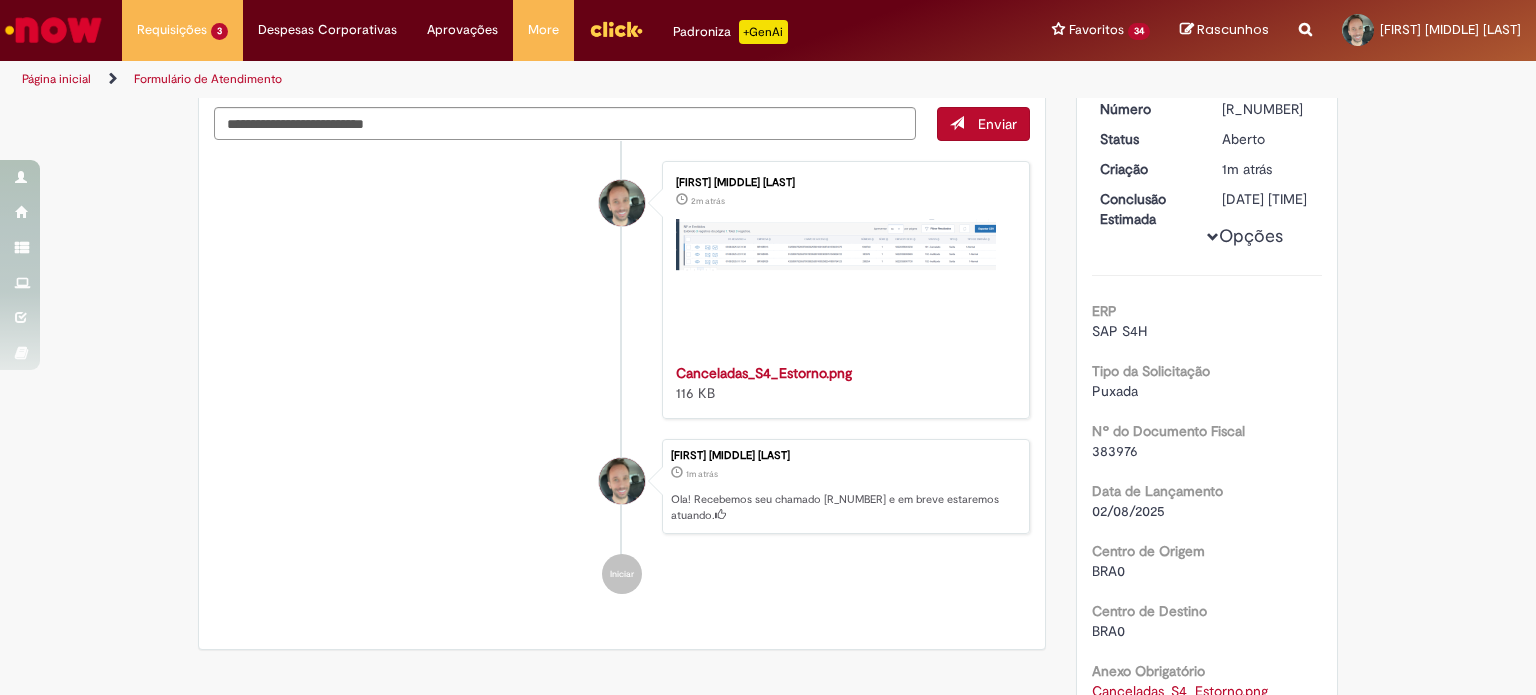 scroll, scrollTop: 0, scrollLeft: 0, axis: both 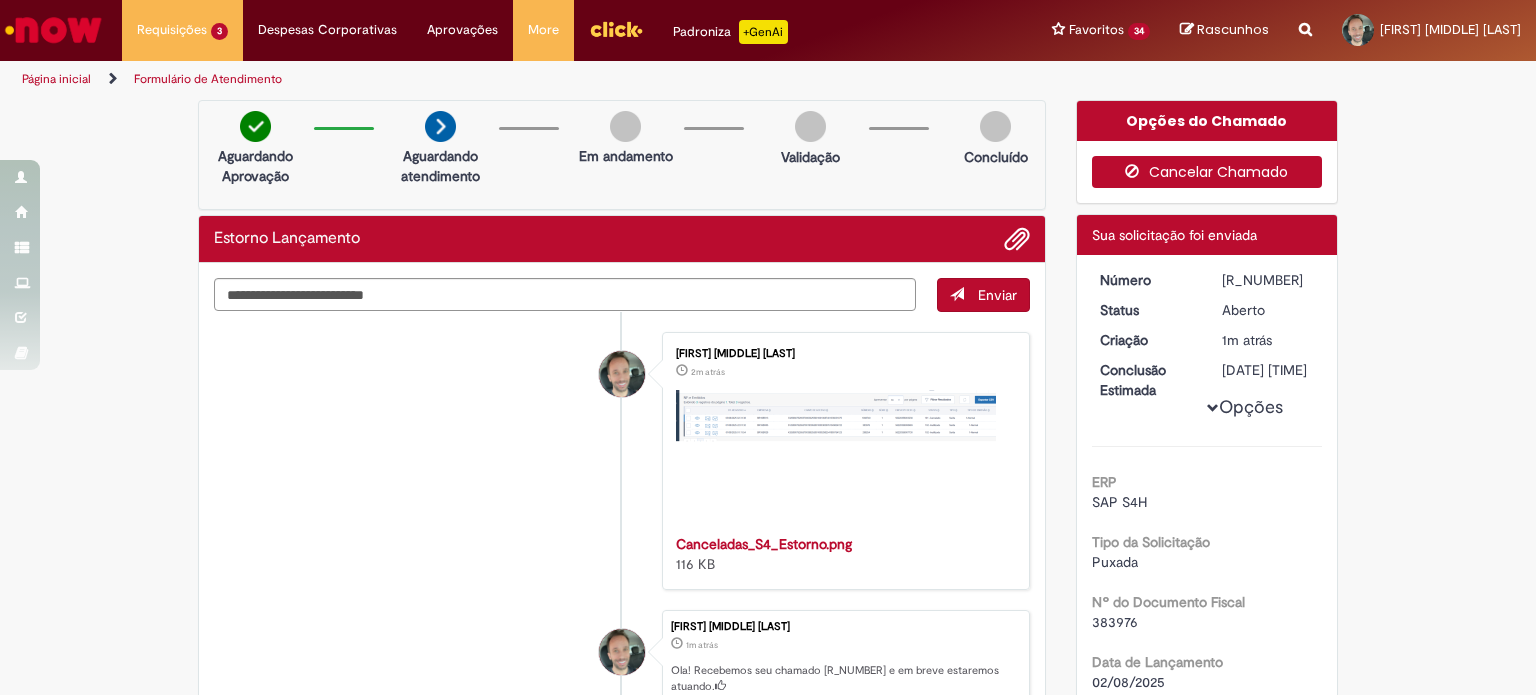 click at bounding box center (1137, 171) 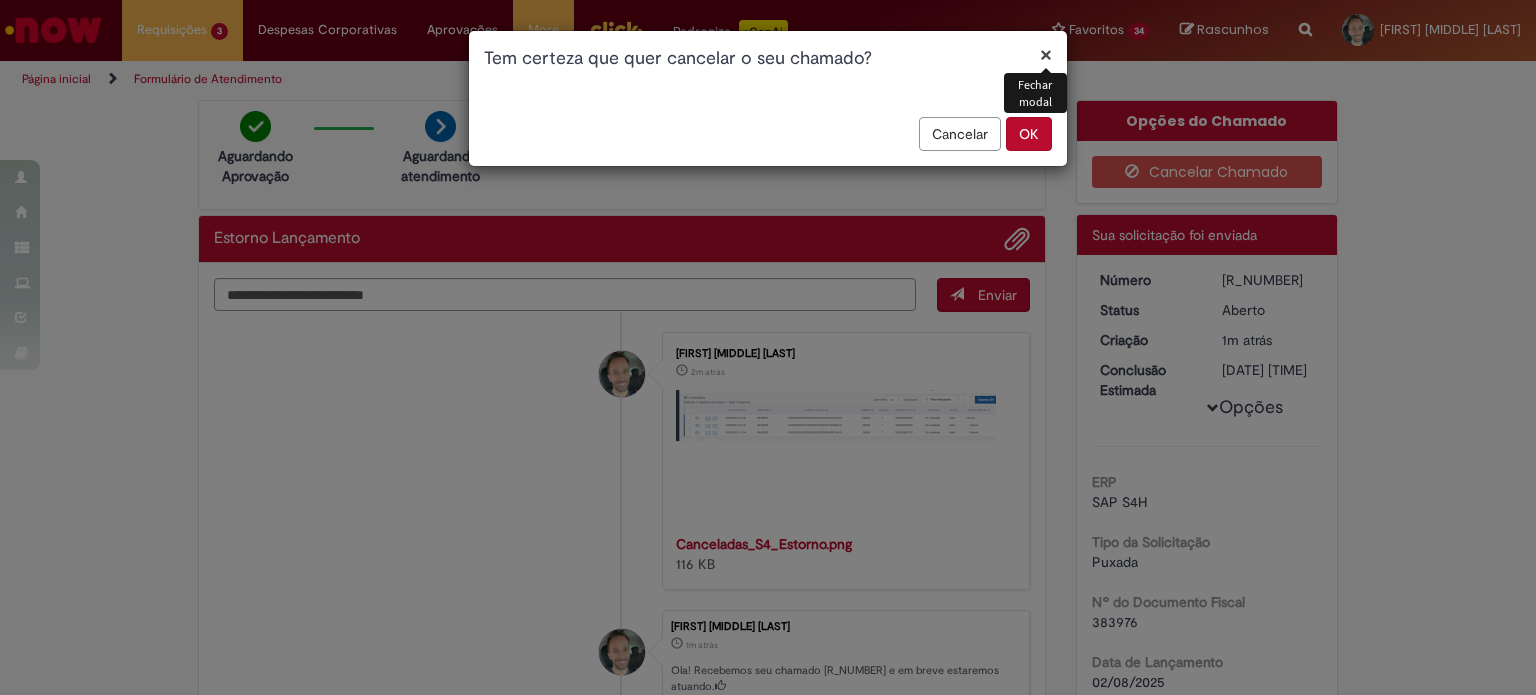 click on "Cancelar" at bounding box center [960, 134] 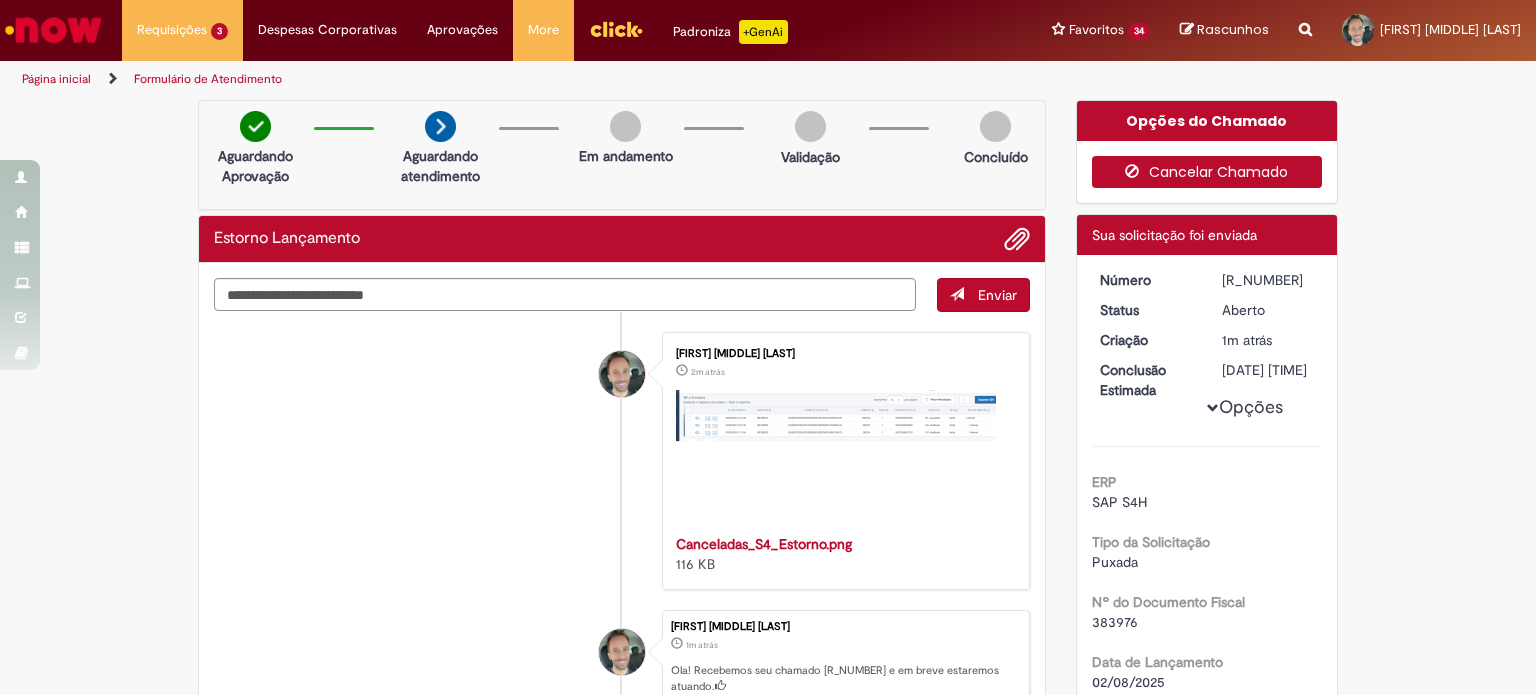 click on "Cancelar Chamado" at bounding box center (1207, 172) 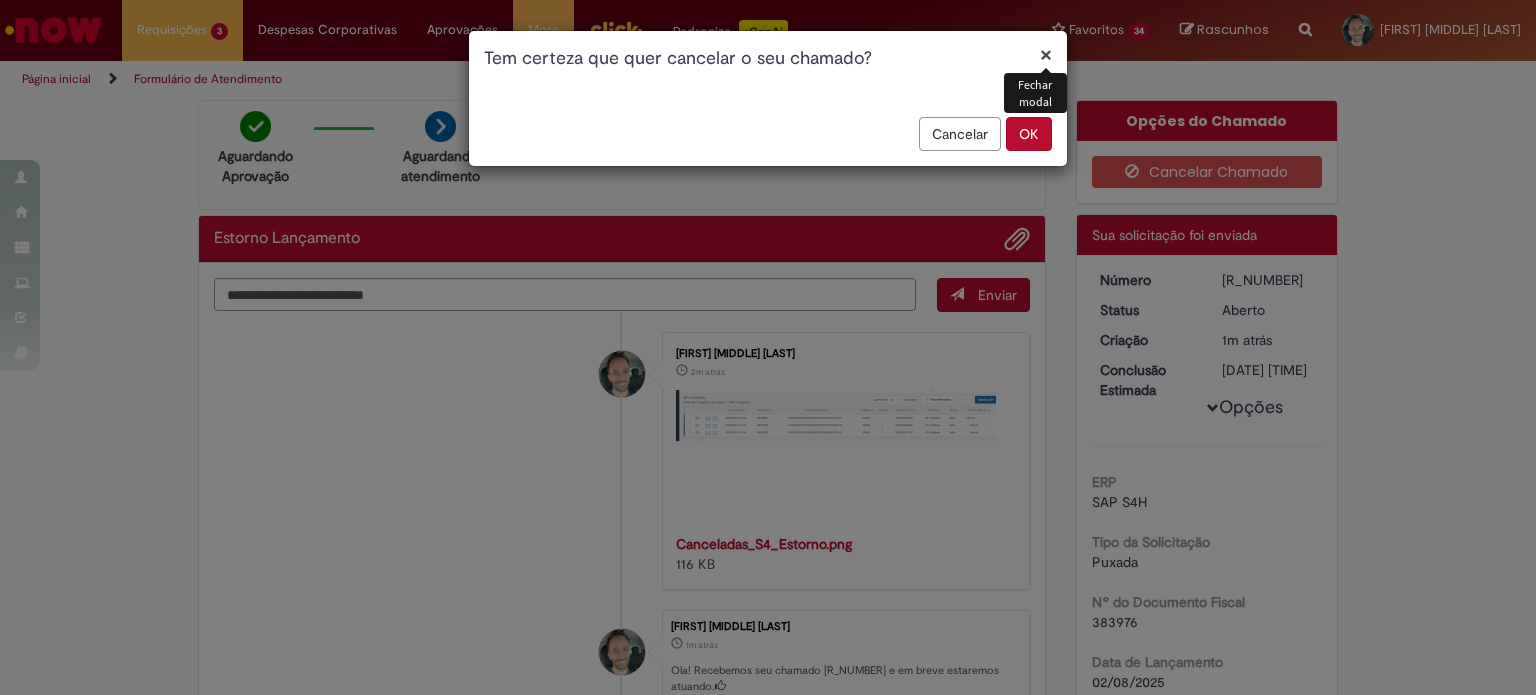 click on "OK" at bounding box center [1029, 134] 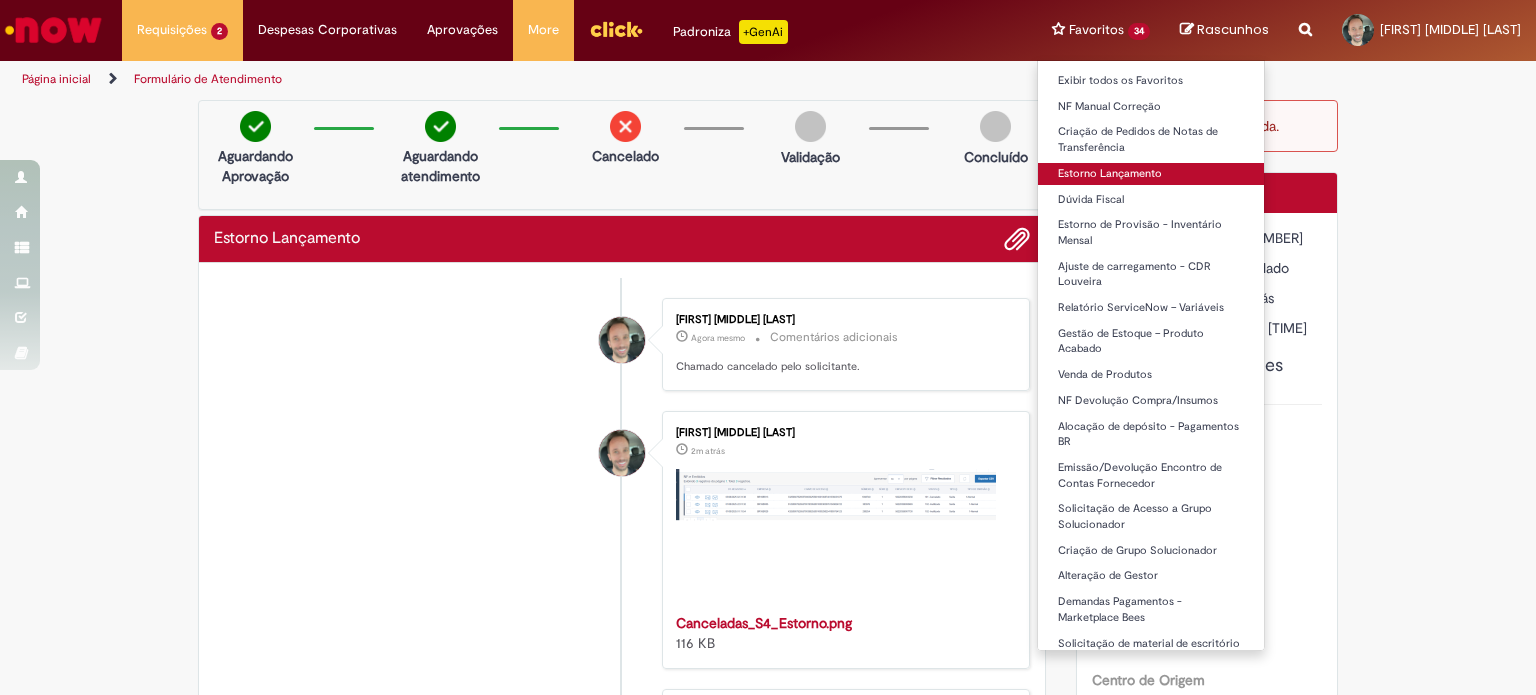 click on "Estorno Lançamento" at bounding box center [1151, 174] 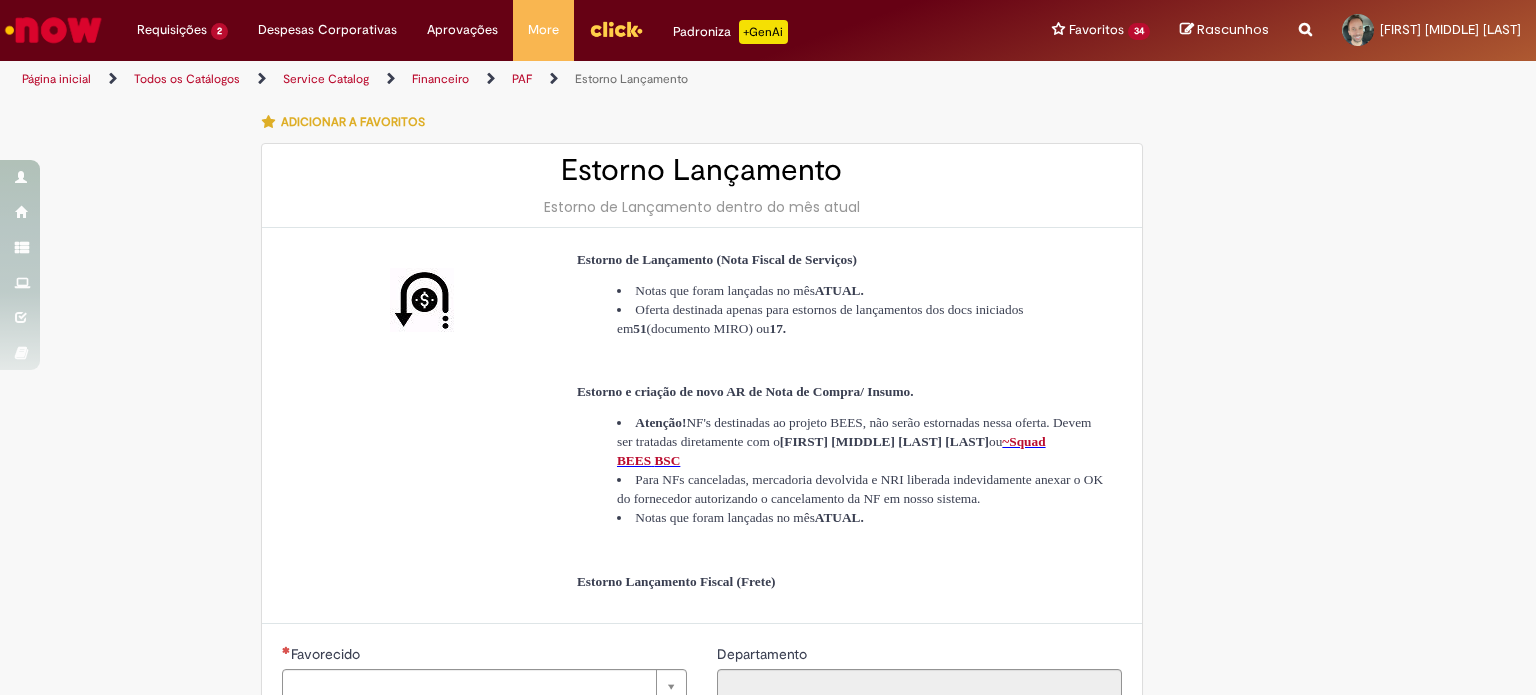 type on "********" 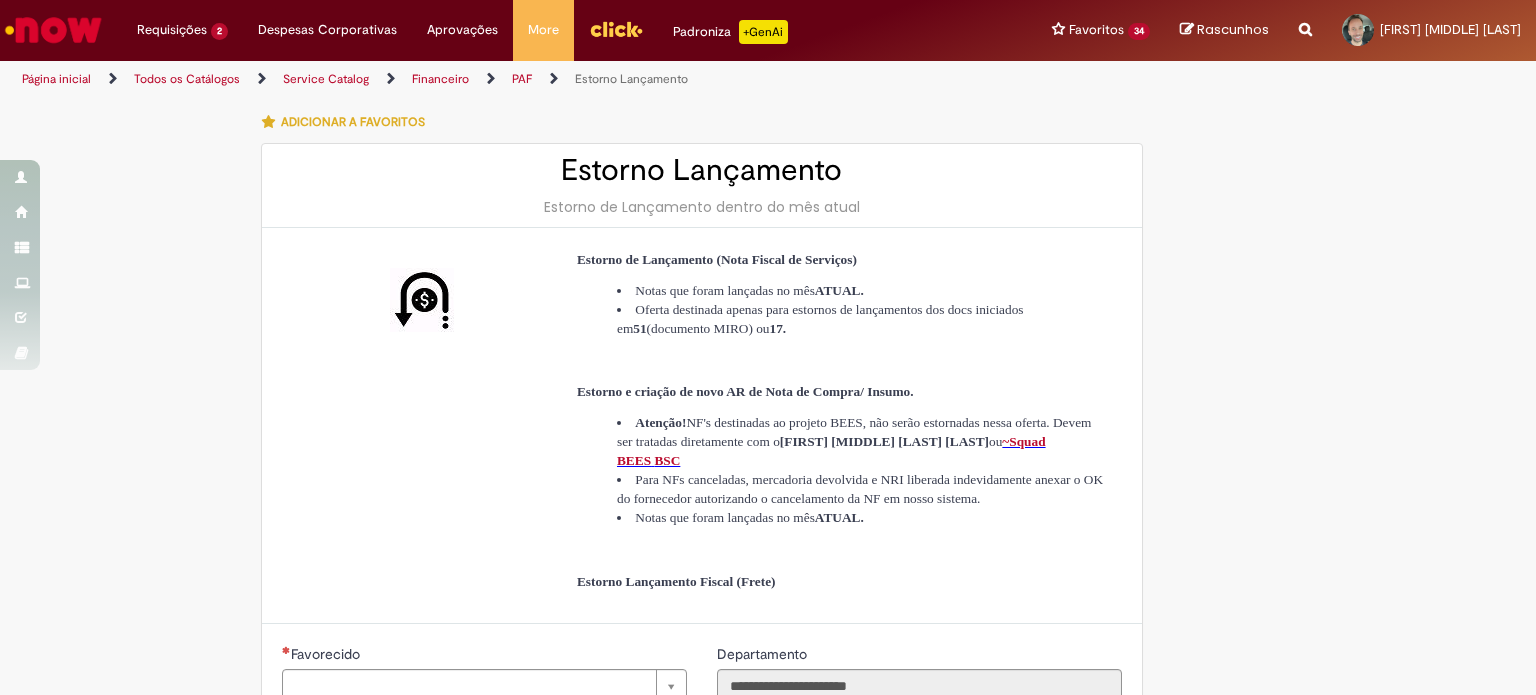 type on "**********" 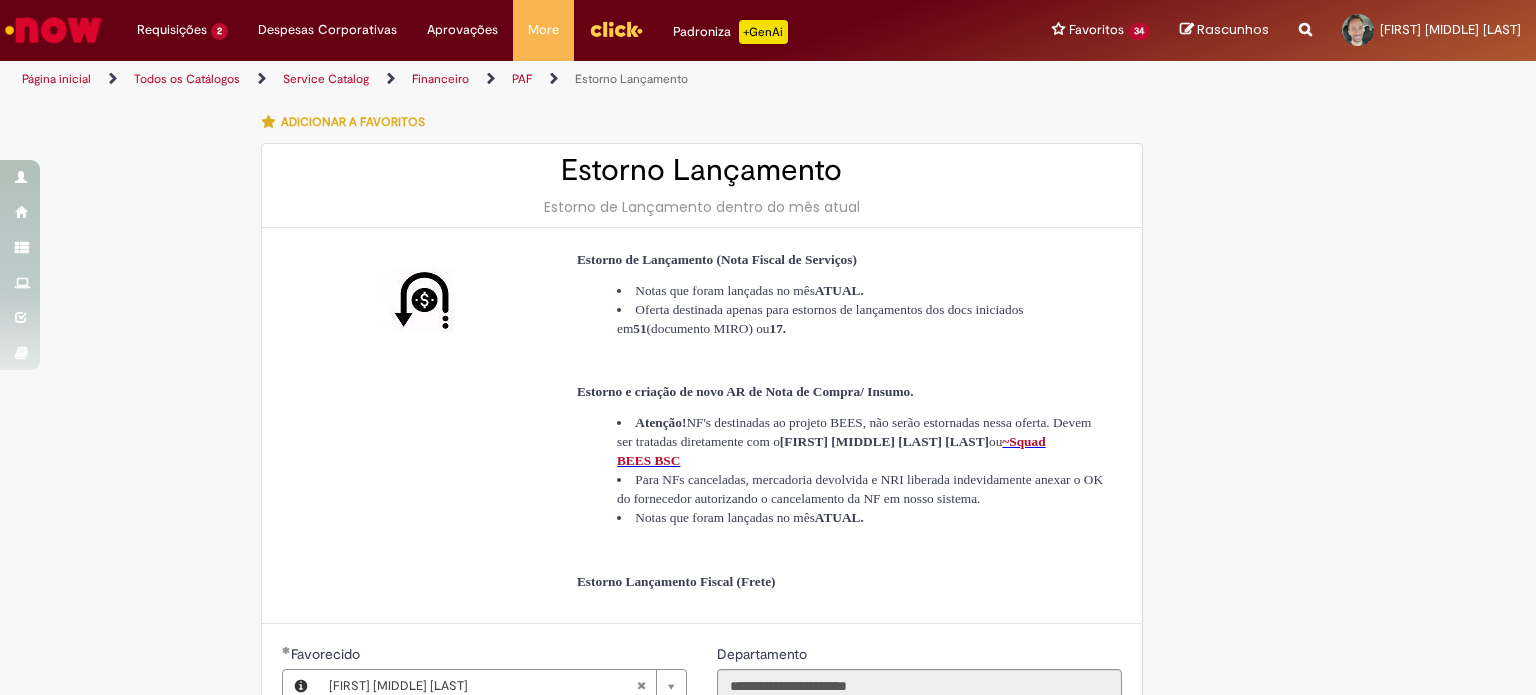 type on "**********" 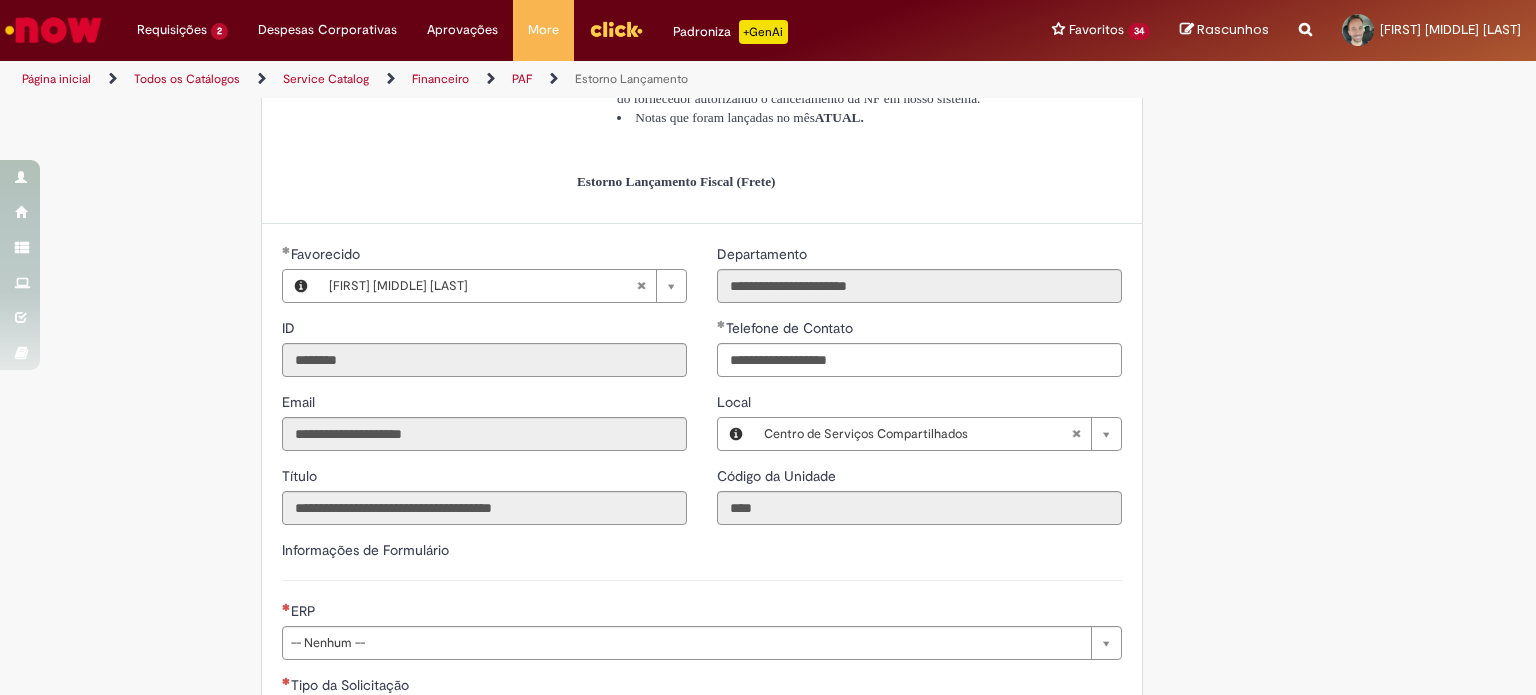 scroll, scrollTop: 600, scrollLeft: 0, axis: vertical 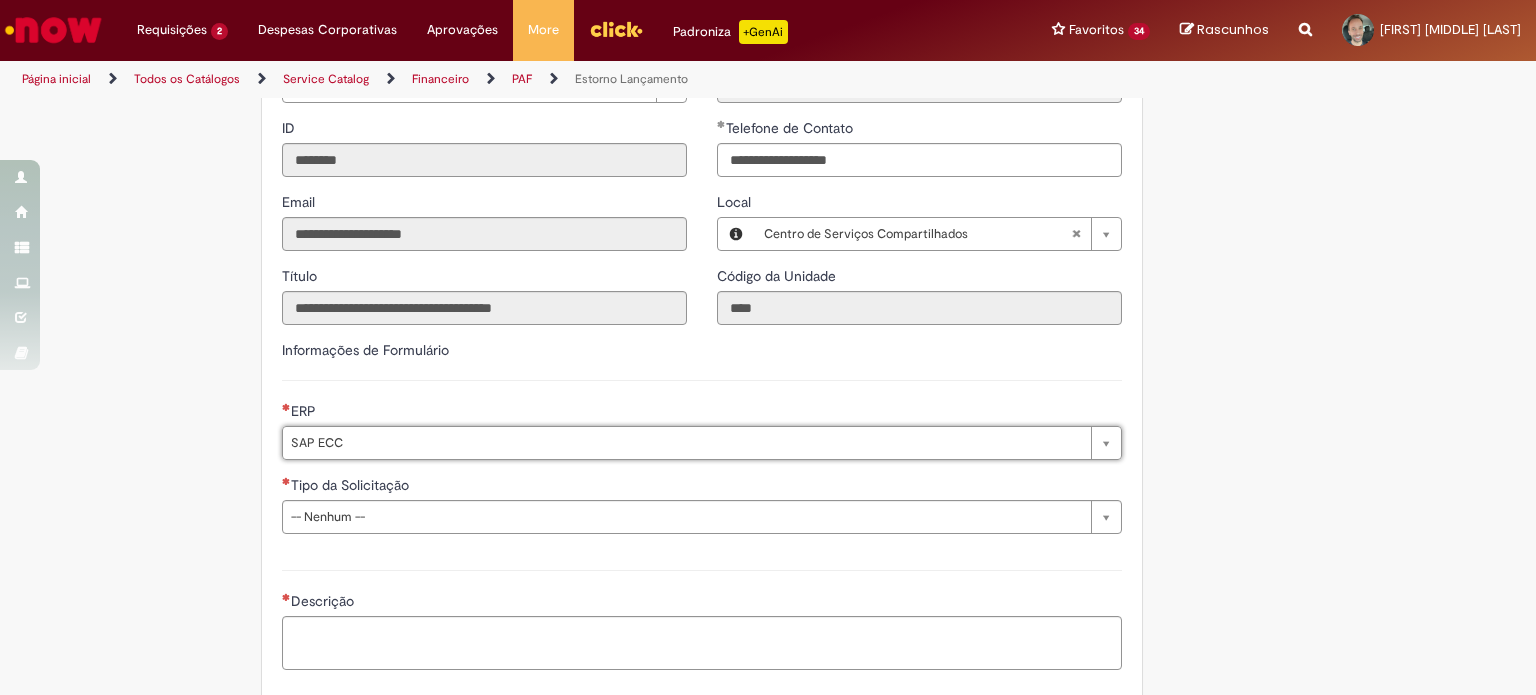 type on "*******" 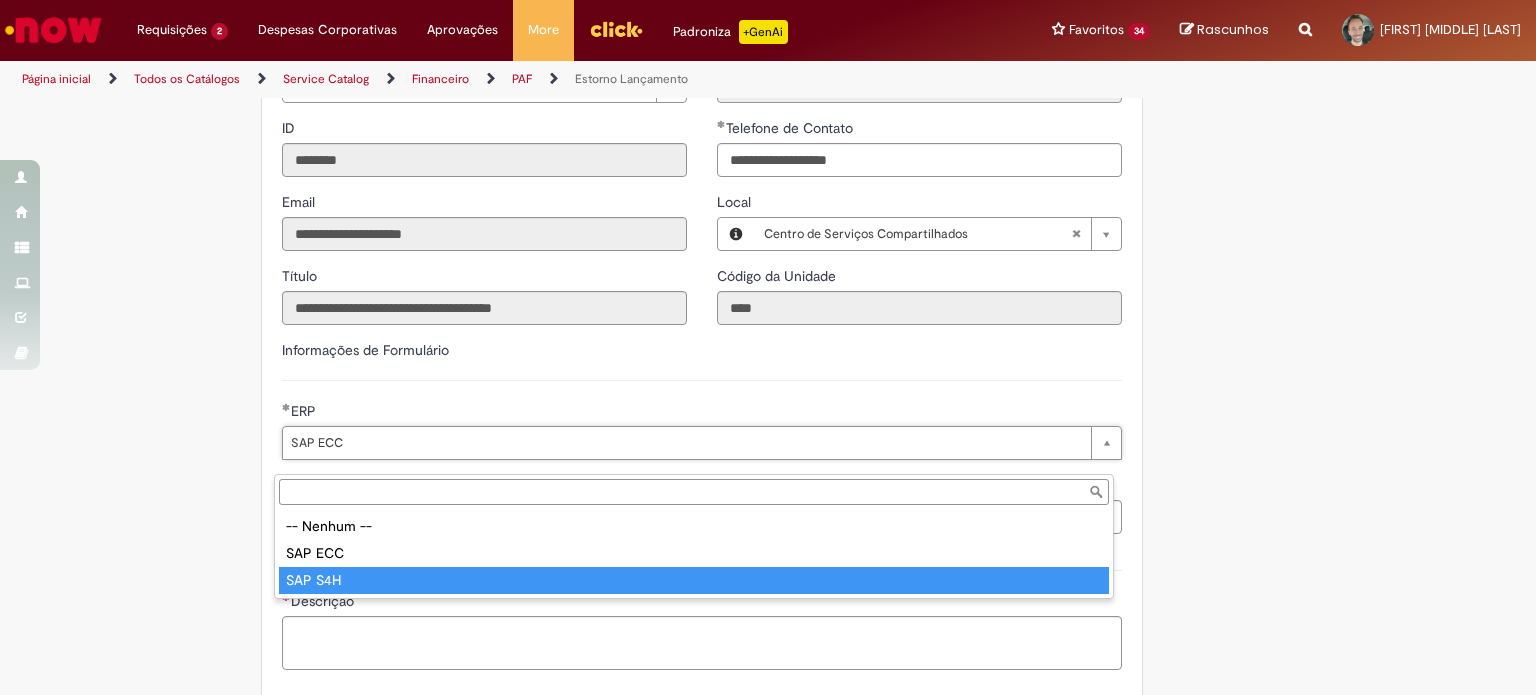 type on "*******" 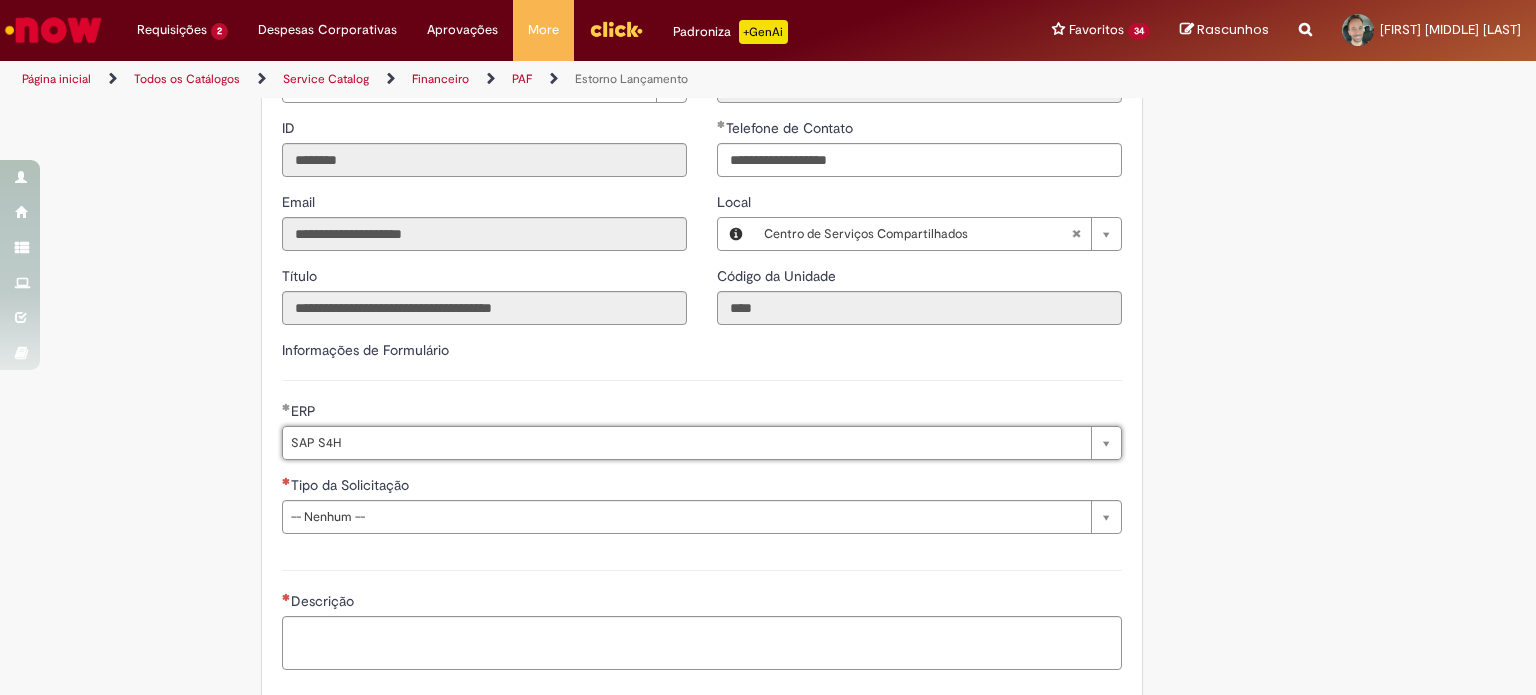 scroll, scrollTop: 0, scrollLeft: 56, axis: horizontal 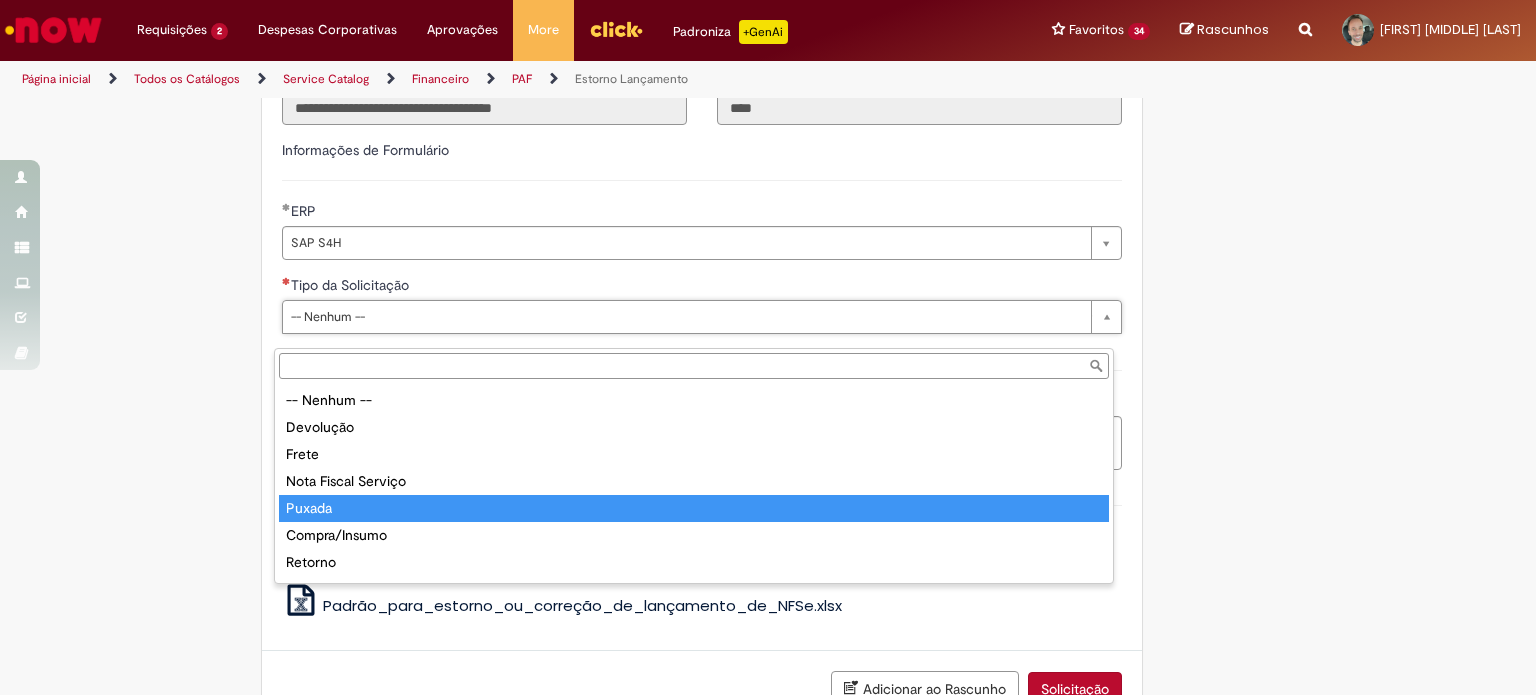type on "******" 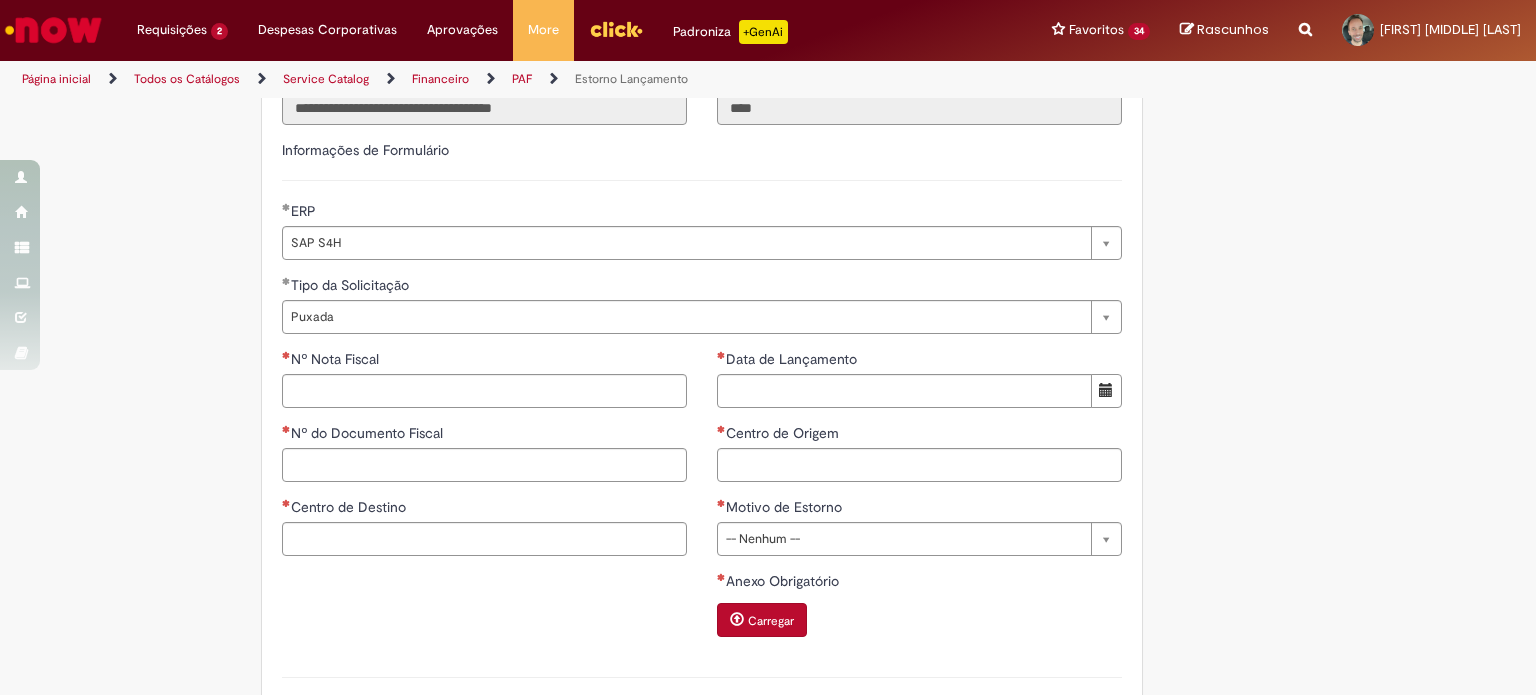 click on "Tire dúvidas com LupiAssist    +GenAI
Oi! Eu sou LupiAssist, uma Inteligência Artificial Generativa em constante aprendizado   Meu conteúdo é monitorado para trazer uma melhor experiência
Dúvidas comuns:
Só mais um instante, estou consultando nossas bases de conhecimento  e escrevendo a melhor resposta pra você!
Title
Lorem ipsum dolor sit amet    Fazer uma nova pergunta
Gerei esta resposta utilizando IA Generativa em conjunto com os nossos padrões. Em caso de divergência, os documentos oficiais prevalecerão.
Saiba mais em:
Ou ligue para:
E aí, te ajudei?
Sim, obrigado!" at bounding box center [768, 221] 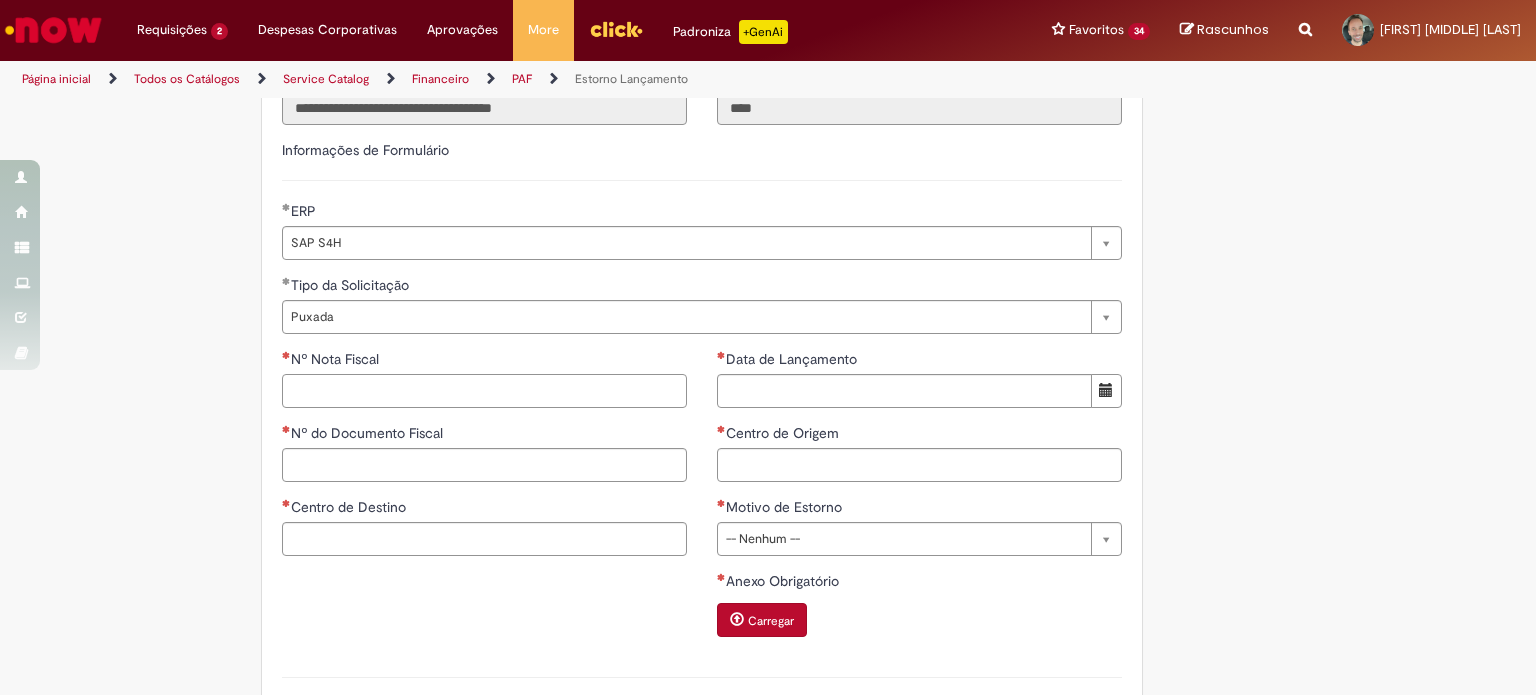 click on "Nº Nota Fiscal" at bounding box center (484, 391) 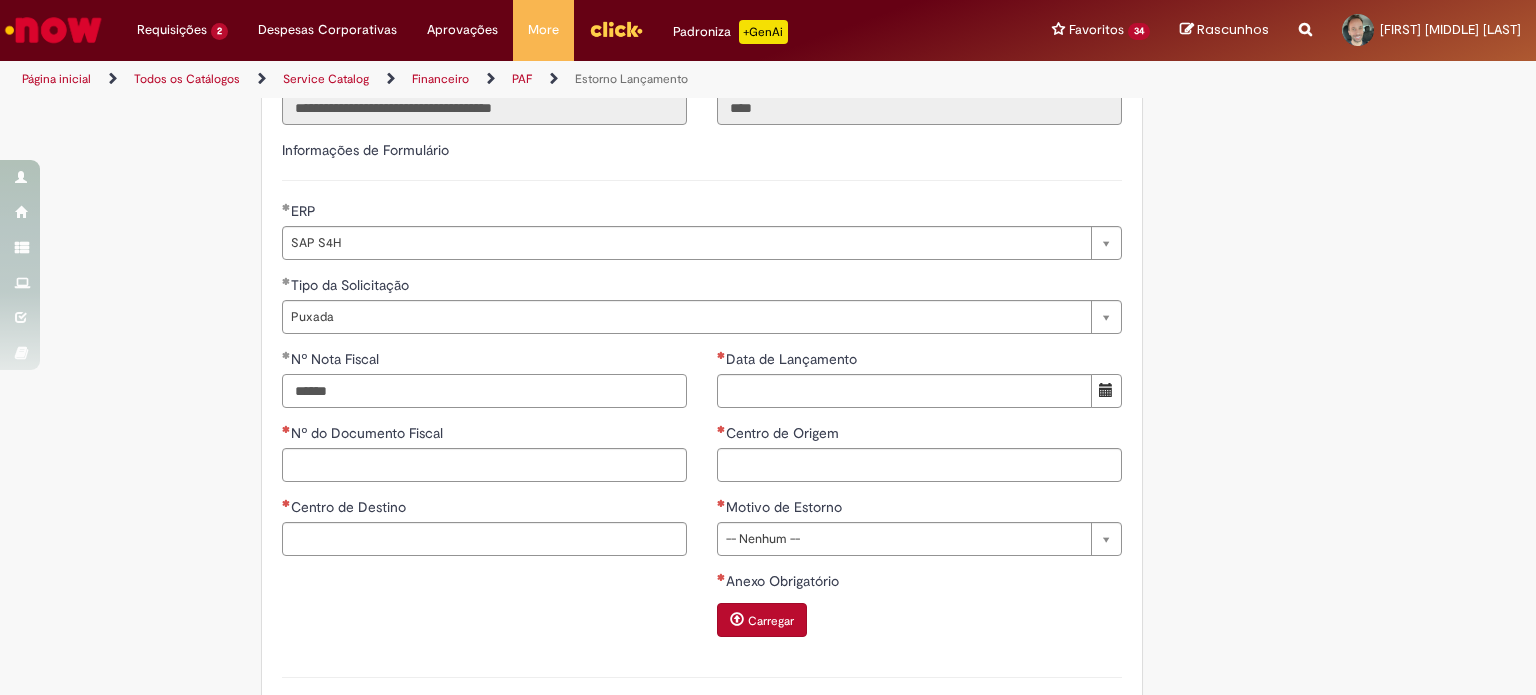 type on "******" 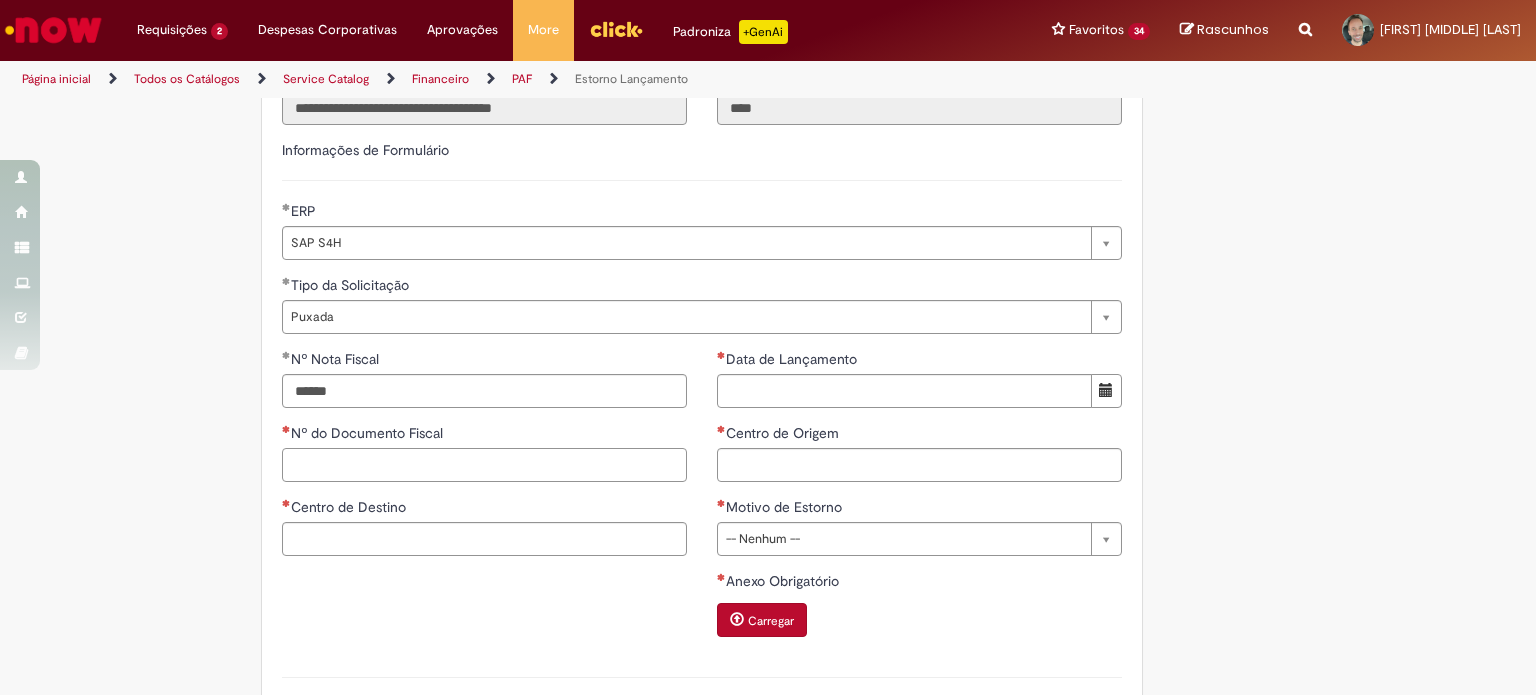 paste on "********" 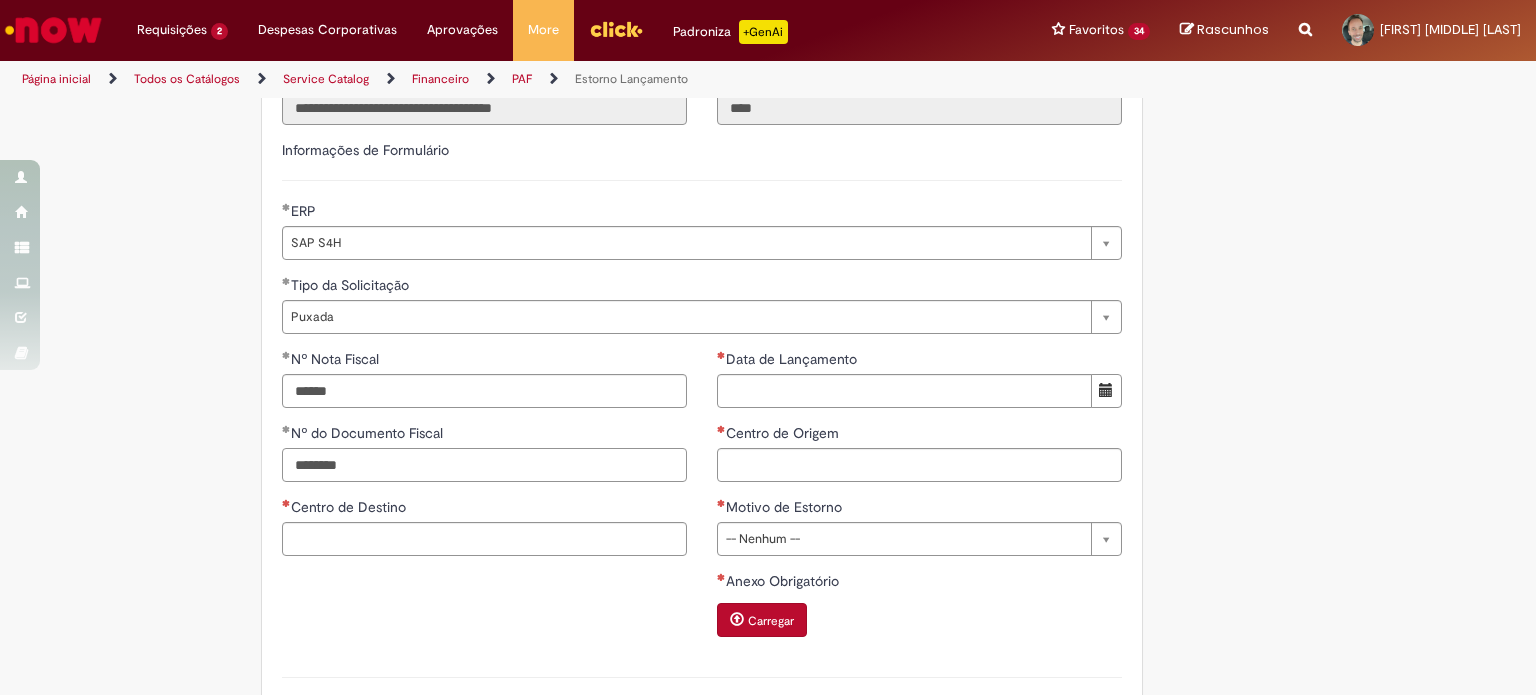 type on "********" 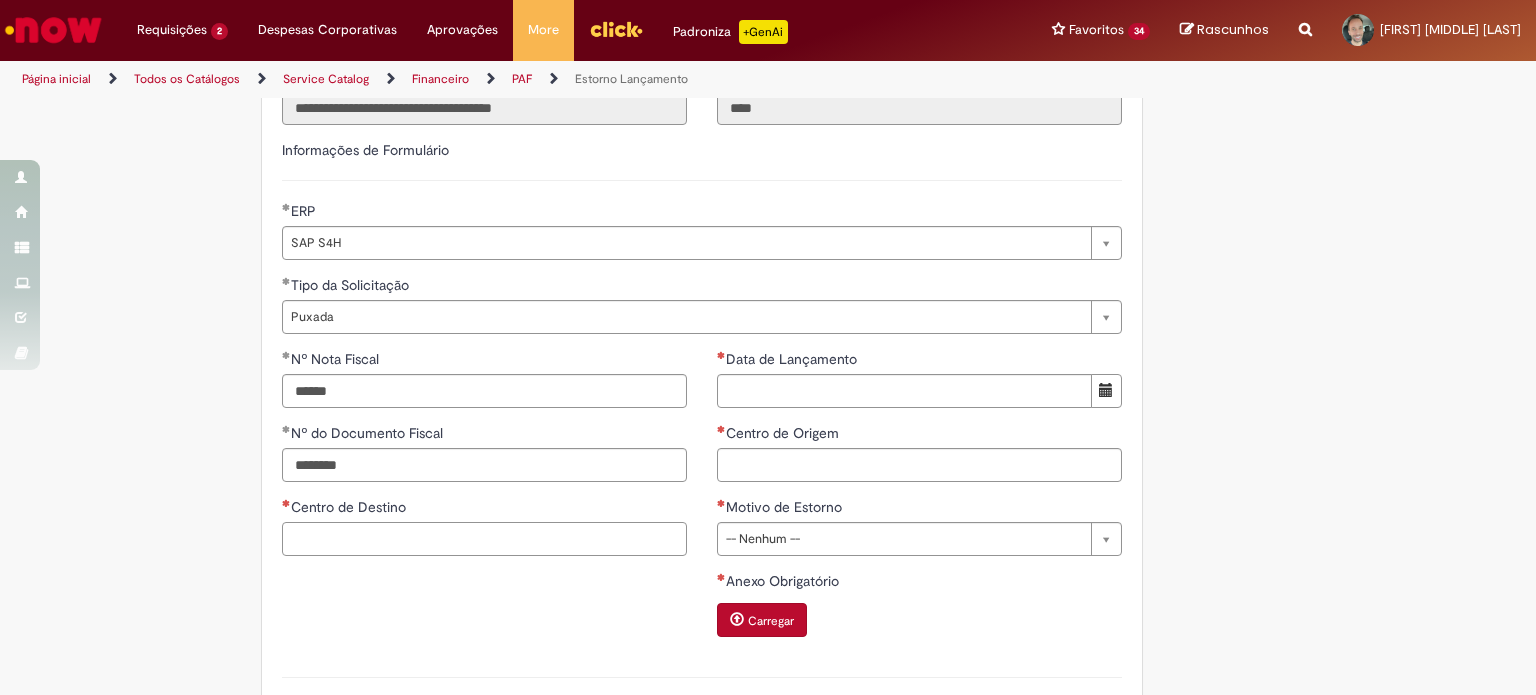 click on "Centro de Destino" at bounding box center [484, 539] 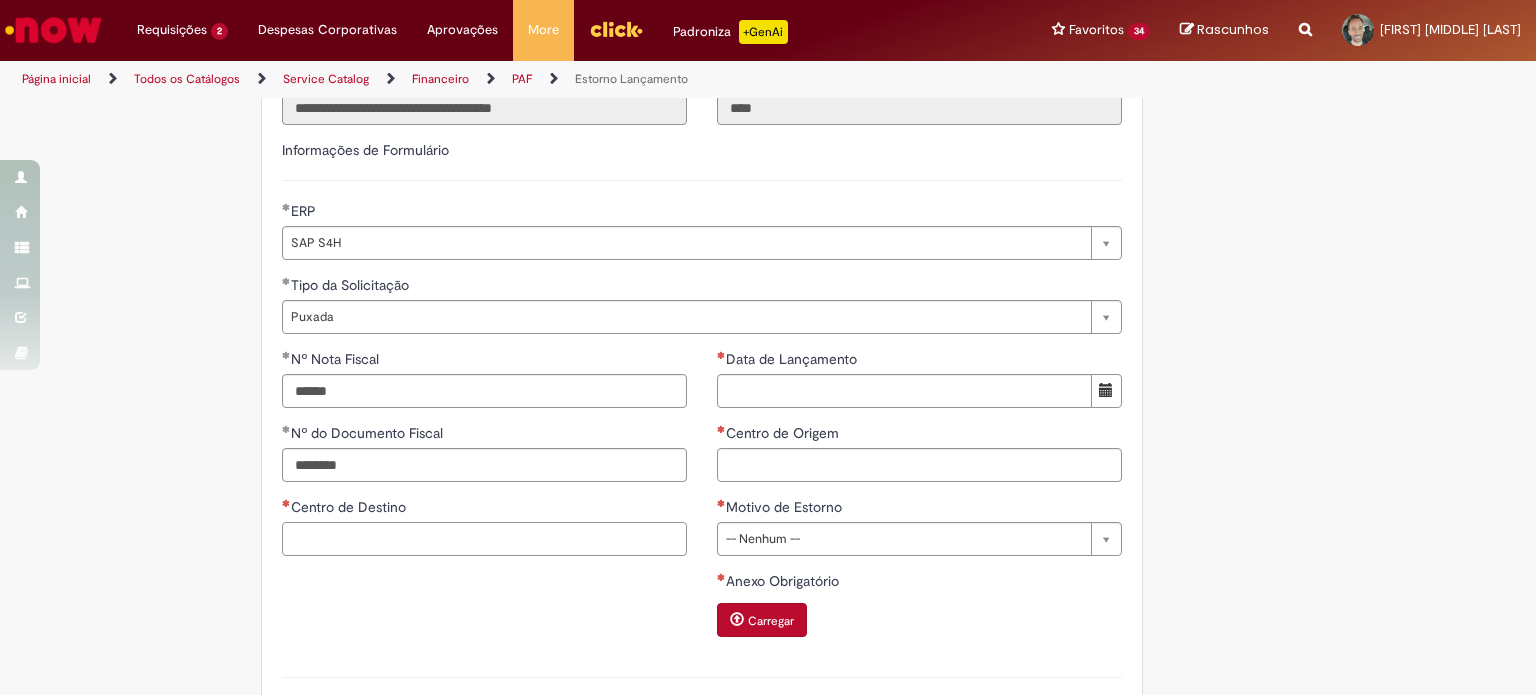 paste on "****" 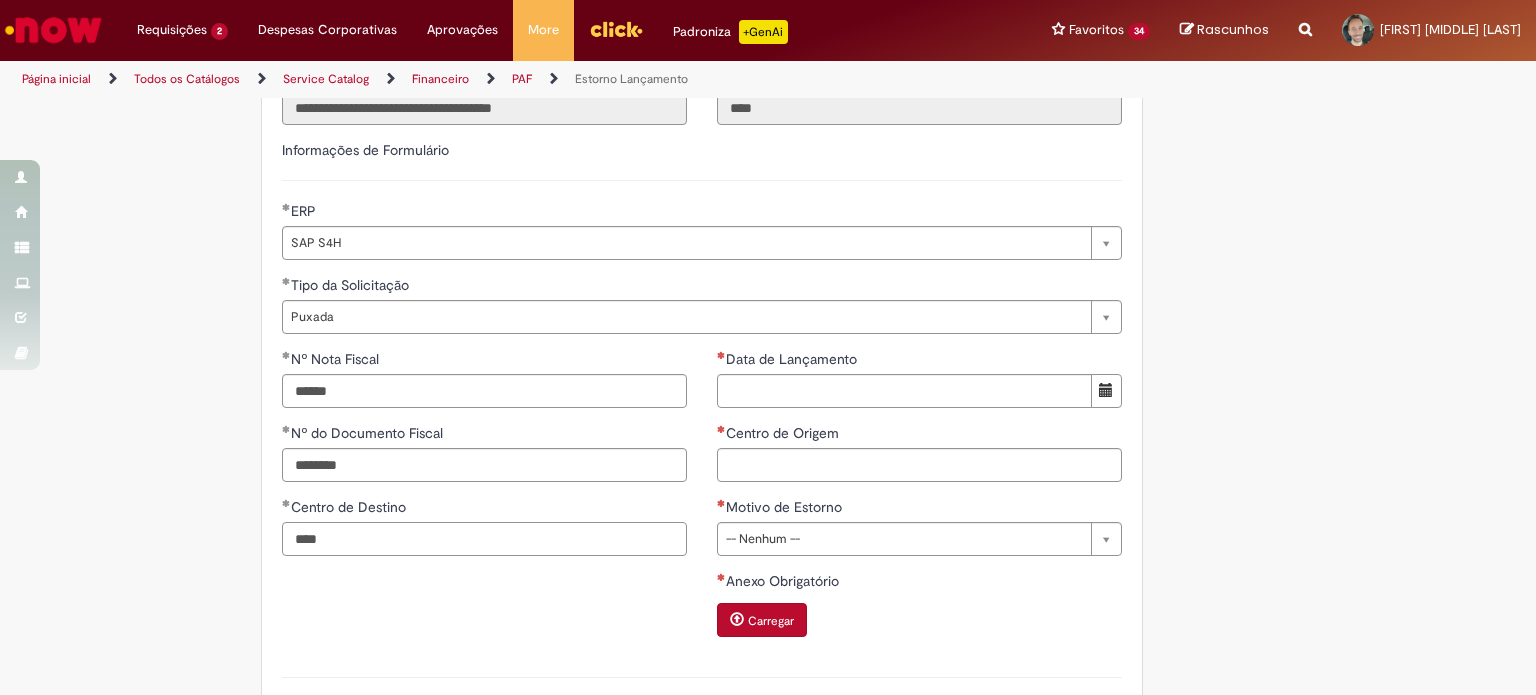 type on "****" 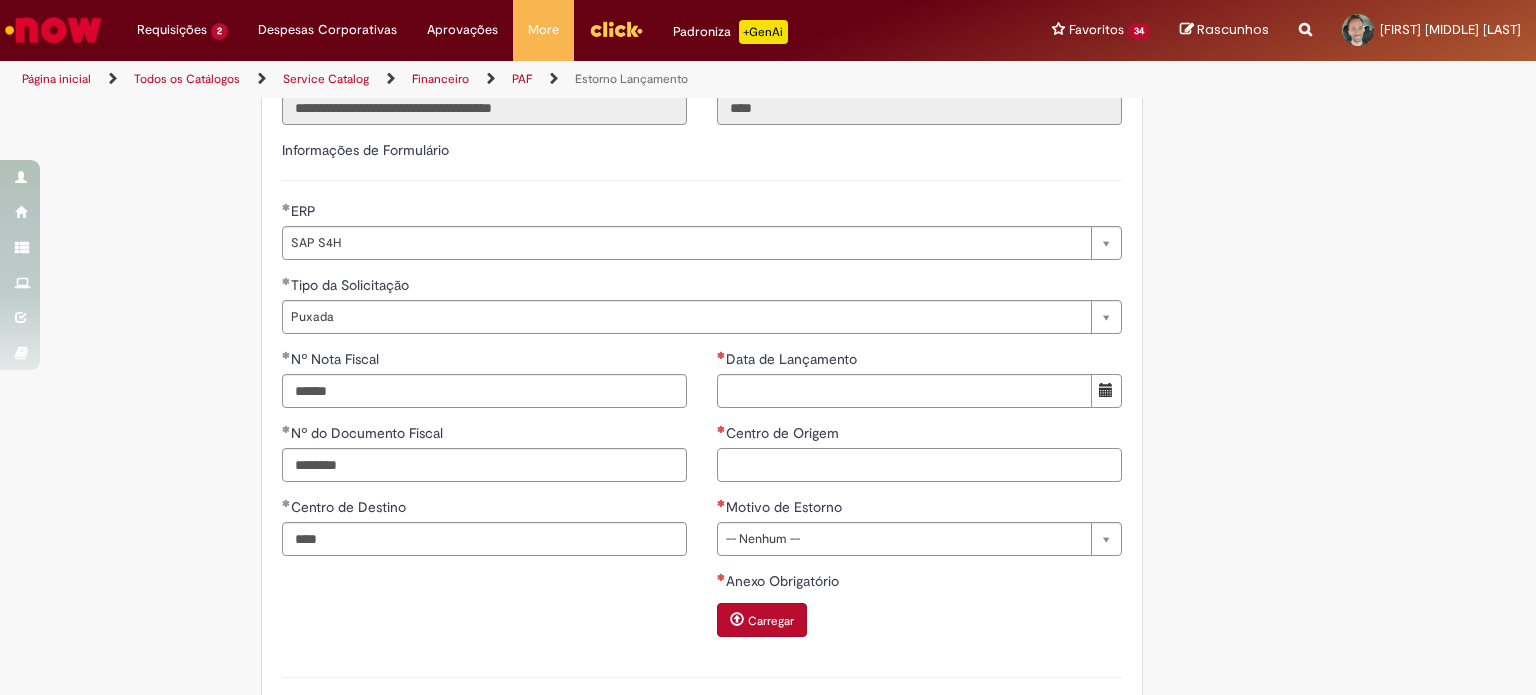 click on "Centro de Origem" at bounding box center [919, 465] 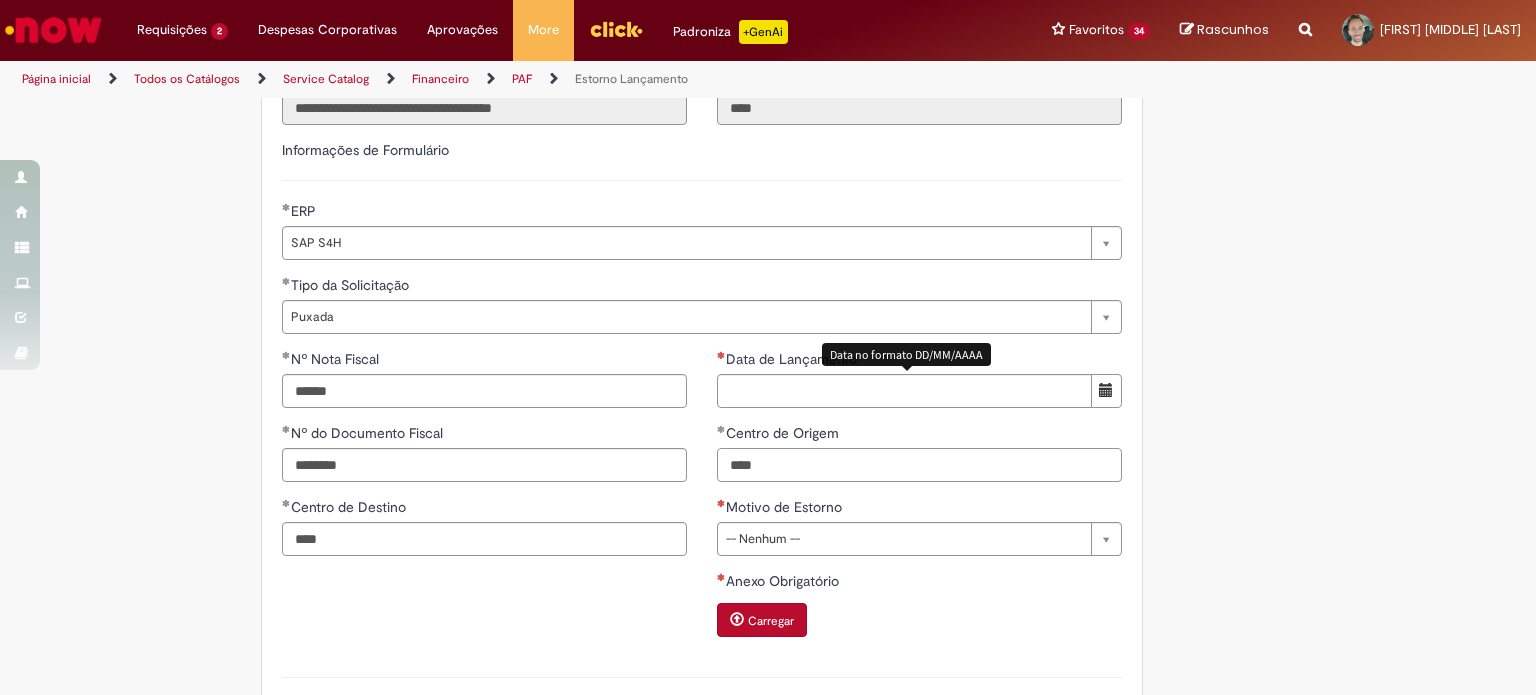 type on "****" 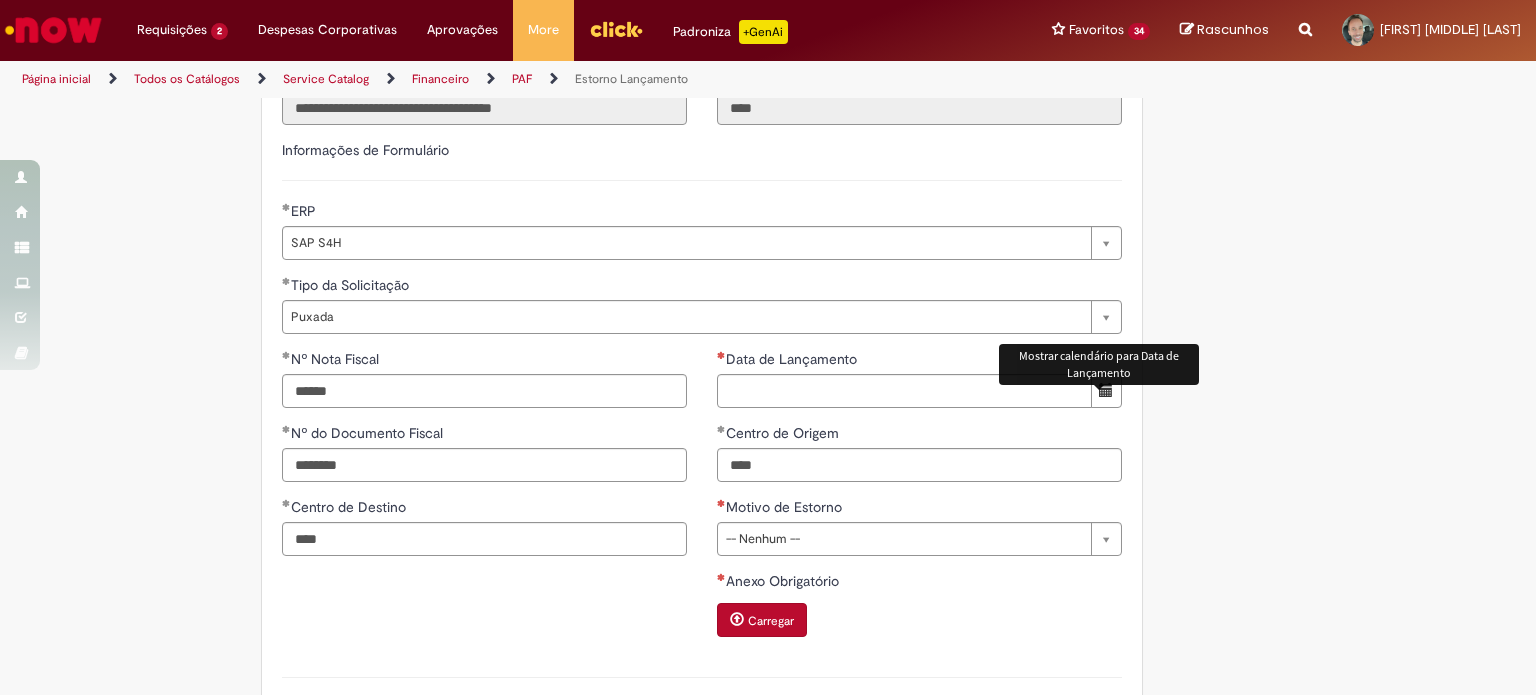 click at bounding box center [1106, 390] 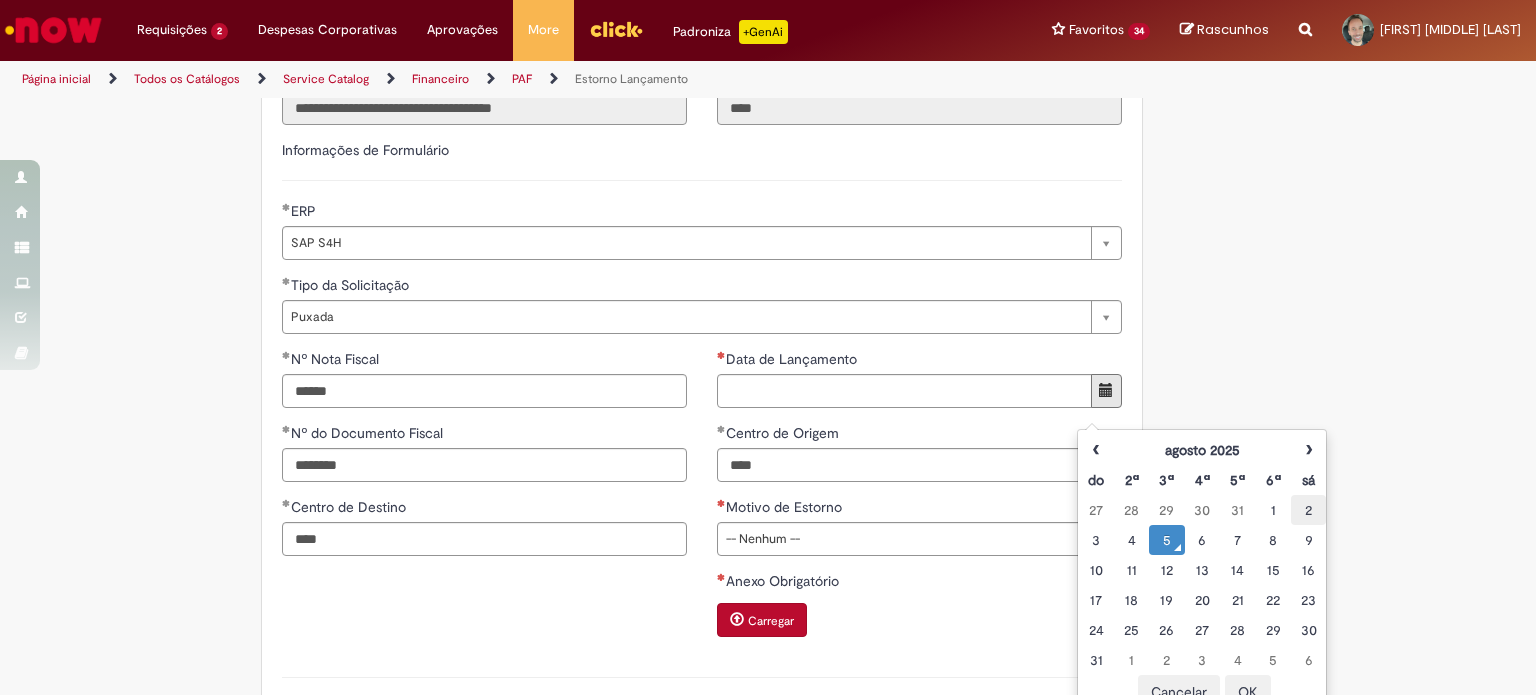 click on "2" at bounding box center [1308, 510] 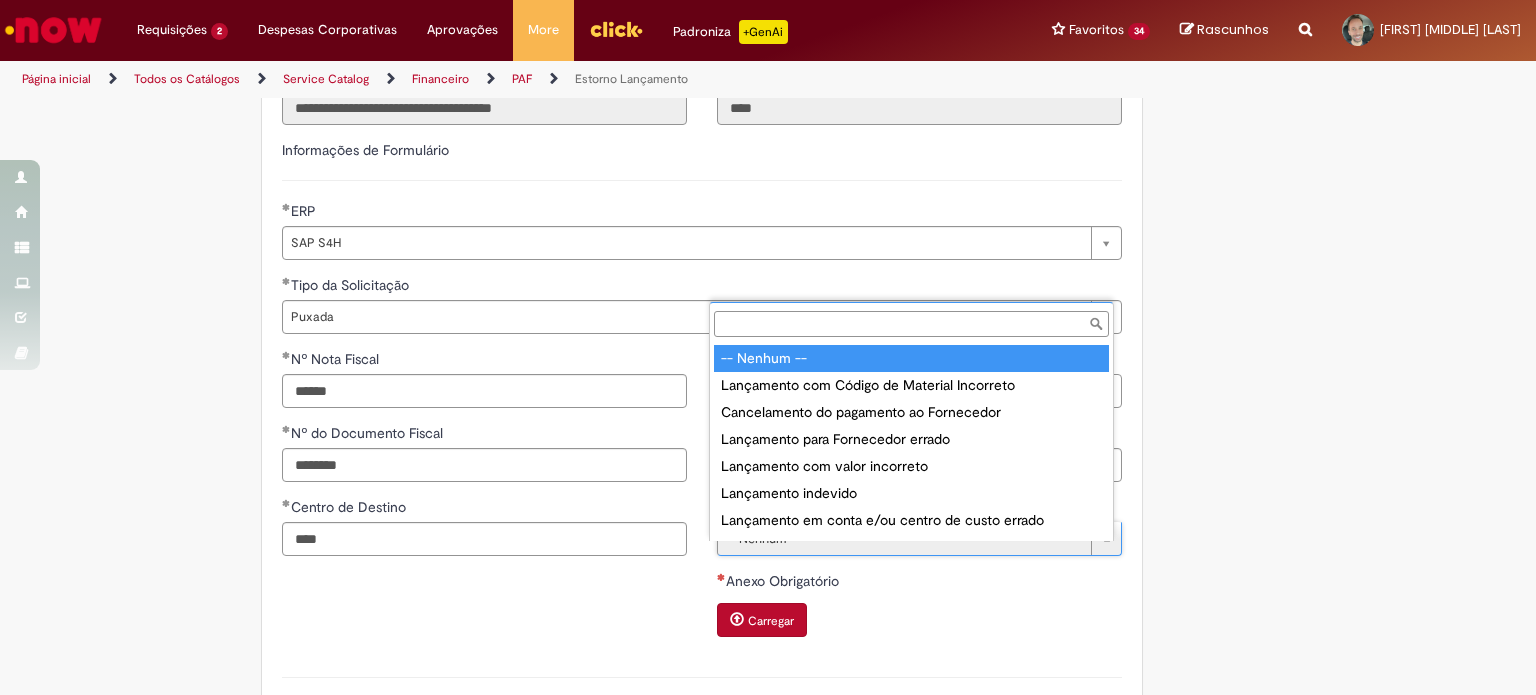 scroll, scrollTop: 16, scrollLeft: 0, axis: vertical 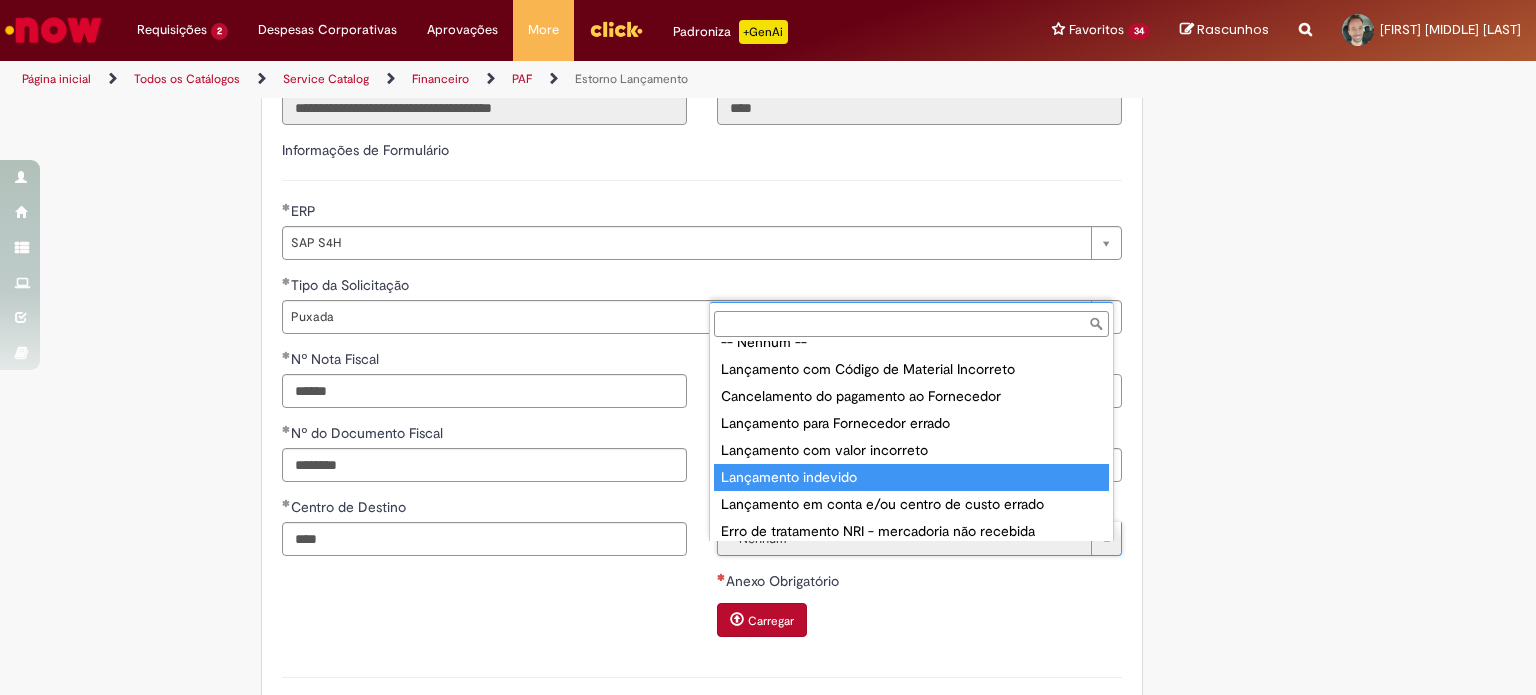 type on "**********" 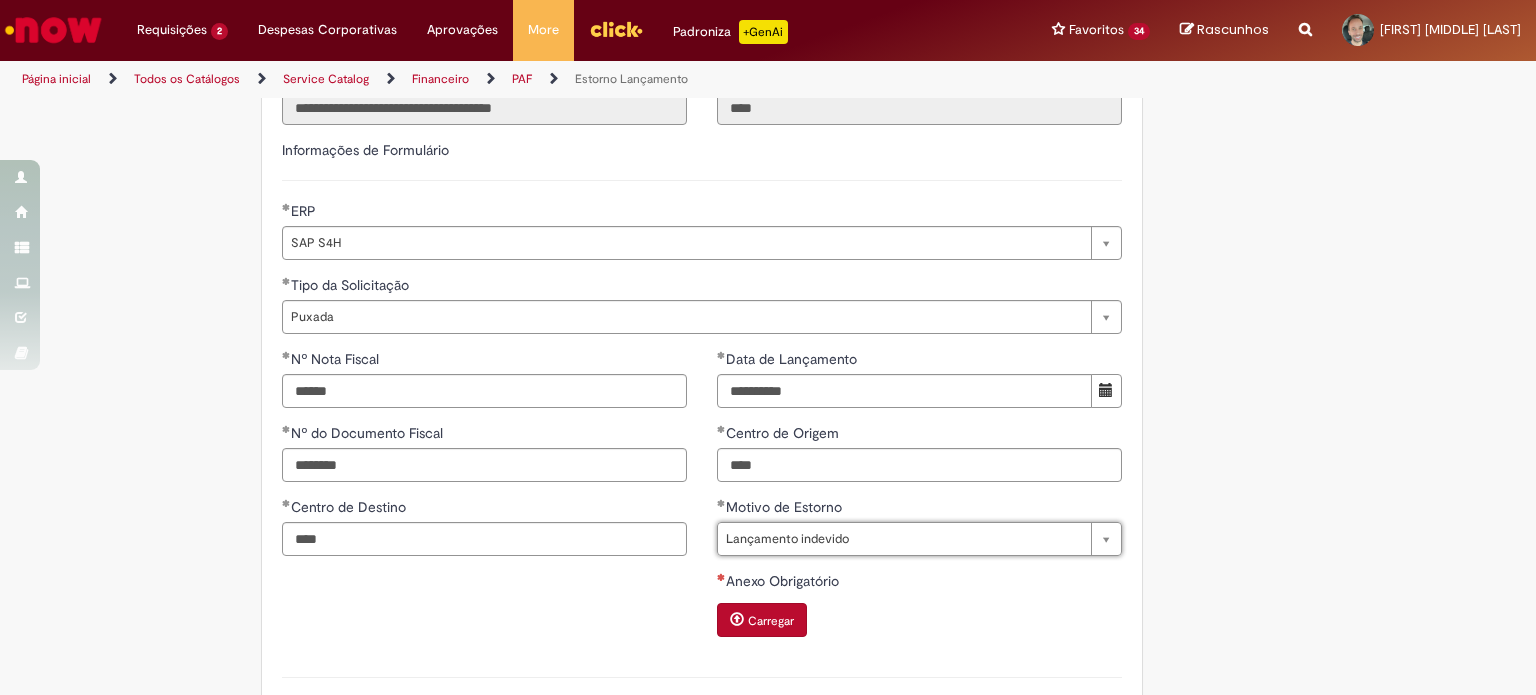 click on "Carregar" at bounding box center (762, 620) 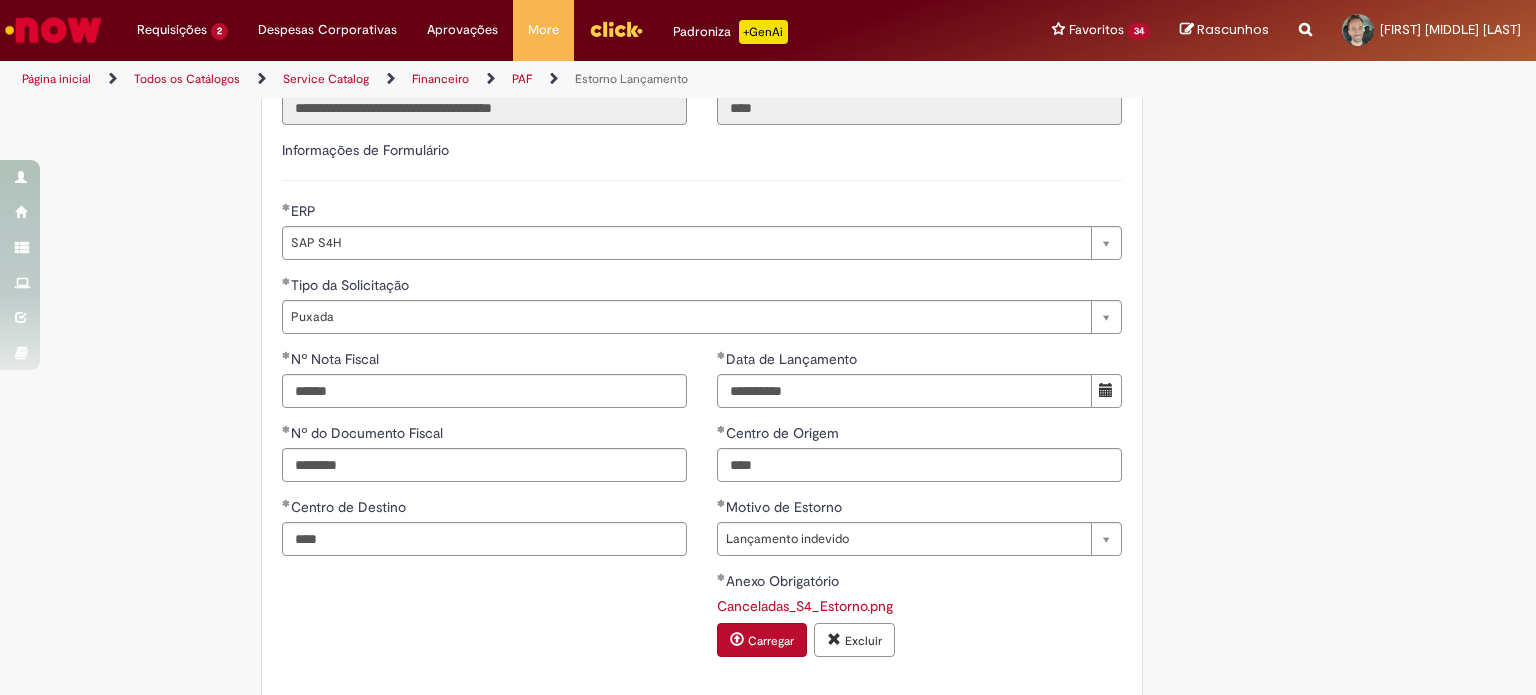 drag, startPoint x: 181, startPoint y: 521, endPoint x: 192, endPoint y: 507, distance: 17.804493 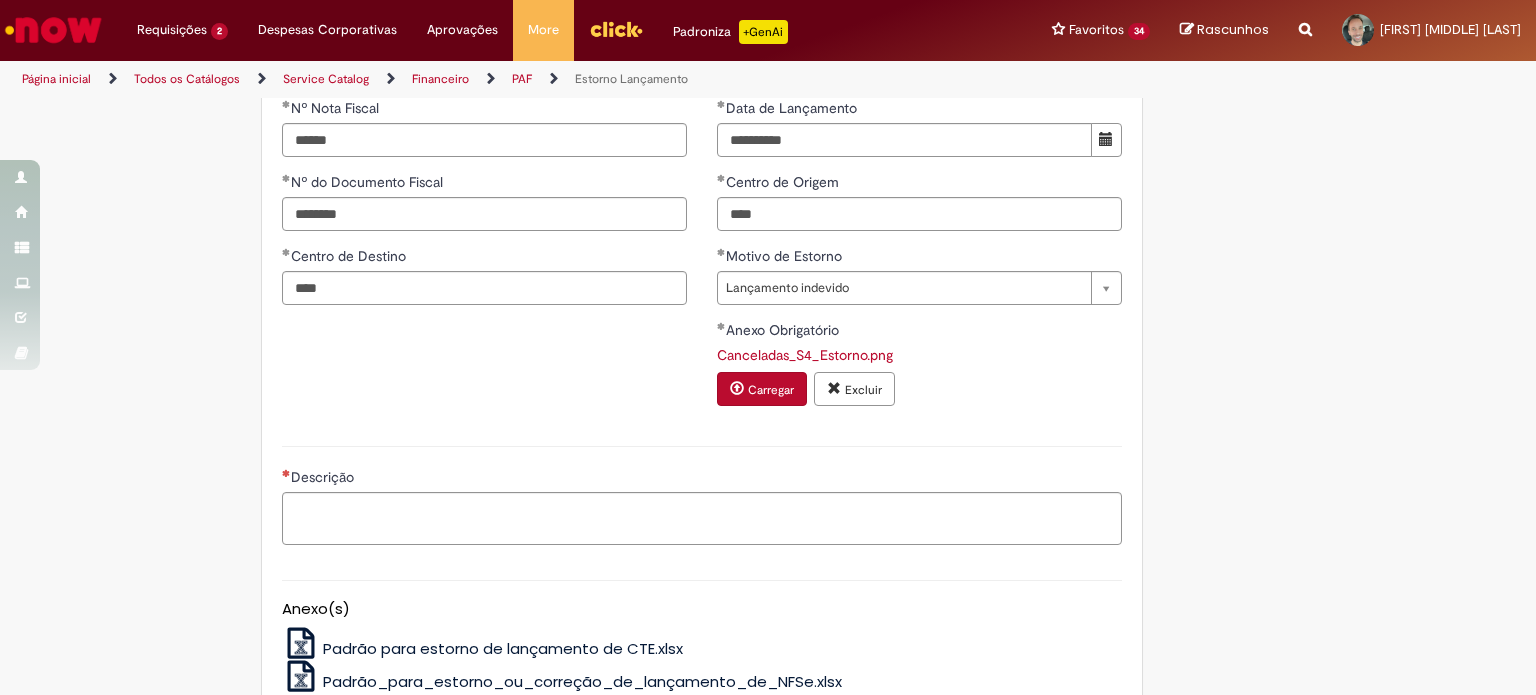scroll, scrollTop: 1100, scrollLeft: 0, axis: vertical 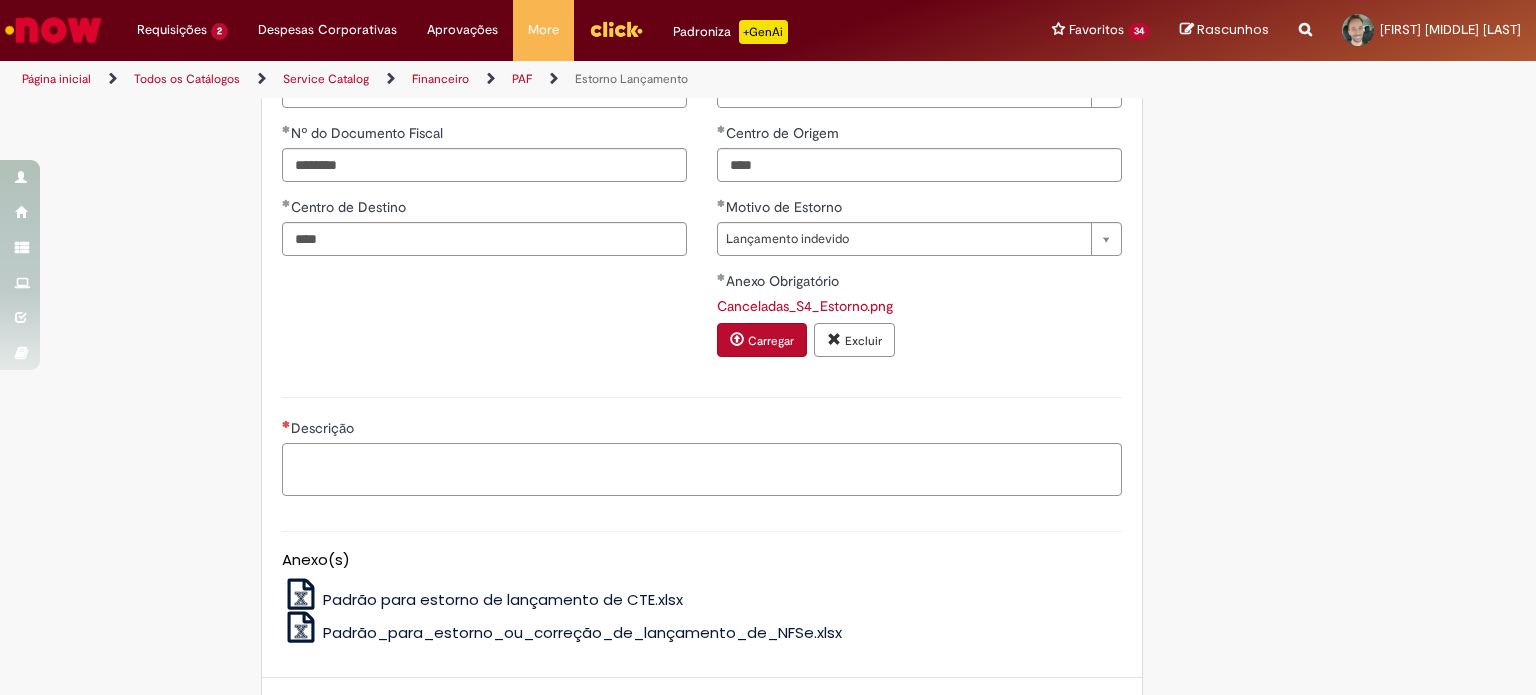 click on "Descrição" at bounding box center [702, 470] 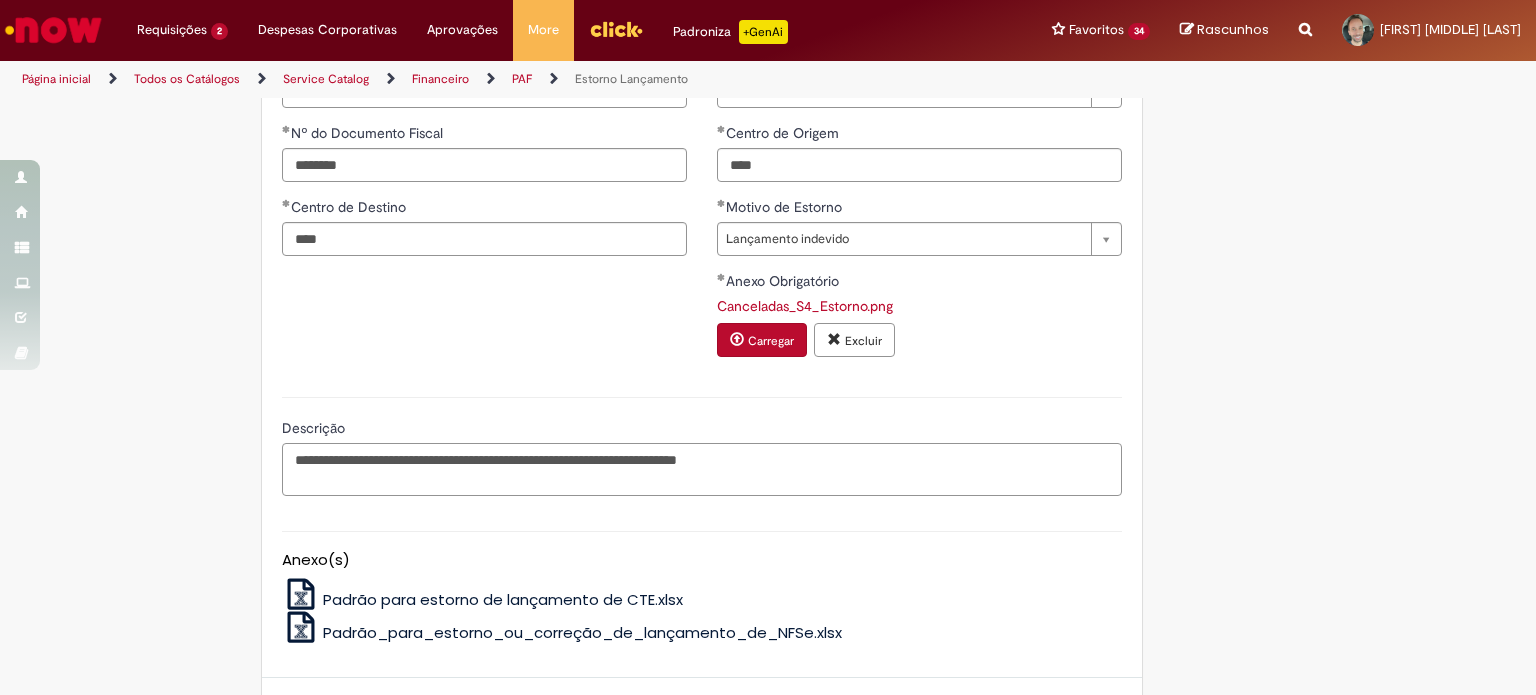 paste on "**********" 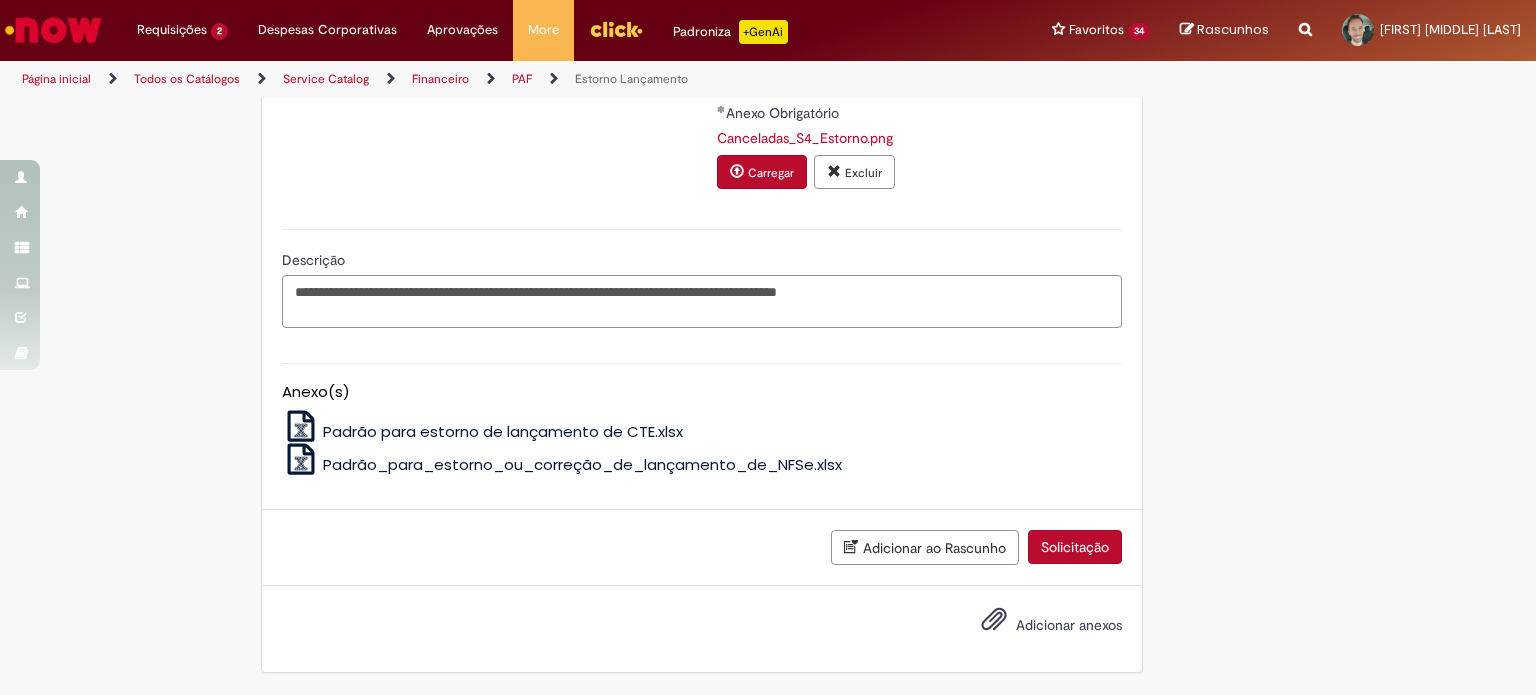 scroll, scrollTop: 1283, scrollLeft: 0, axis: vertical 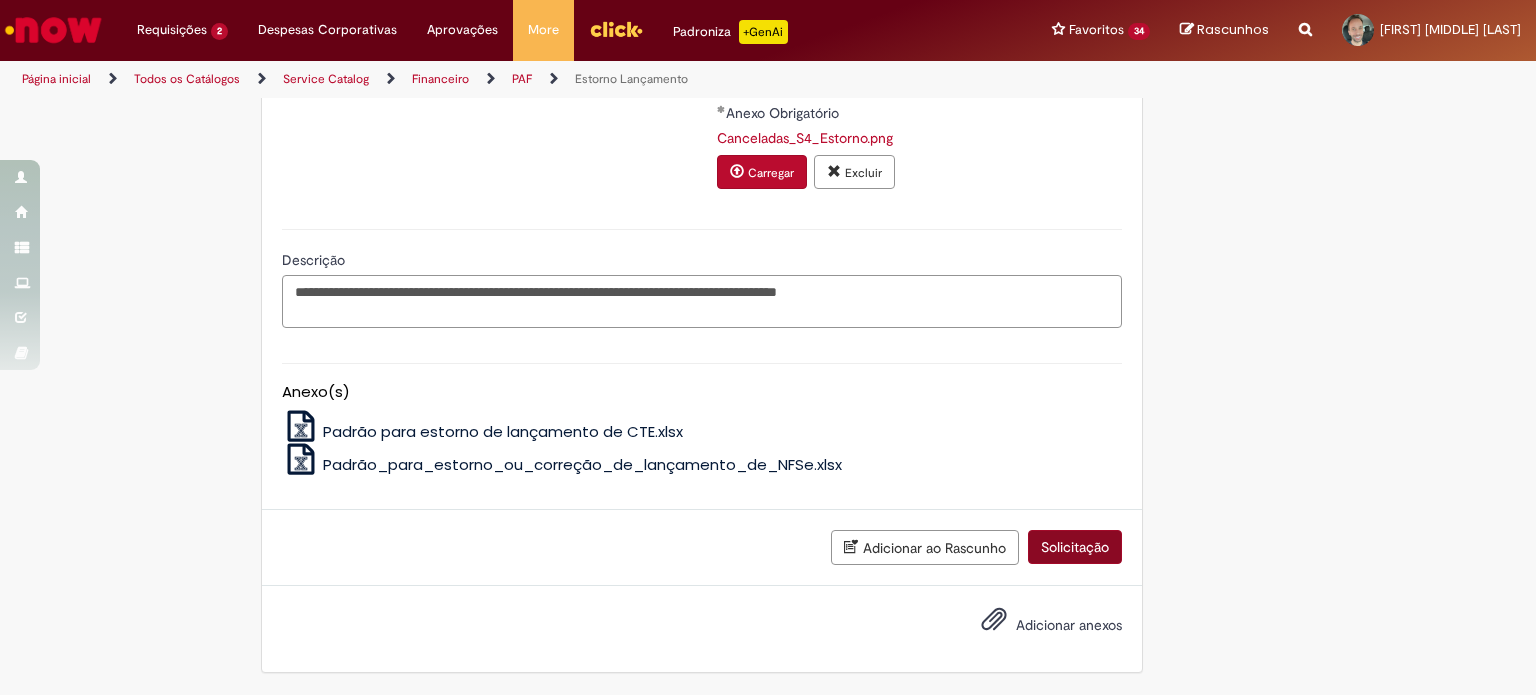 type on "**********" 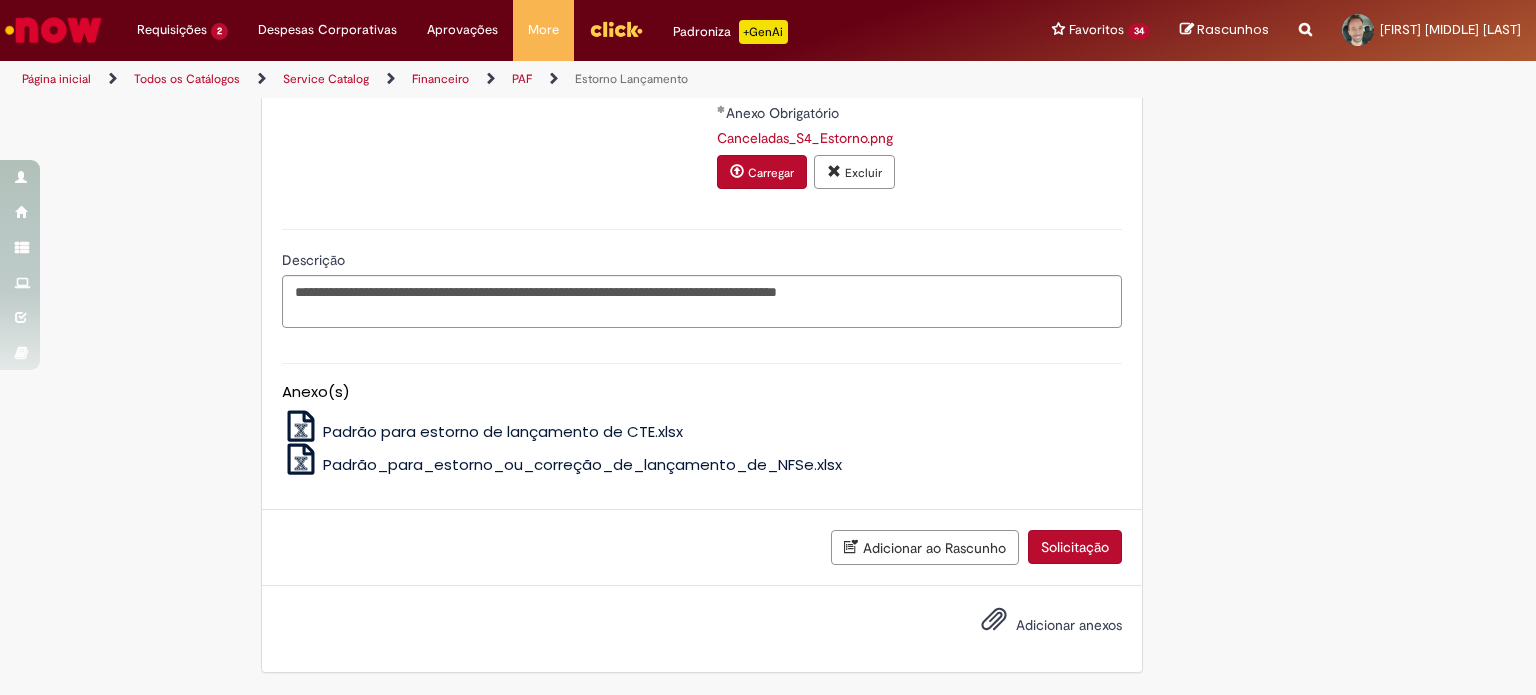 click on "Solicitação" at bounding box center [1075, 547] 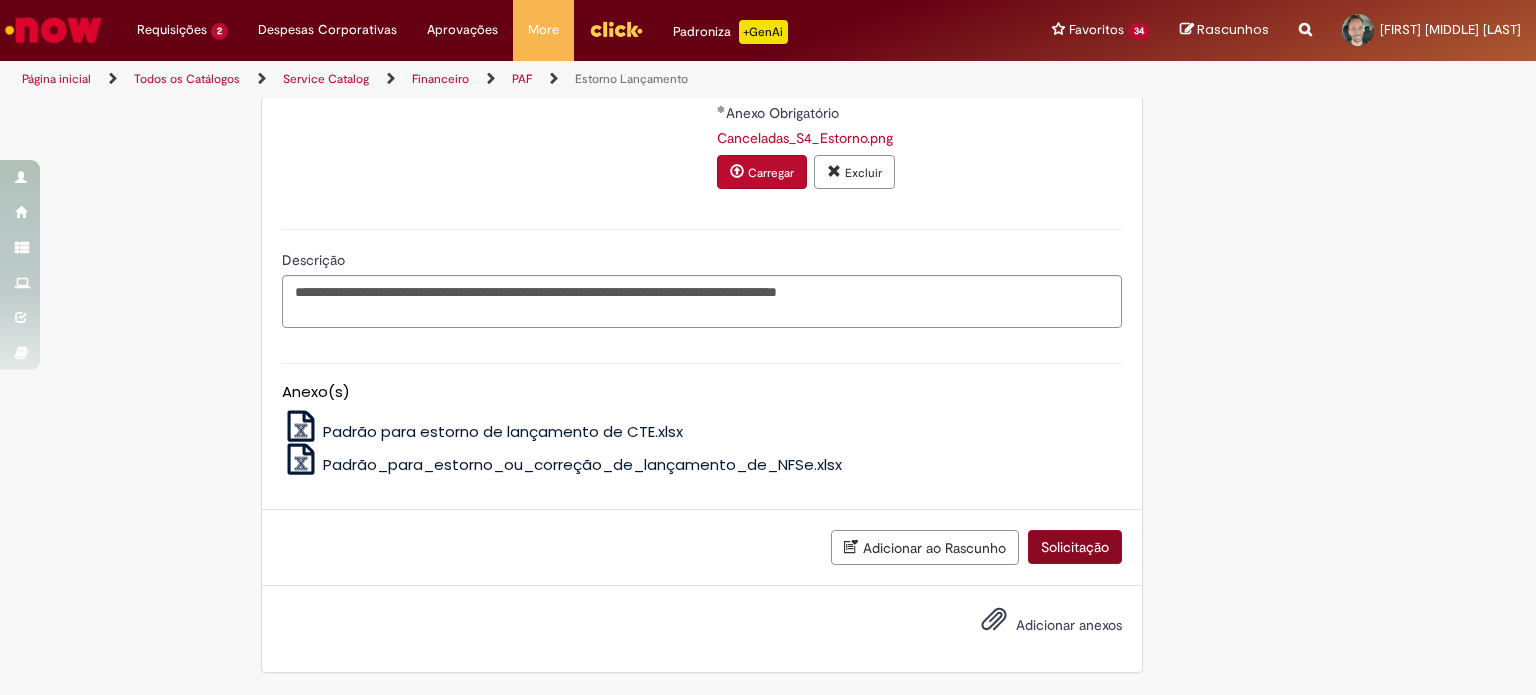 scroll, scrollTop: 1237, scrollLeft: 0, axis: vertical 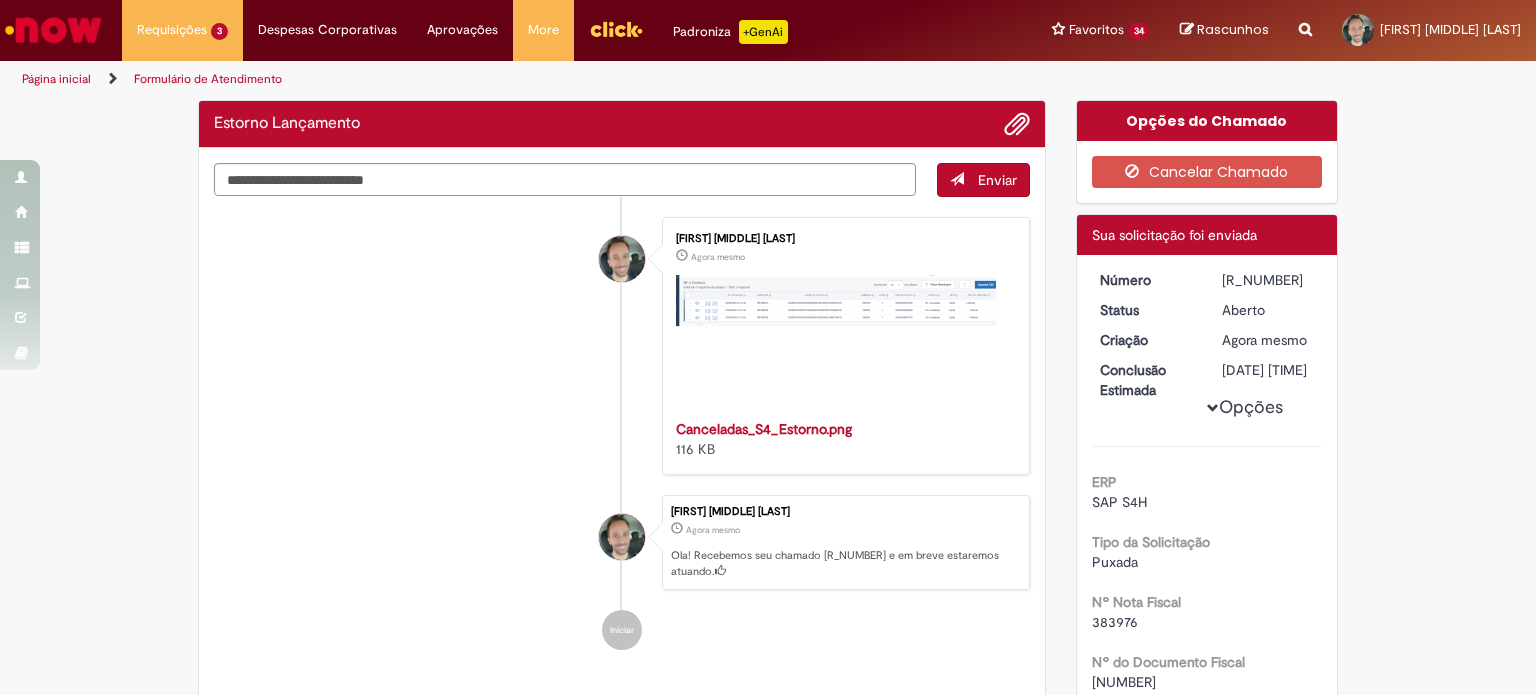 click on "[R_NUMBER]" at bounding box center (1268, 280) 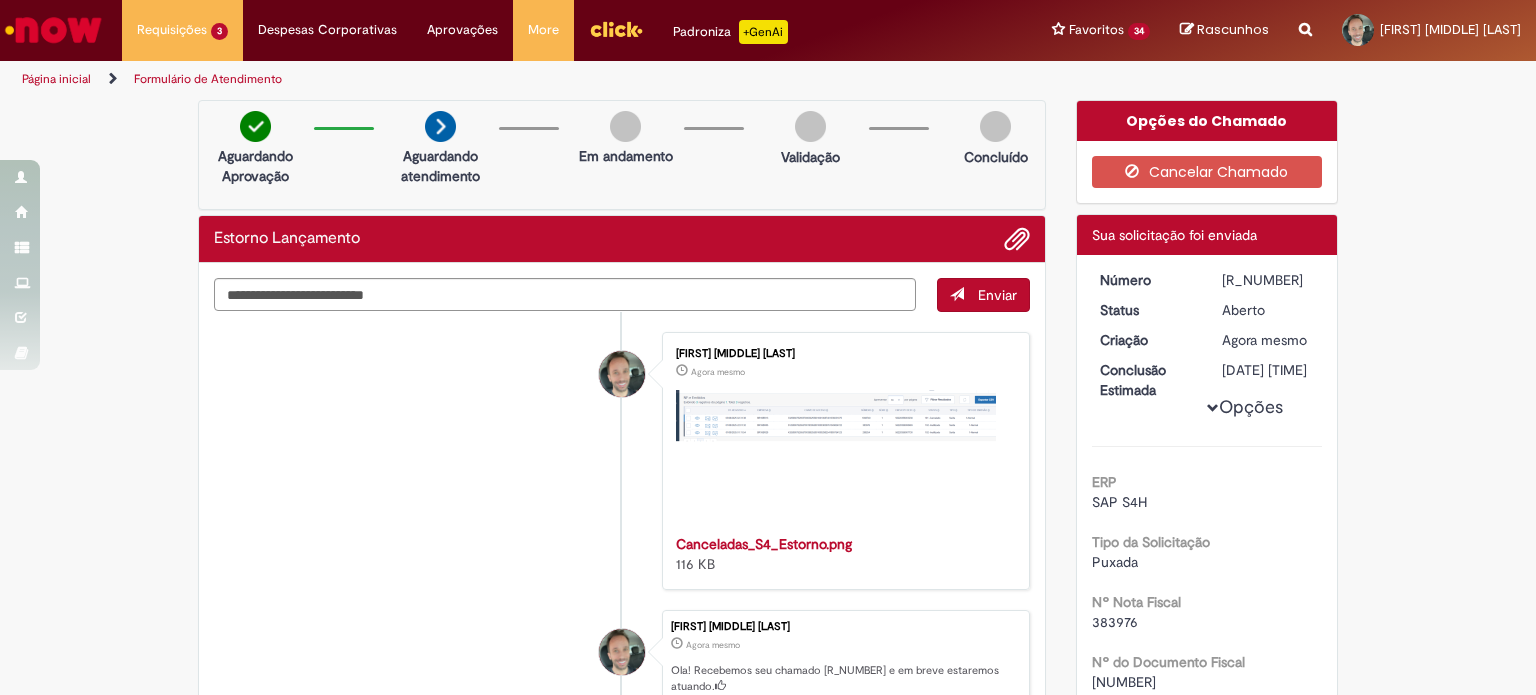 copy on "[R_NUMBER]" 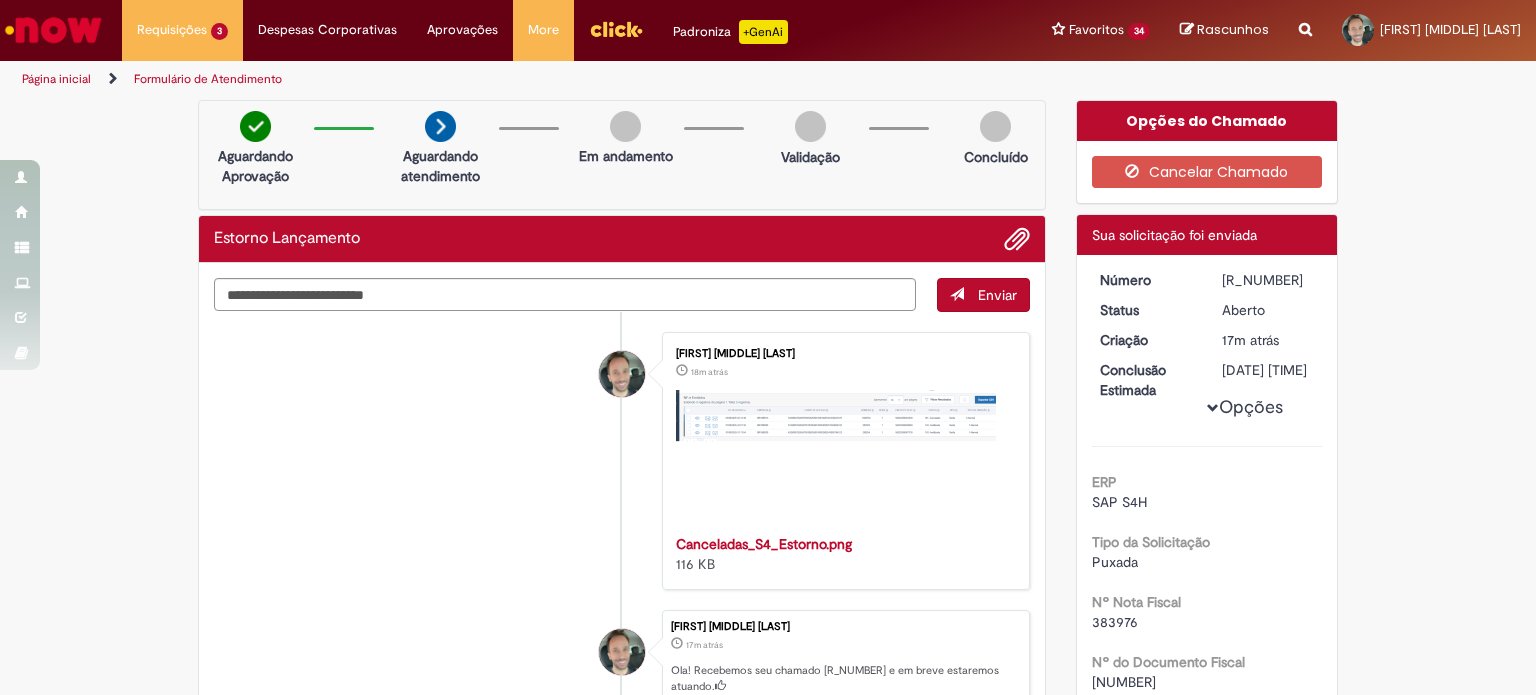 click on "Verificar Código de Barras
Aguardando Aprovação
Aguardando atendimento
Em andamento
Validação
Concluído
Estorno Lançamento
Enviar
[FIRST] [MIDDLE] [LAST]
18m atrás 18 minutos atrás
Canceladas_S4_Estorno.png  116 KB" at bounding box center [768, 699] 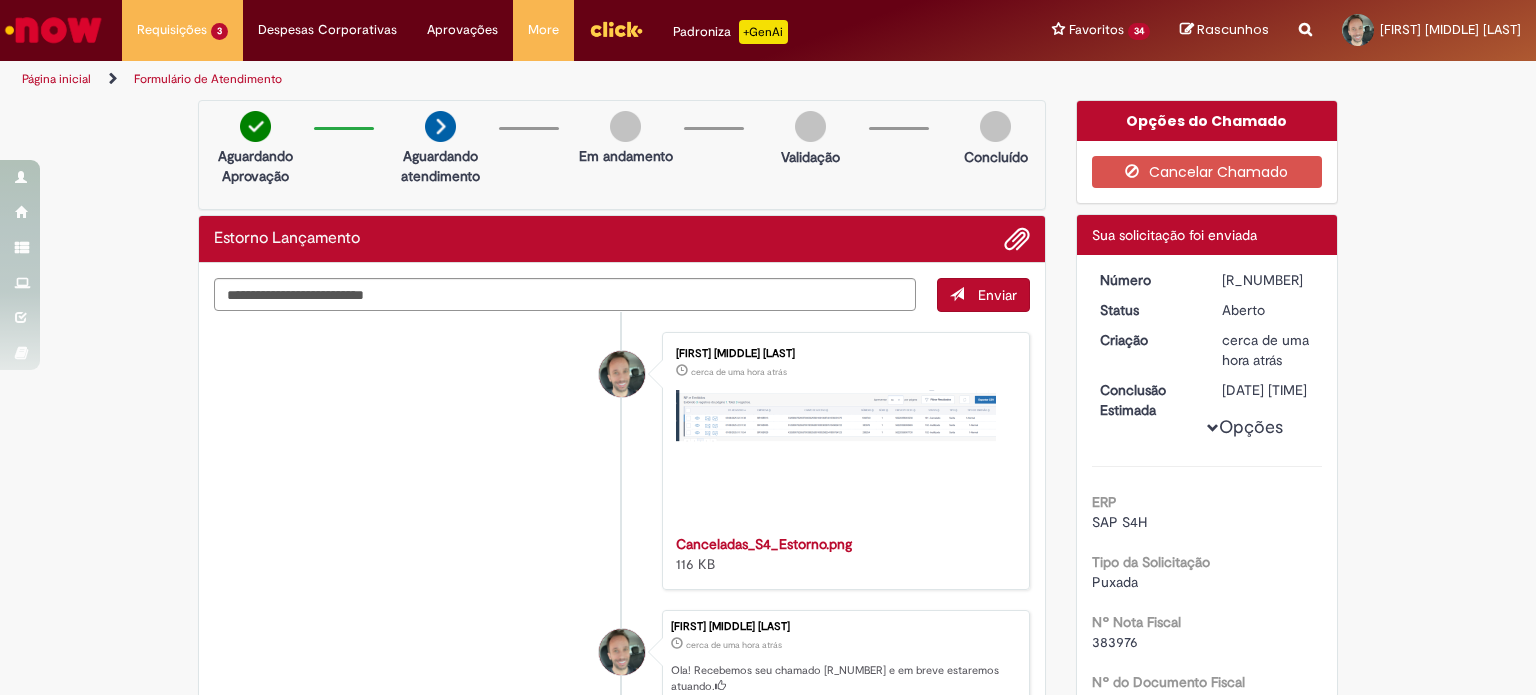click on "Verificar Código de Barras
Aguardando Aprovação
Aguardando atendimento
Em andamento
Validação
Concluído
Estorno Lançamento
Enviar
[FIRST] [MIDDLE] [LAST]
cerca de uma hora atrás cerca de uma hora atrás
Canceladas_S4_Estorno.png  116 KB" at bounding box center (768, 709) 